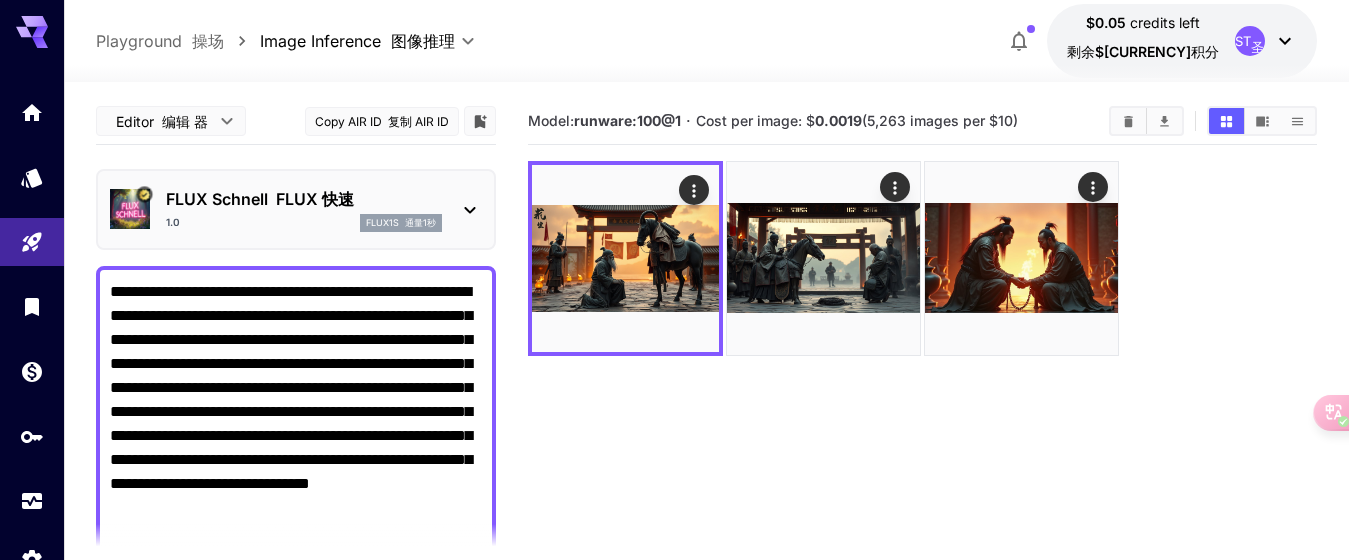 scroll, scrollTop: 0, scrollLeft: 0, axis: both 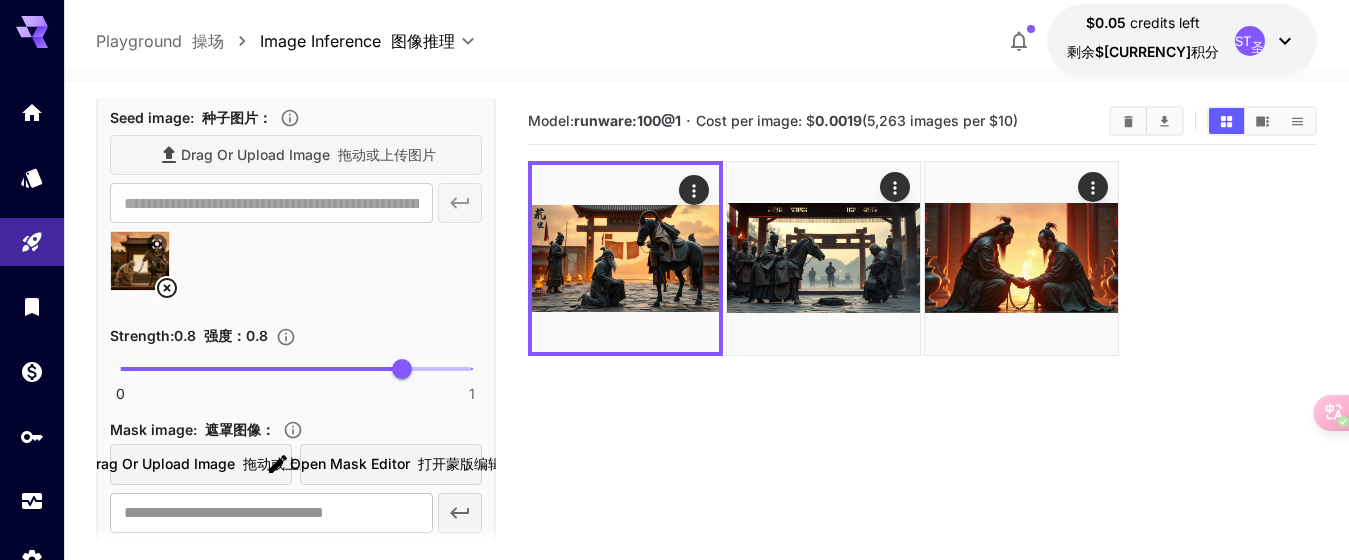 click on "Drag or upload image    拖动或上传图片" at bounding box center (296, 155) 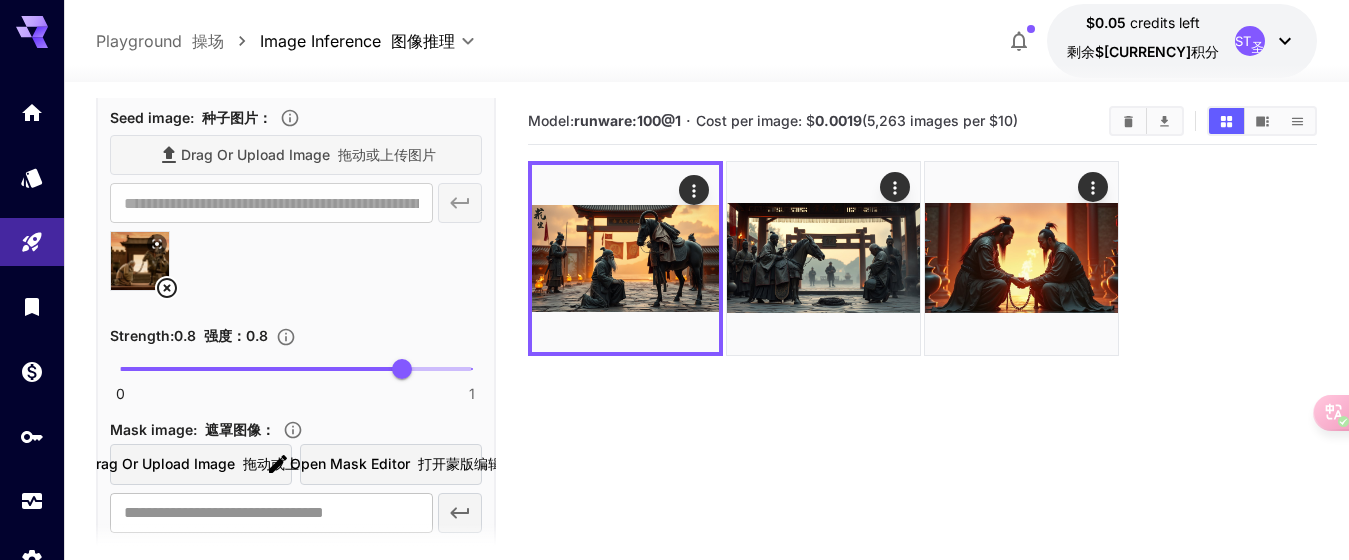 click 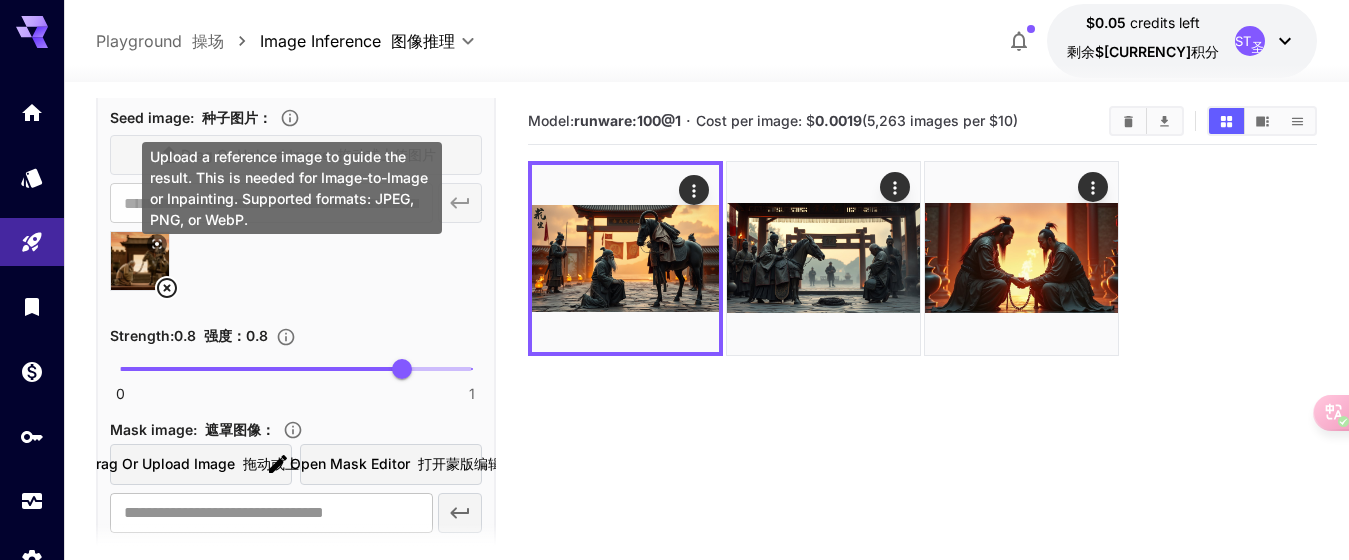 click at bounding box center [296, 269] 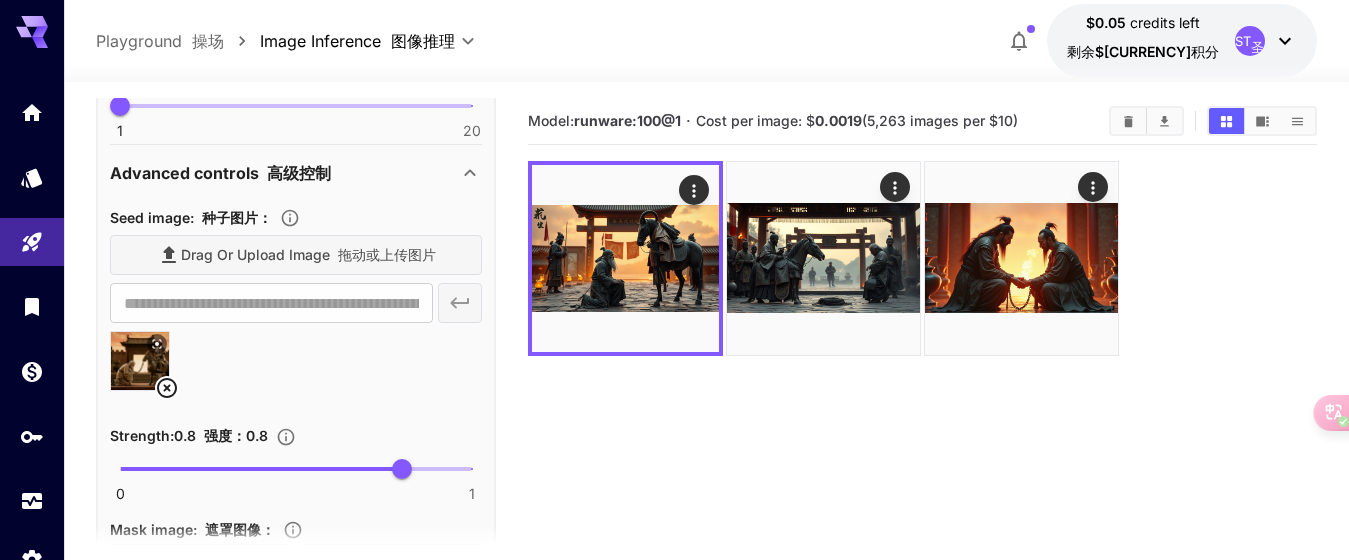 click 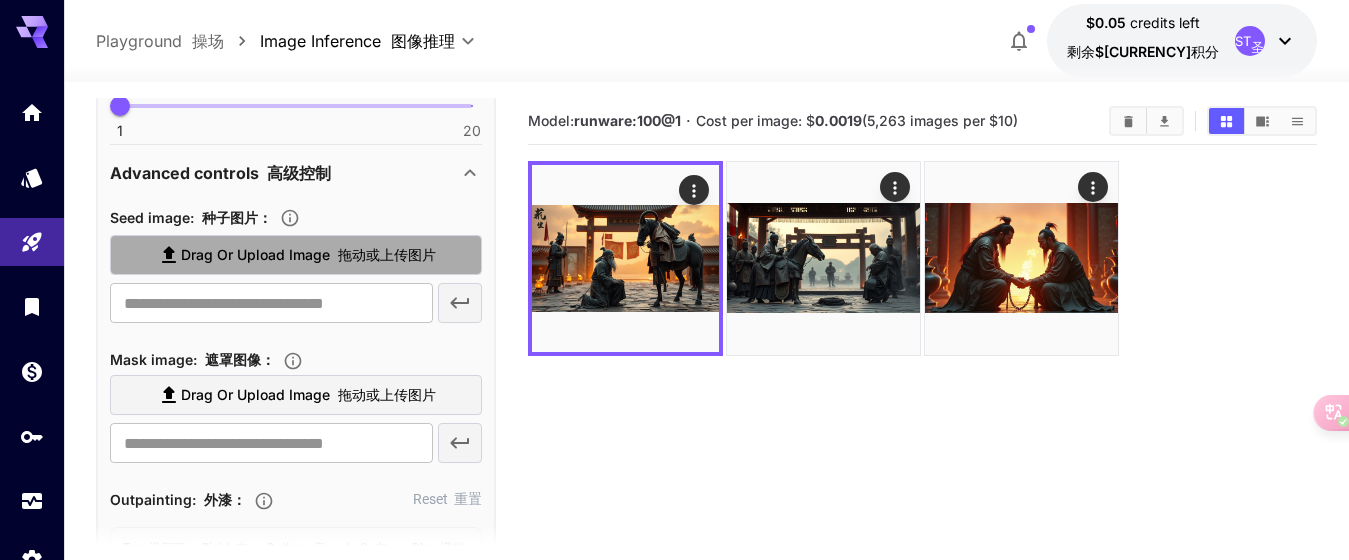 drag, startPoint x: 166, startPoint y: 383, endPoint x: 227, endPoint y: 253, distance: 143.60014 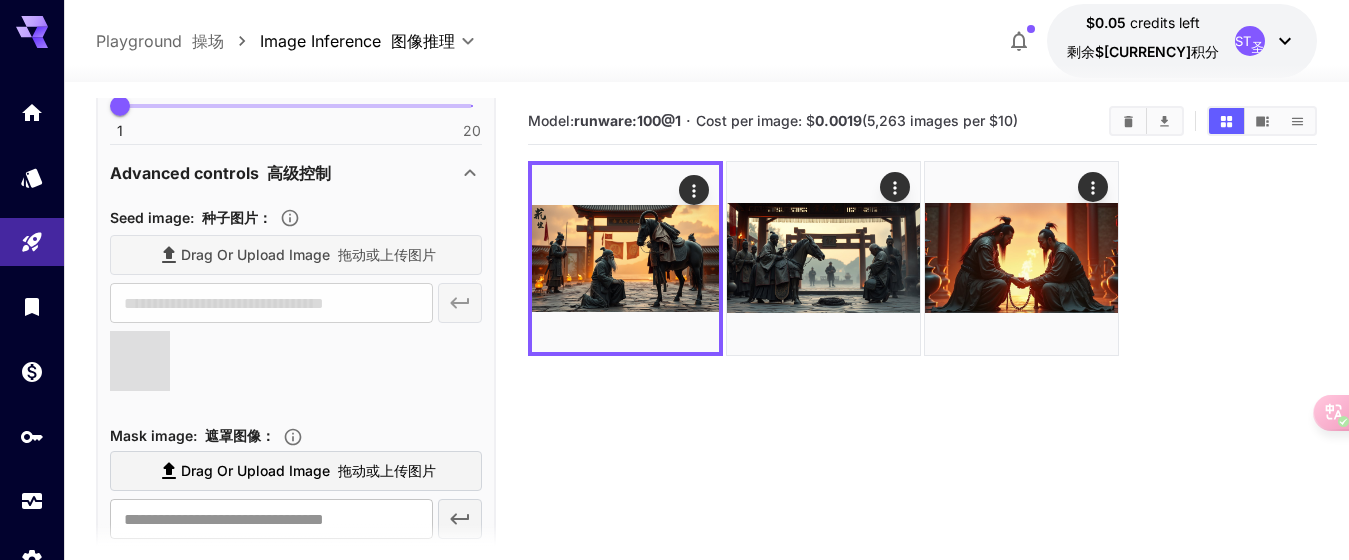 type on "**********" 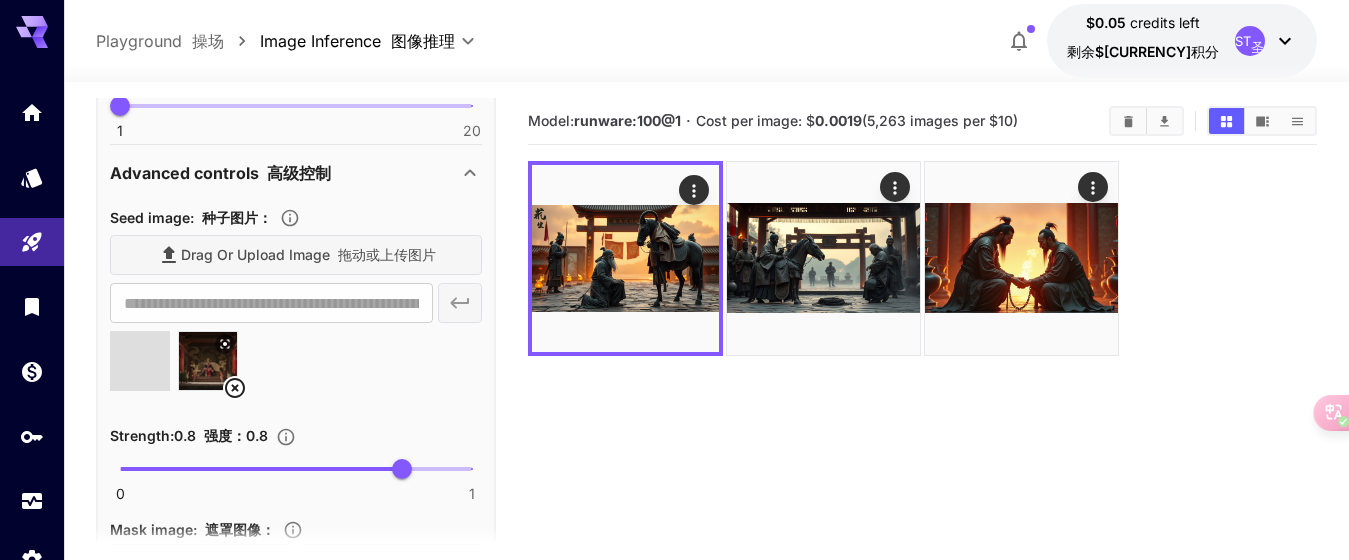 click at bounding box center [140, 361] 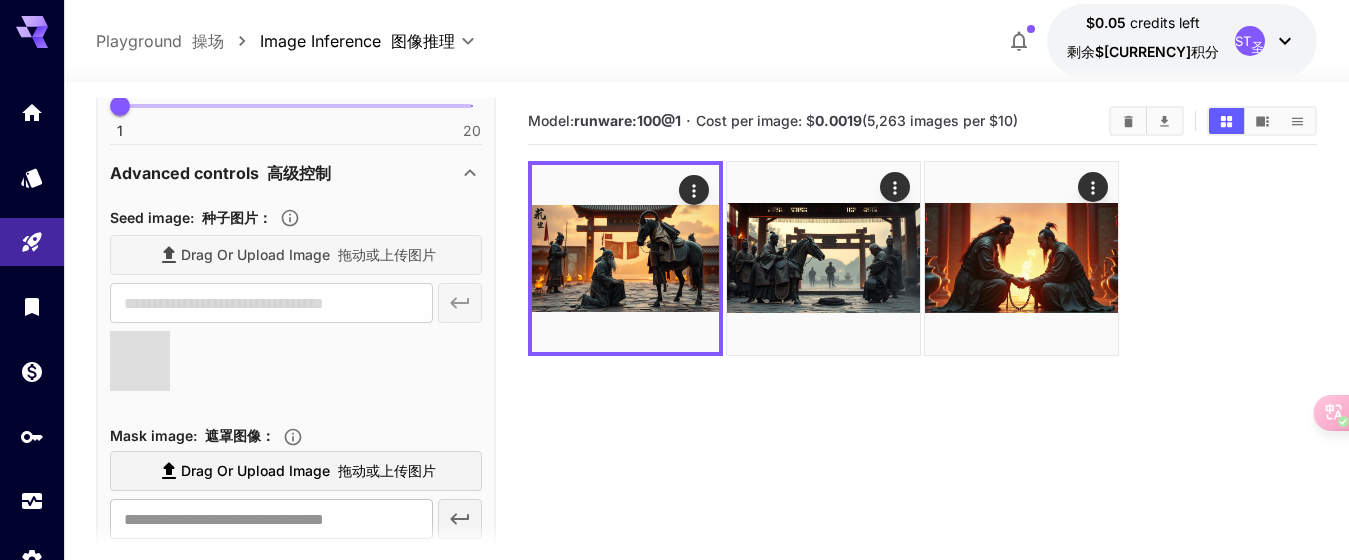 click at bounding box center [140, 361] 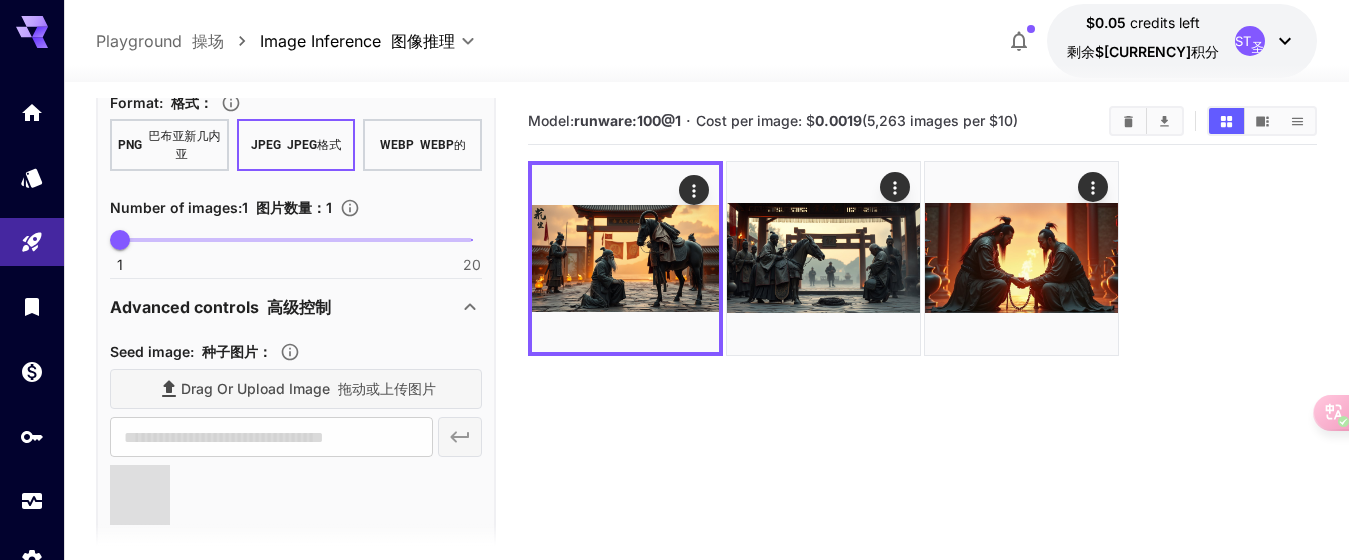 scroll, scrollTop: 825, scrollLeft: 0, axis: vertical 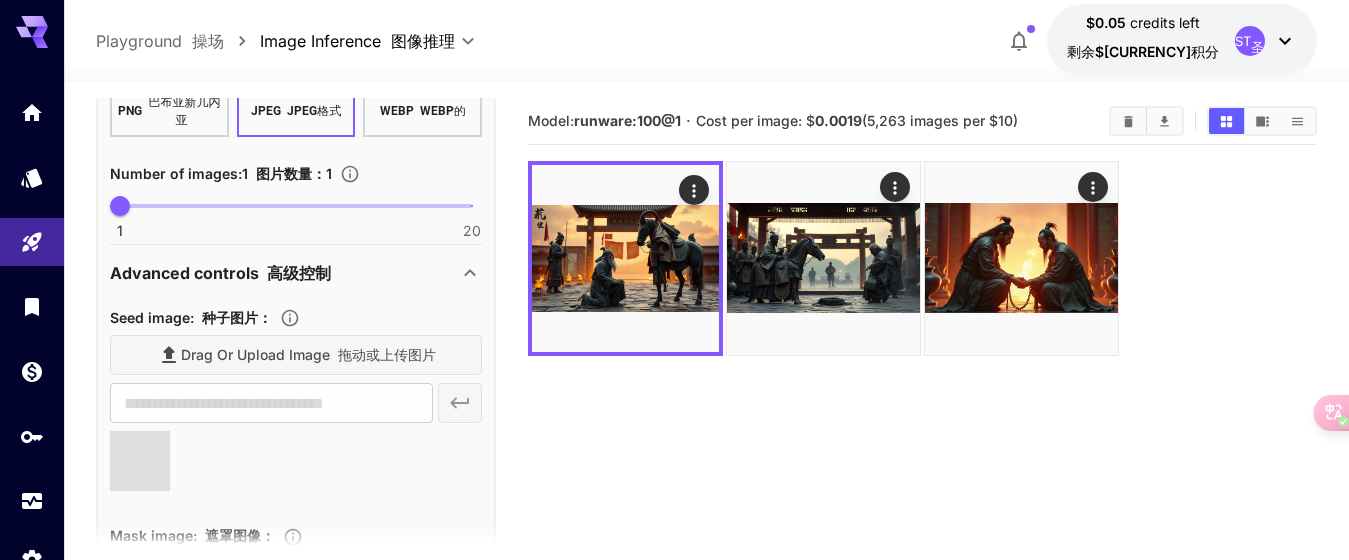 click on "Drag or upload image    拖动或上传图片" at bounding box center [296, 355] 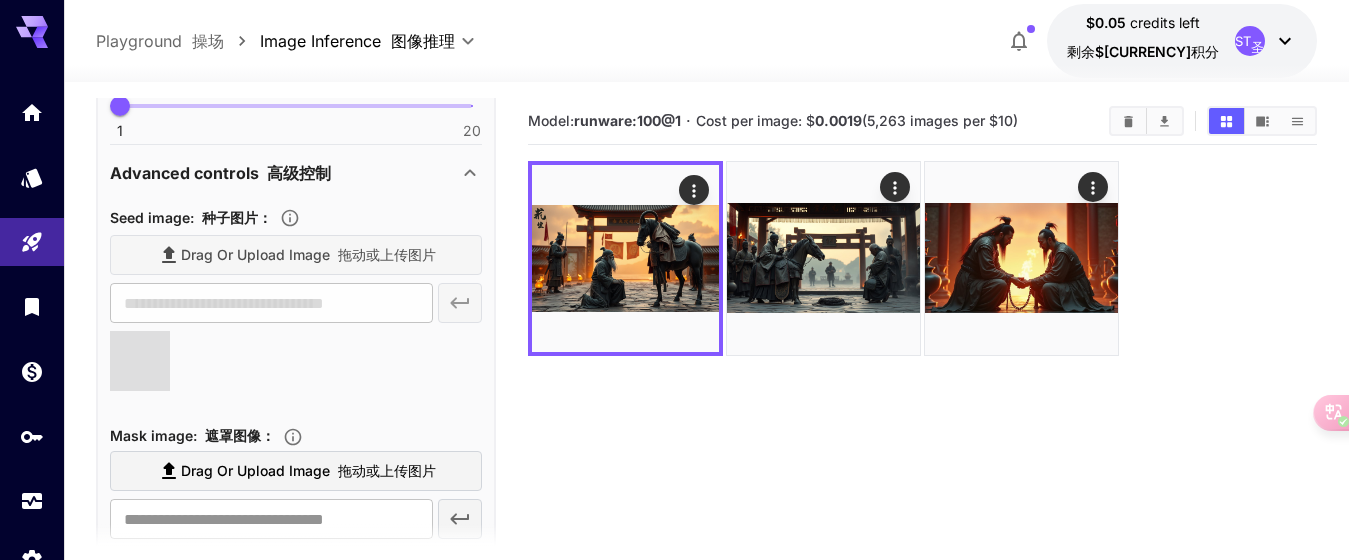 scroll, scrollTop: 825, scrollLeft: 0, axis: vertical 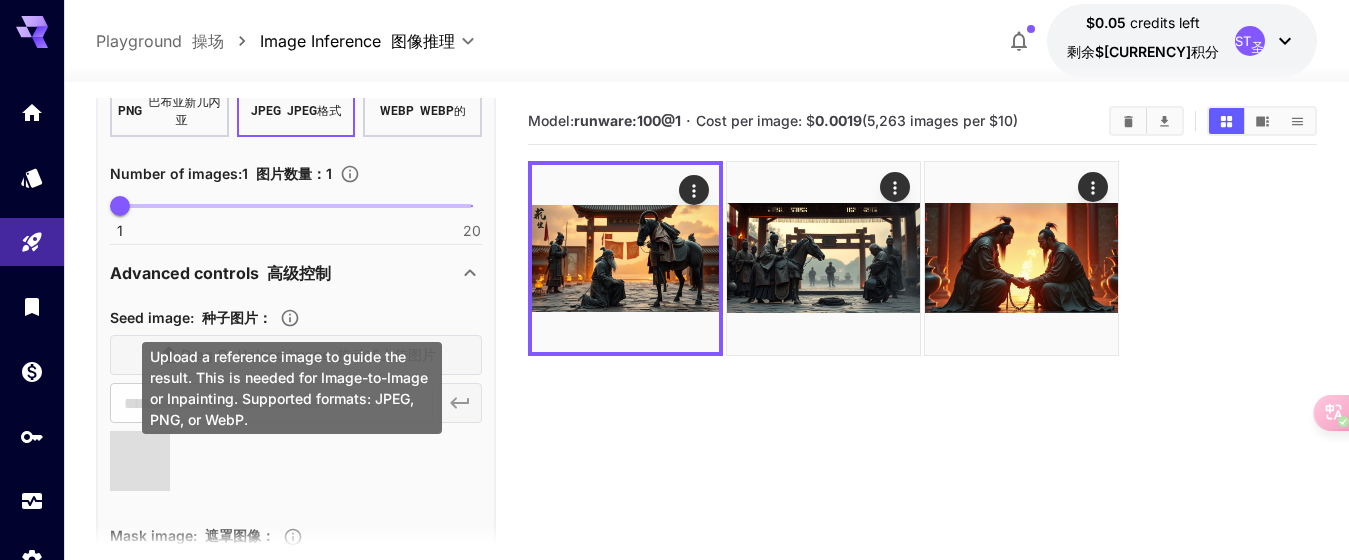 click 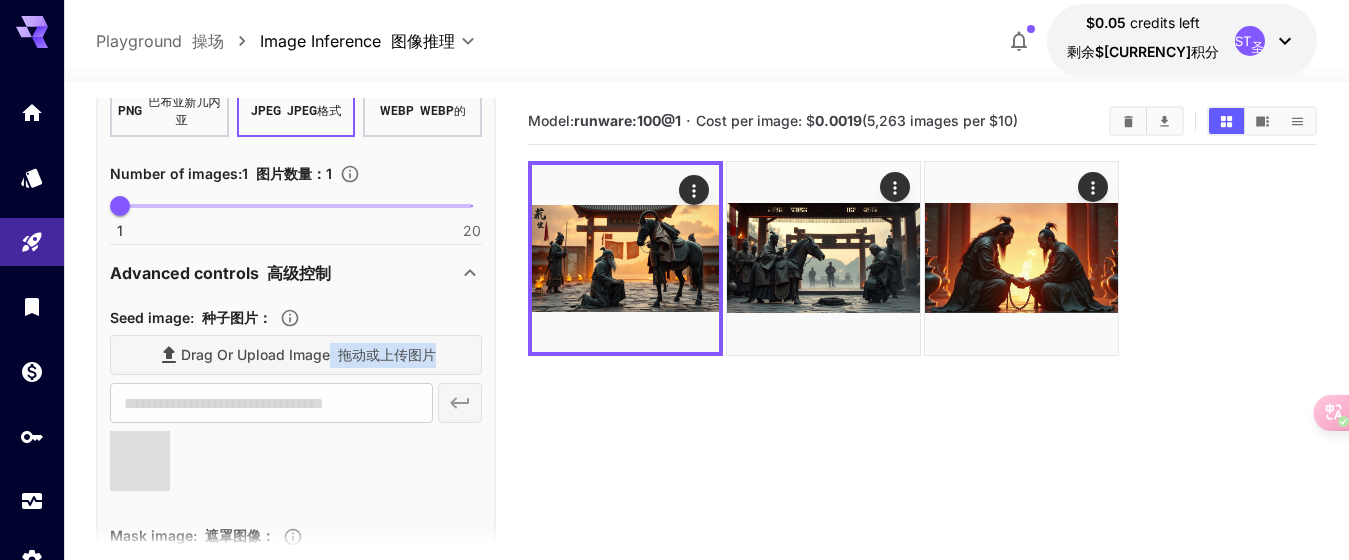 drag, startPoint x: 291, startPoint y: 315, endPoint x: 198, endPoint y: 378, distance: 112.32987 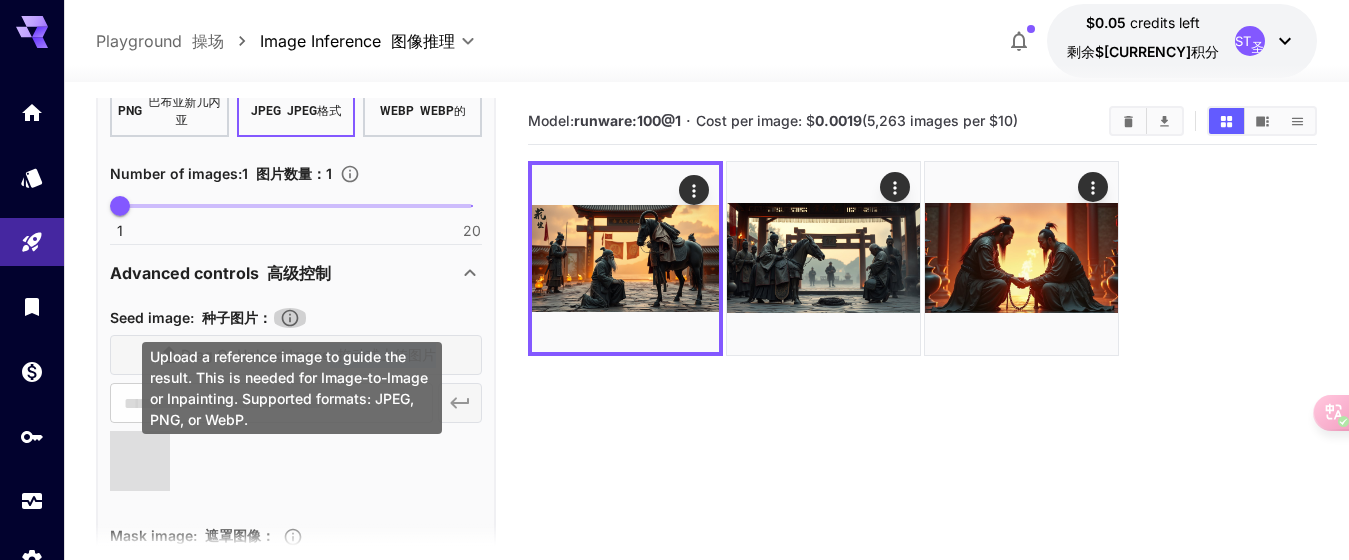 click 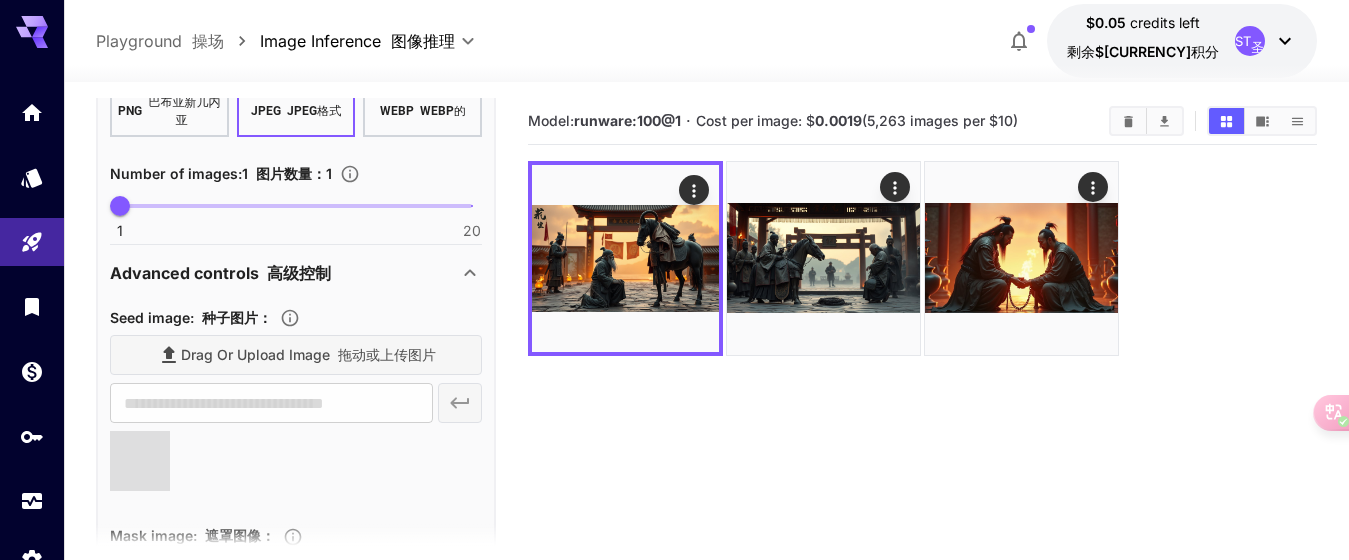 drag, startPoint x: 290, startPoint y: 314, endPoint x: 371, endPoint y: 453, distance: 160.87883 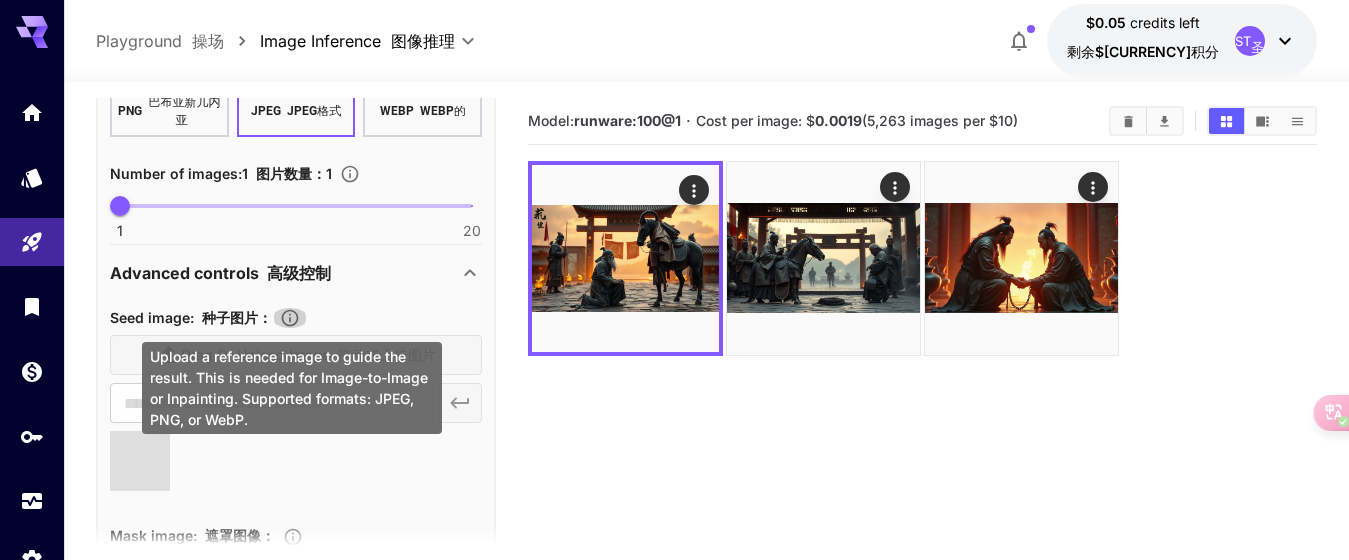 click 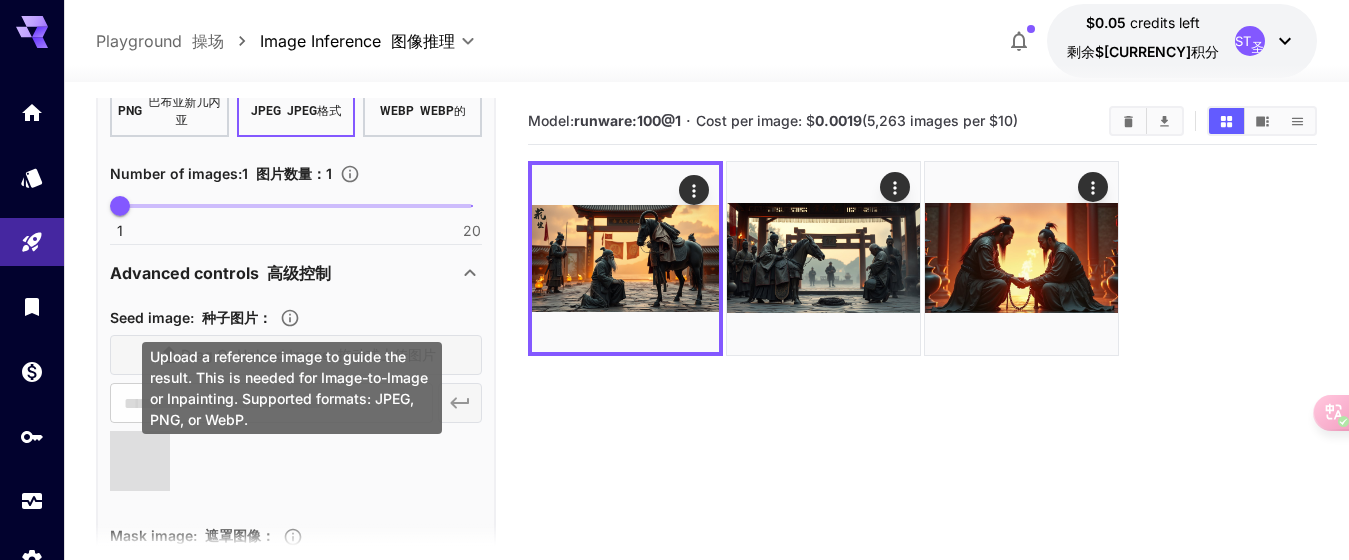 type 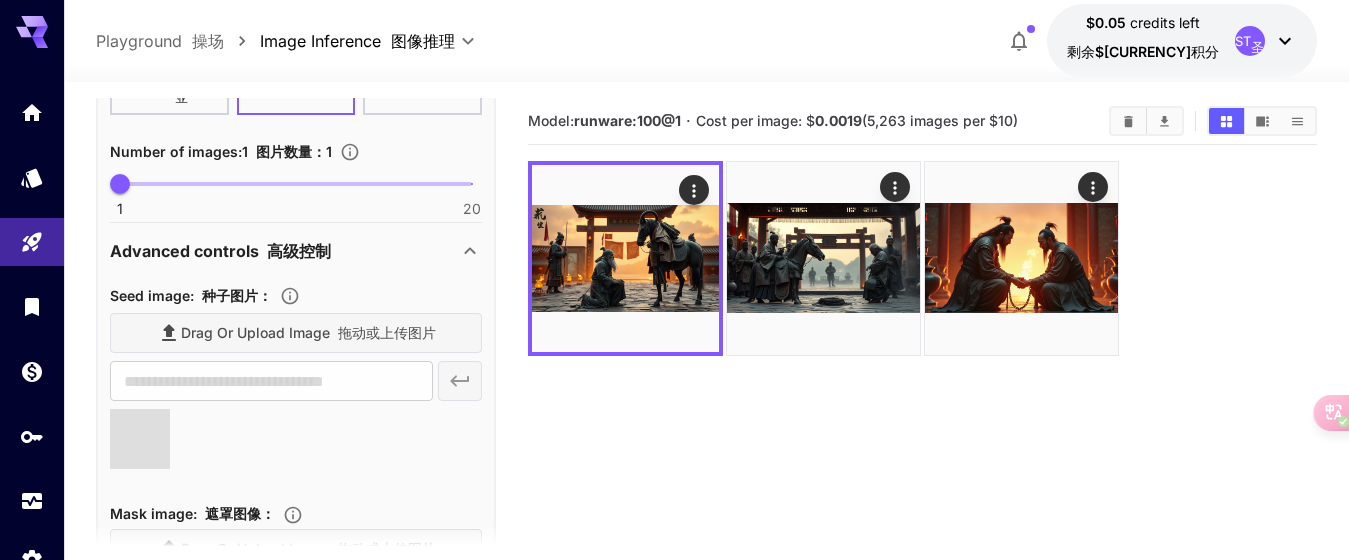 scroll, scrollTop: 925, scrollLeft: 0, axis: vertical 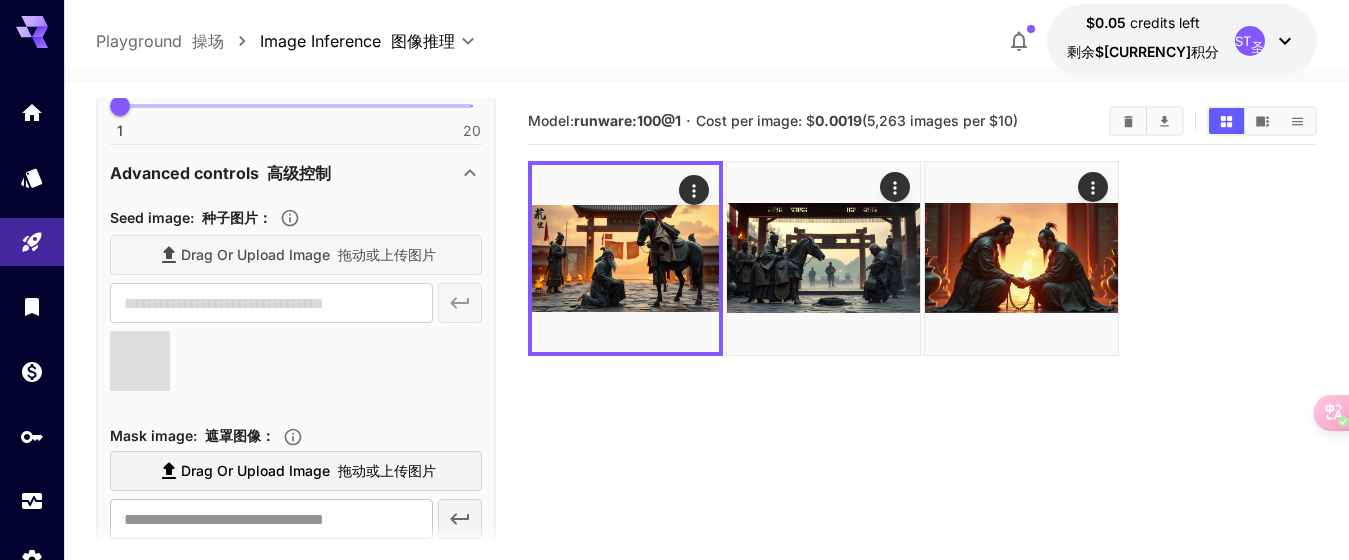click at bounding box center [140, 361] 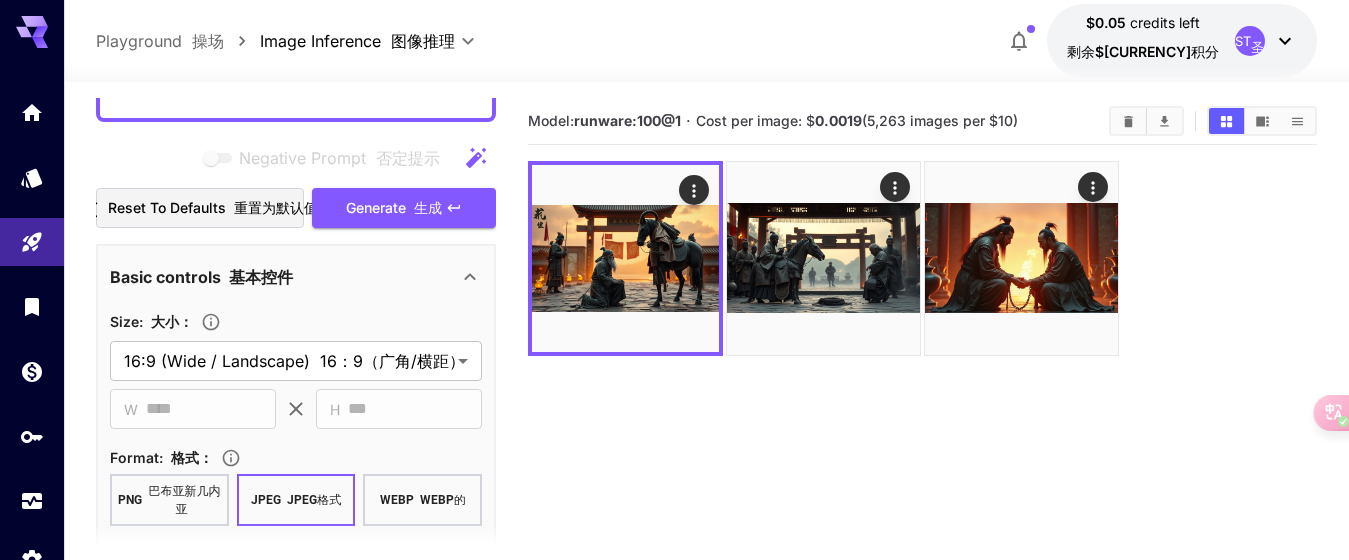 scroll, scrollTop: 425, scrollLeft: 0, axis: vertical 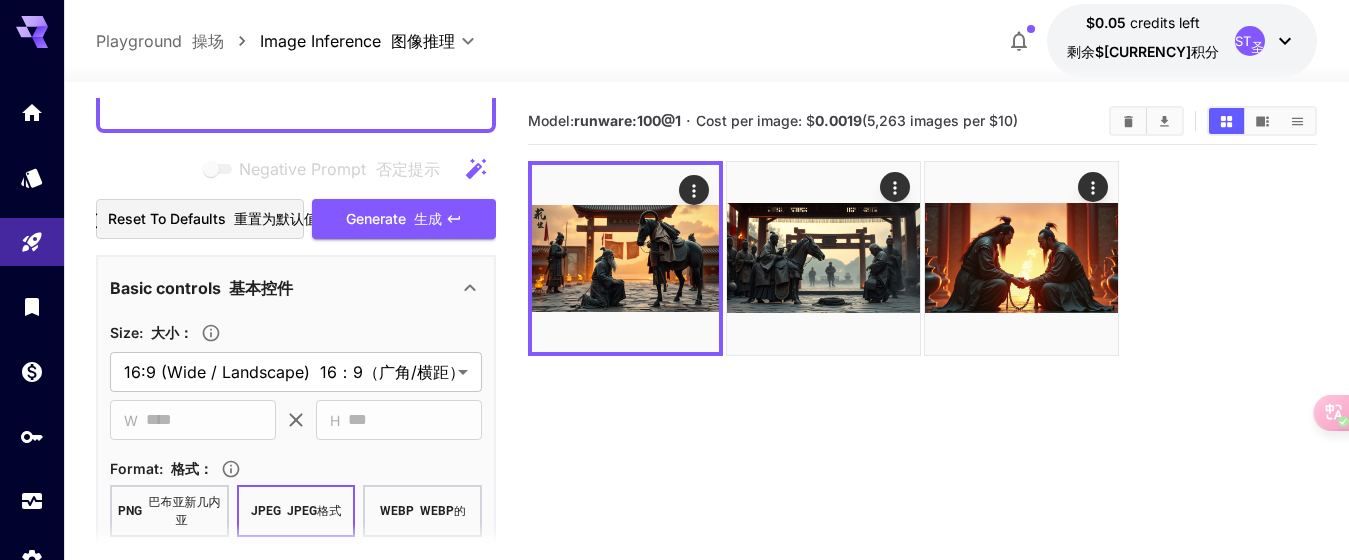 click on "**********" at bounding box center [296, -13] 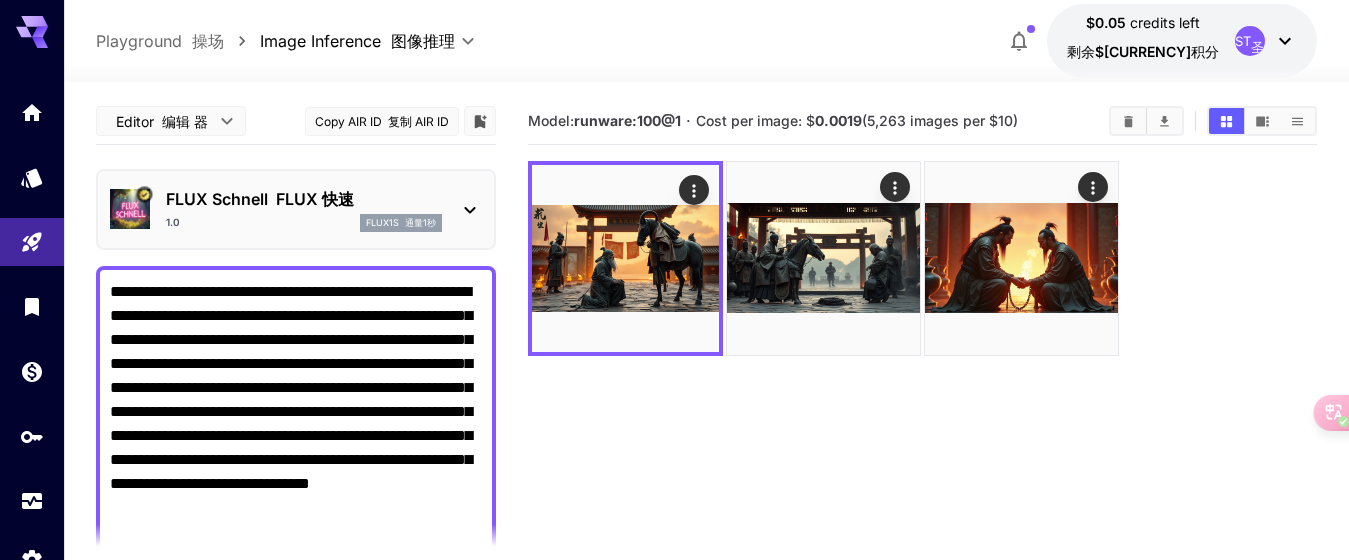 click on "**********" at bounding box center (296, 412) 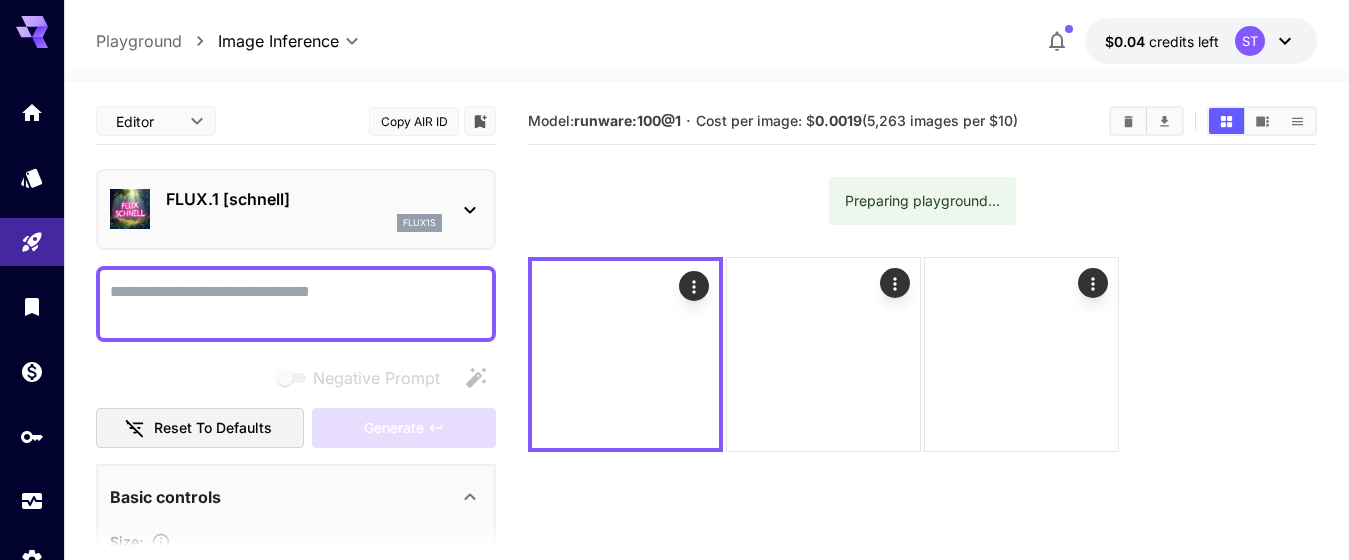scroll, scrollTop: 0, scrollLeft: 0, axis: both 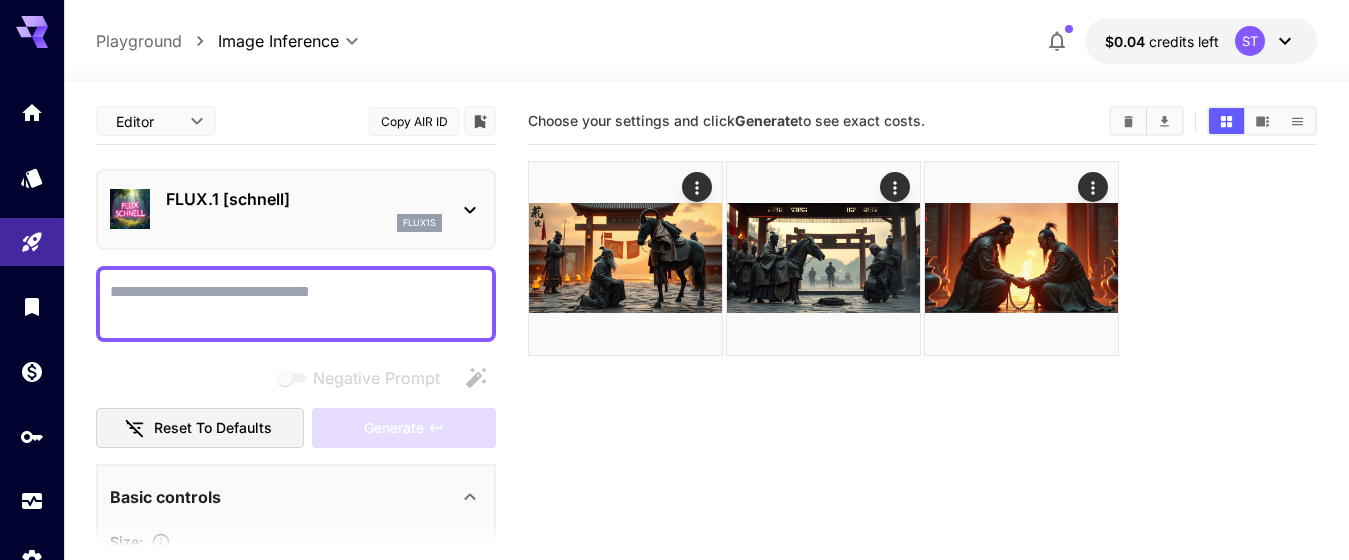 click on "Negative Prompt" at bounding box center (296, 304) 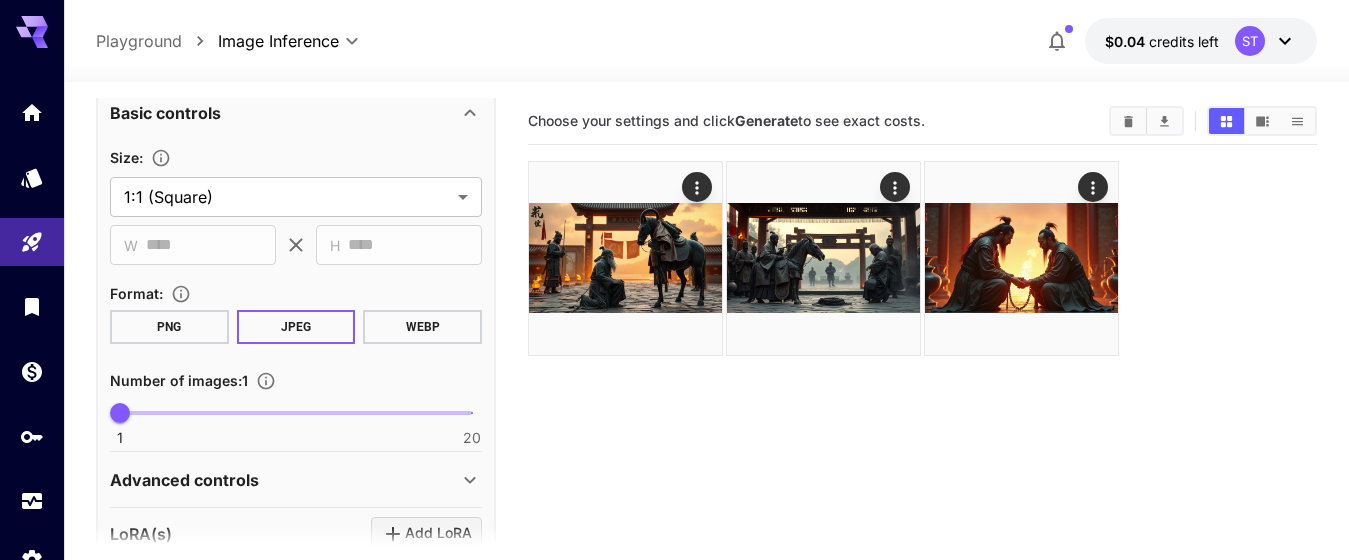 scroll, scrollTop: 800, scrollLeft: 0, axis: vertical 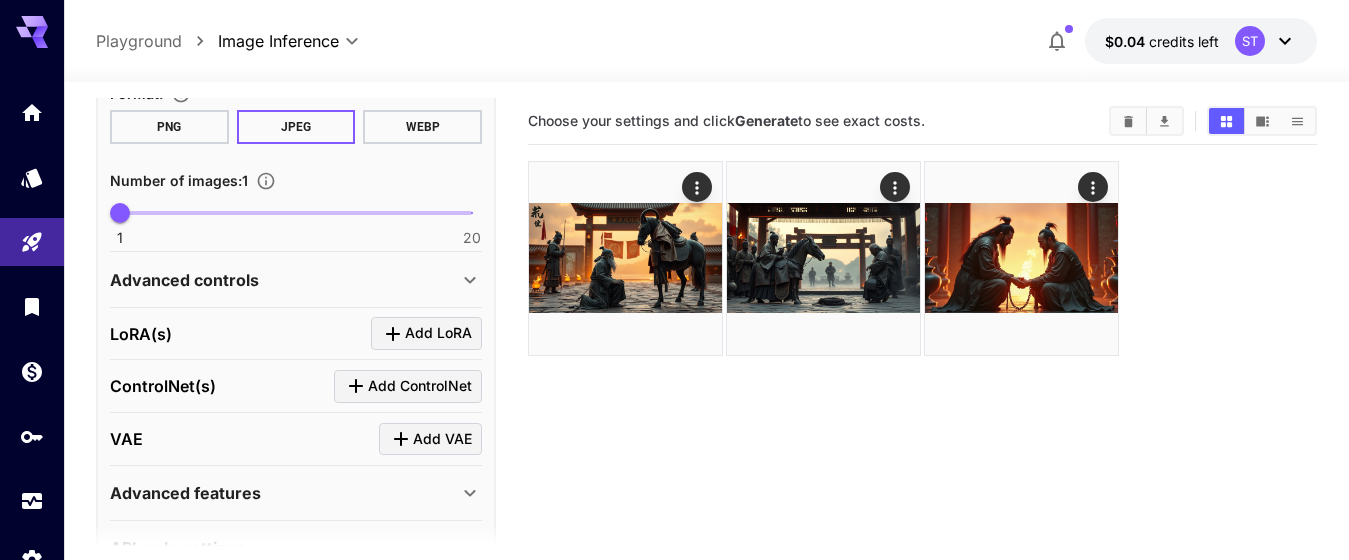 type on "**********" 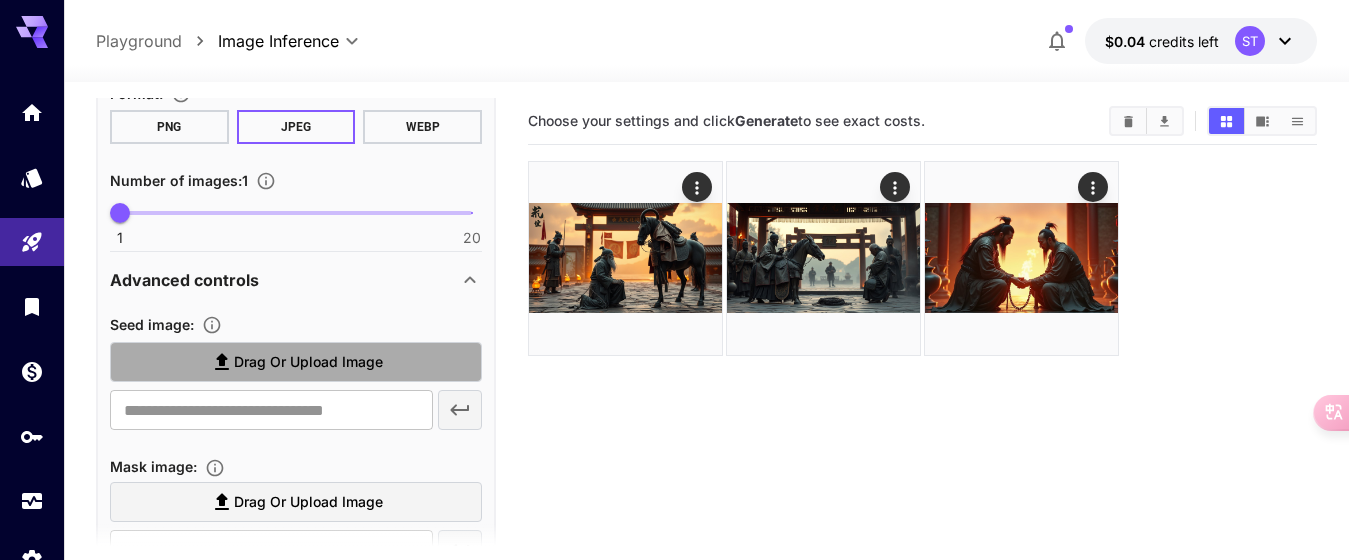 click on "Drag or upload image" at bounding box center [308, 362] 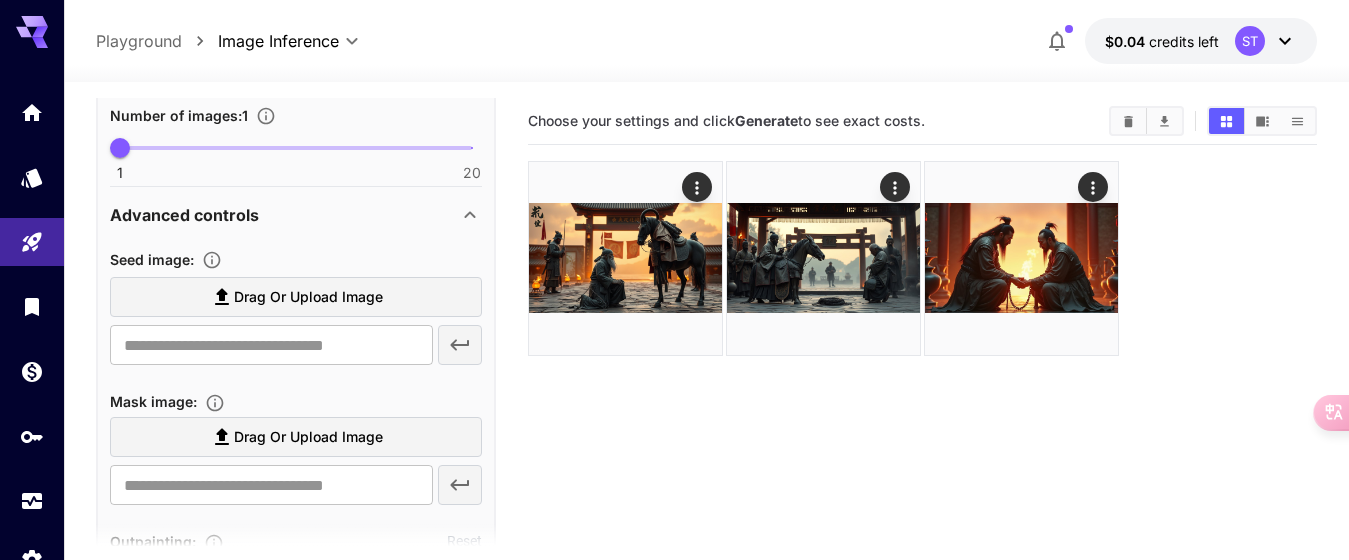 scroll, scrollTop: 900, scrollLeft: 0, axis: vertical 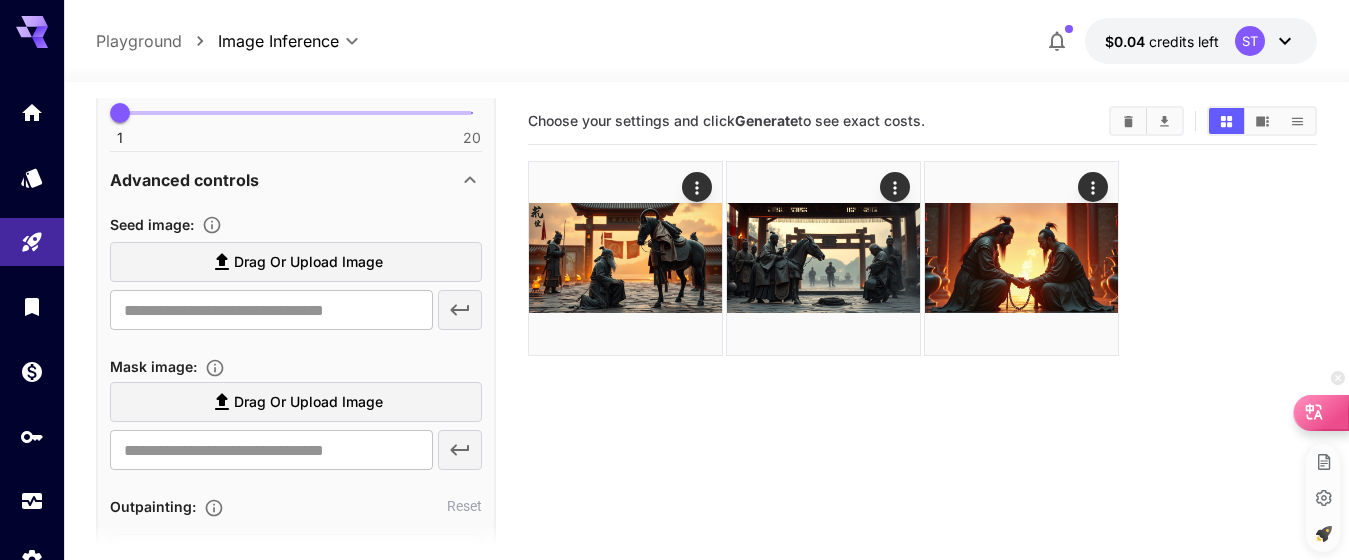 click at bounding box center [1321, 412] 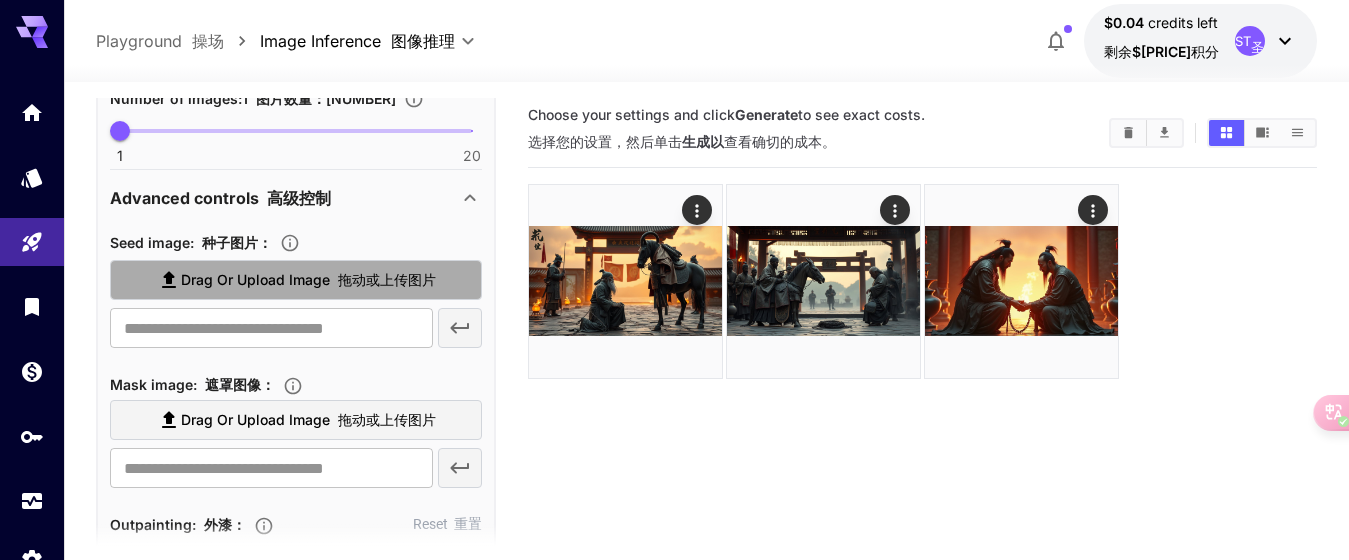 click on "拖动或上传图片" at bounding box center (387, 279) 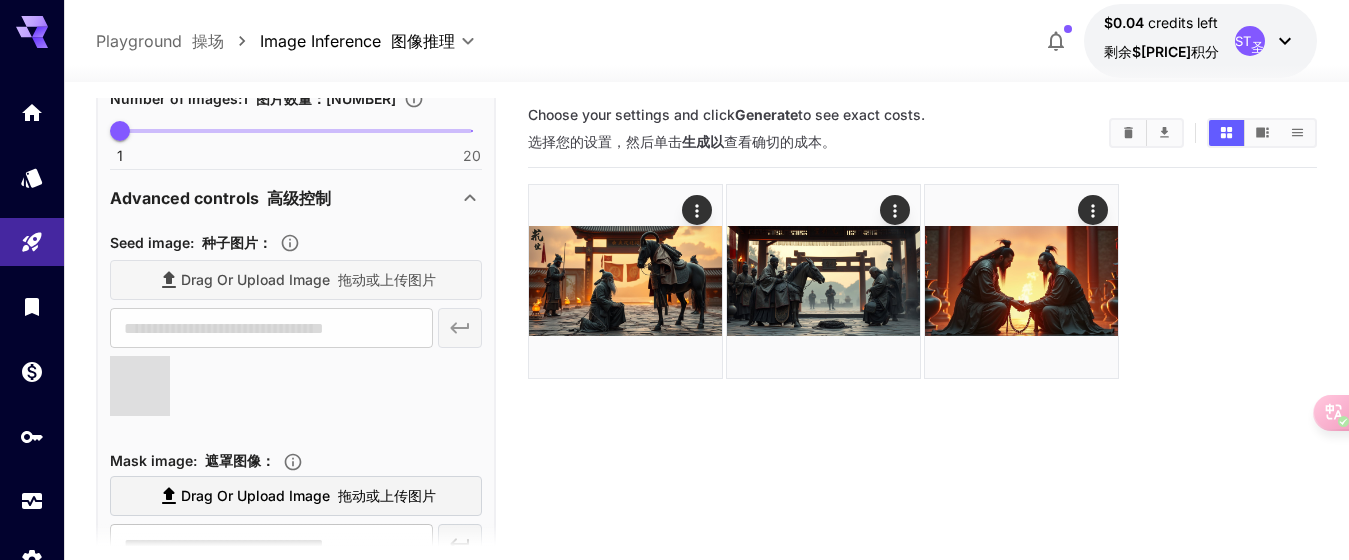 click on "Drag or upload image    拖动或上传图片" at bounding box center (296, 280) 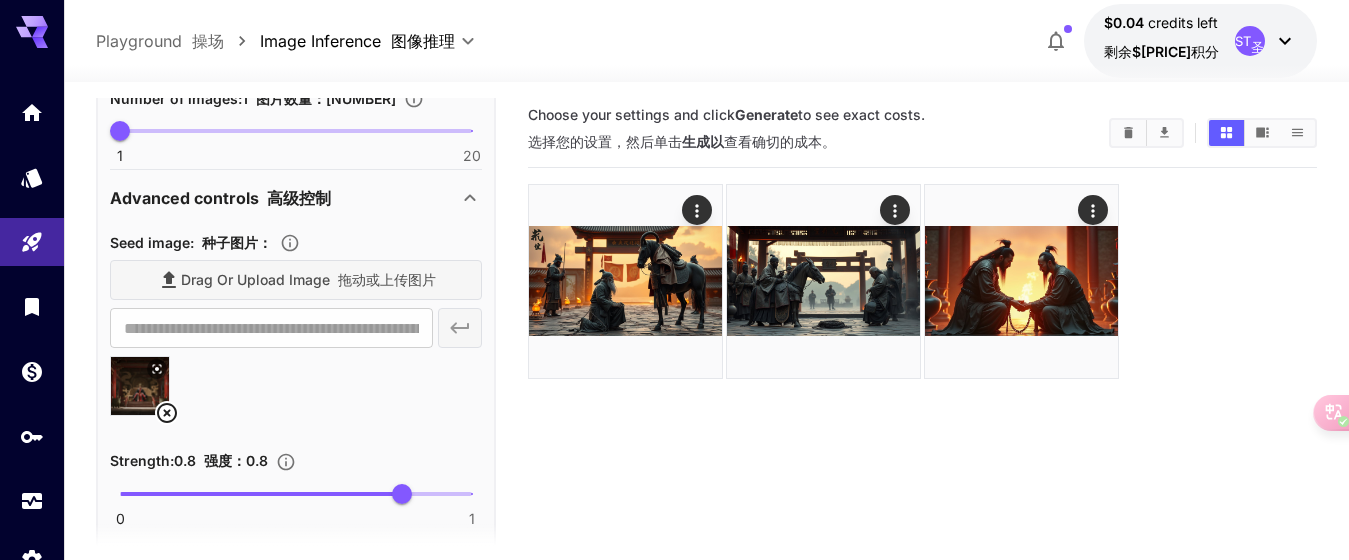 click on "Drag or upload image    拖动或上传图片" at bounding box center [296, 280] 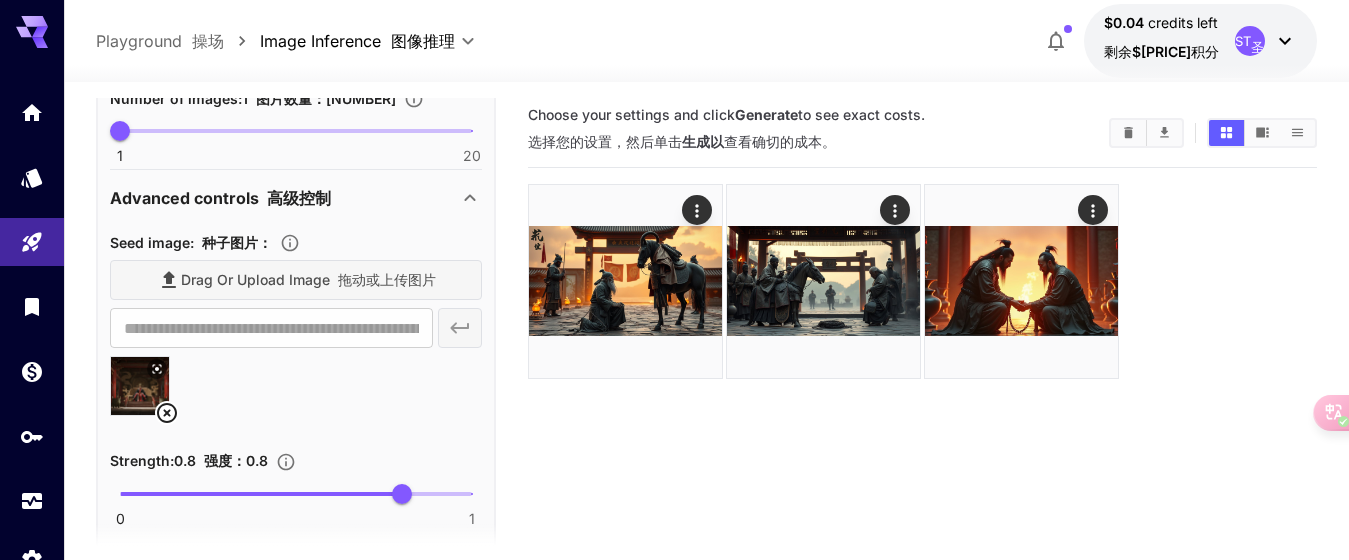 click on "Choose your settings and click  Generate  to see exact costs. 选择您的设置，然后单击 生成以 查看确切的成本。" at bounding box center [922, 378] 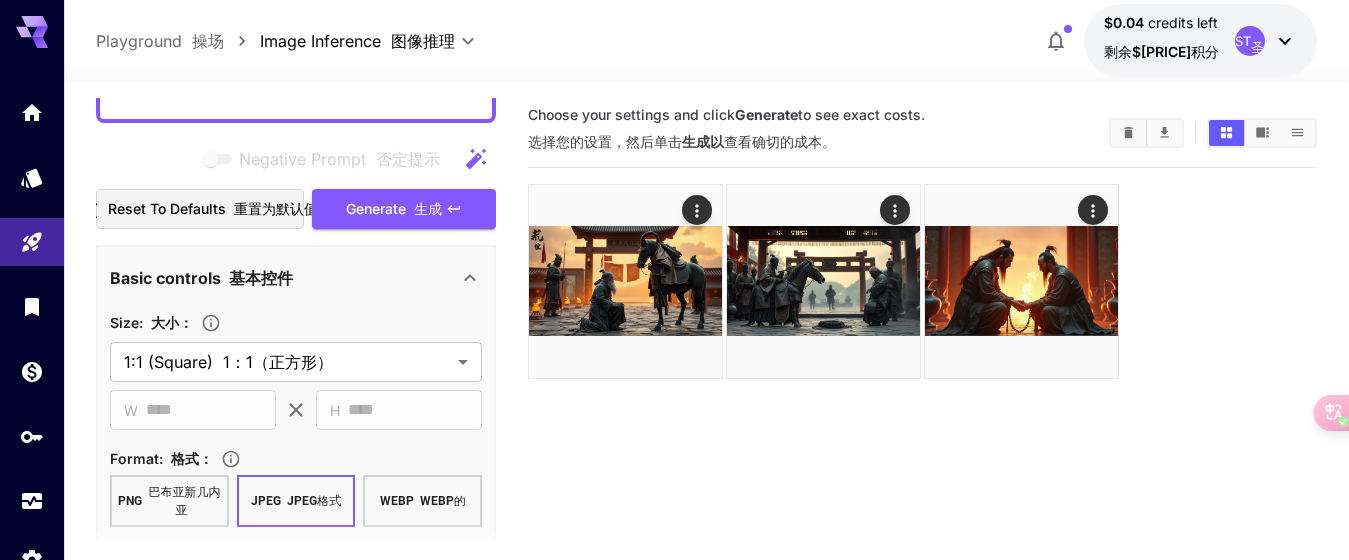 scroll, scrollTop: 400, scrollLeft: 0, axis: vertical 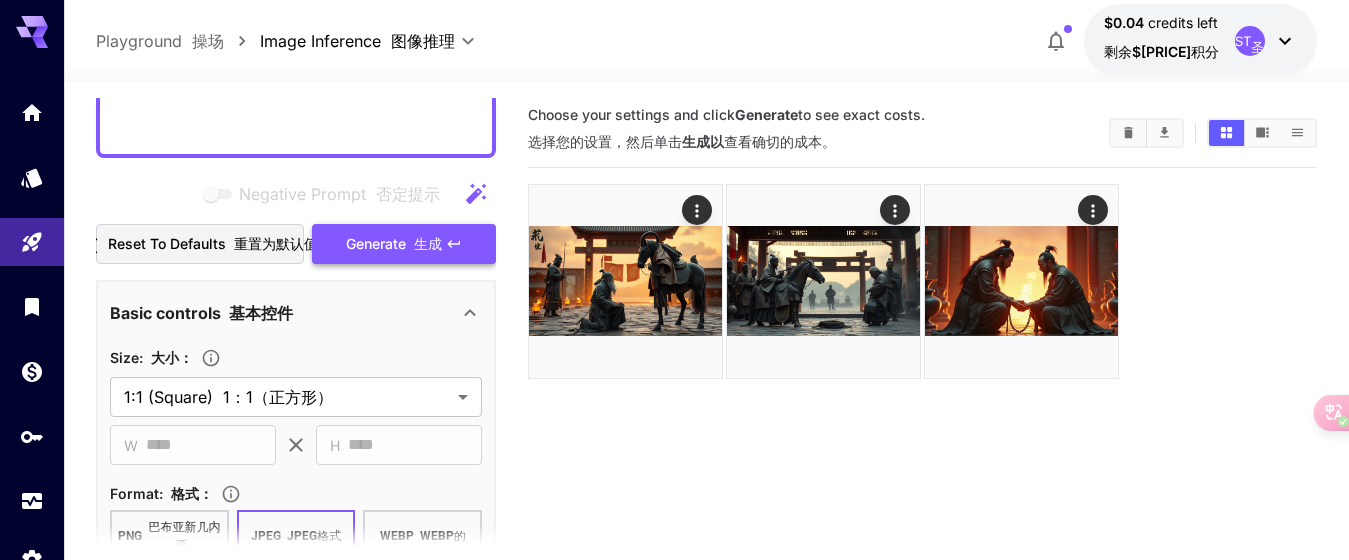 click 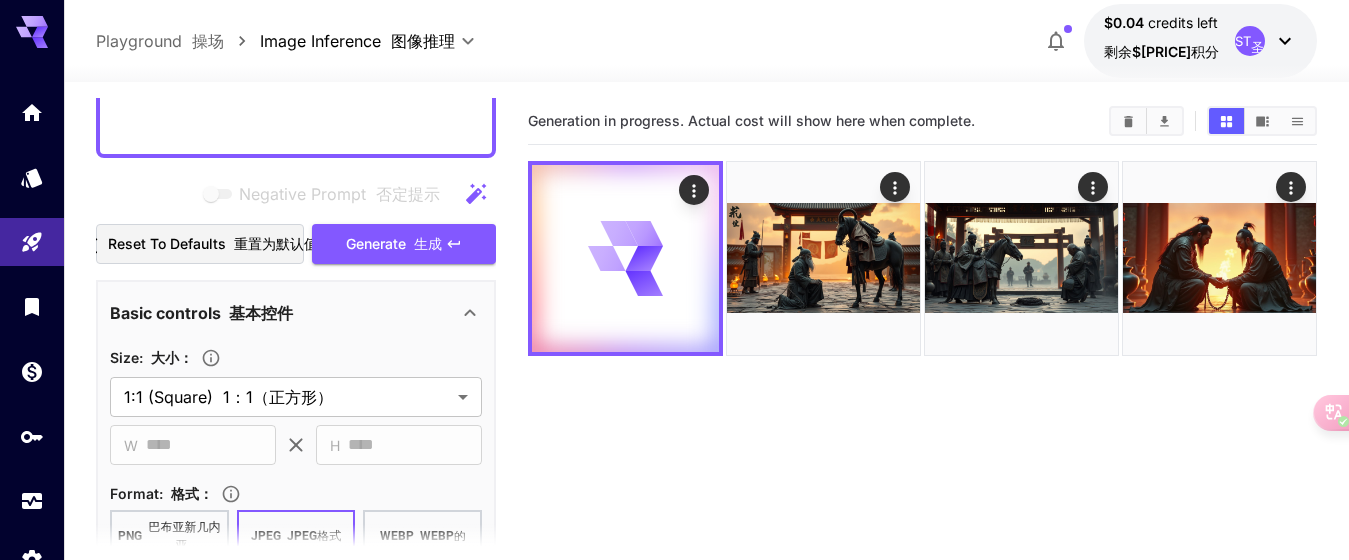 scroll, scrollTop: 0, scrollLeft: 0, axis: both 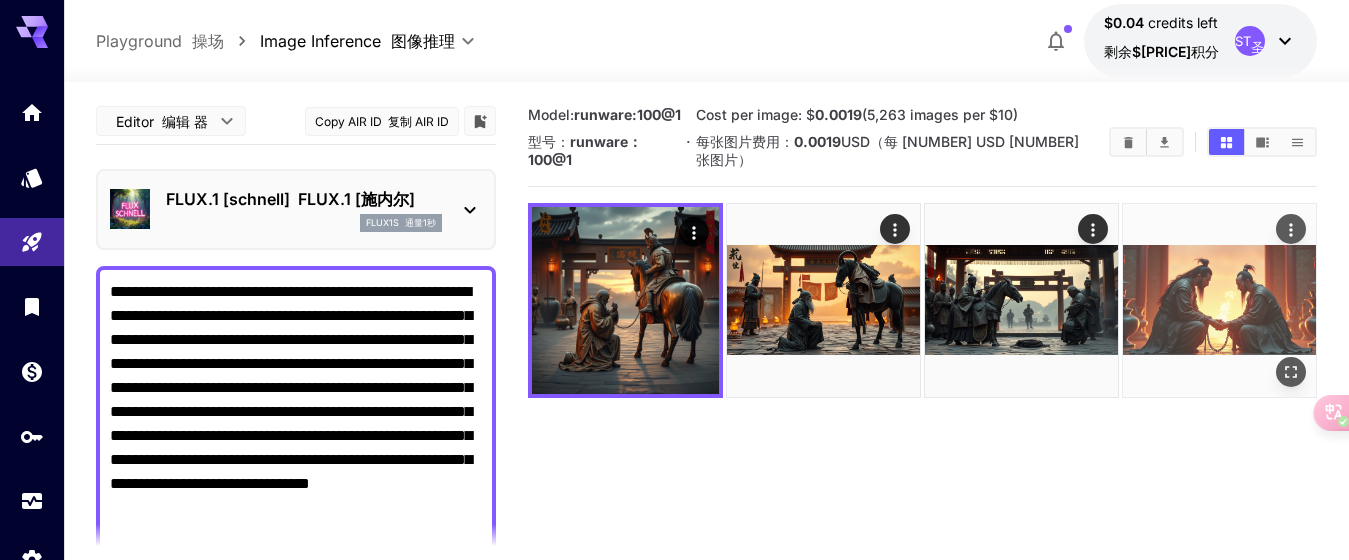 click at bounding box center (1219, 300) 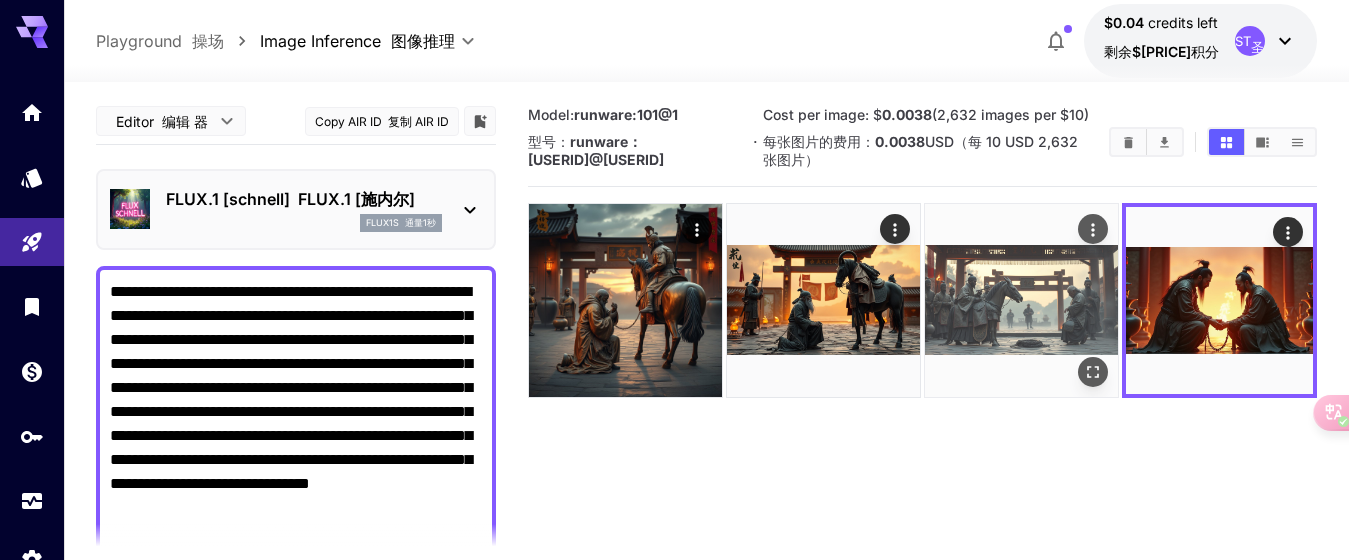 click at bounding box center [1021, 300] 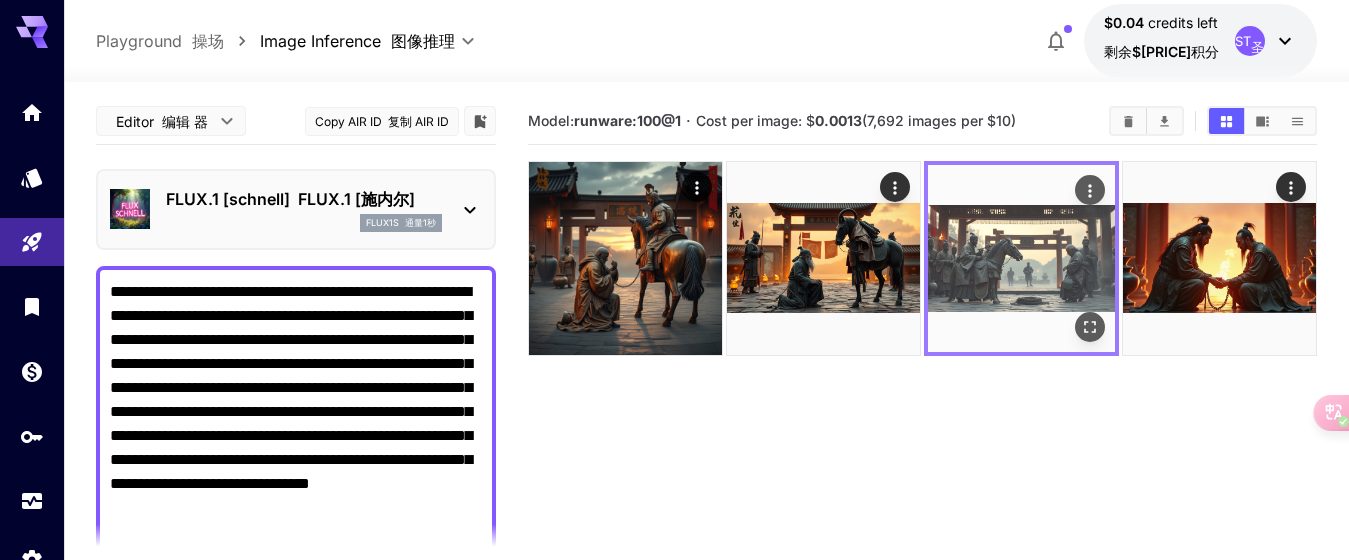 click at bounding box center [823, 258] 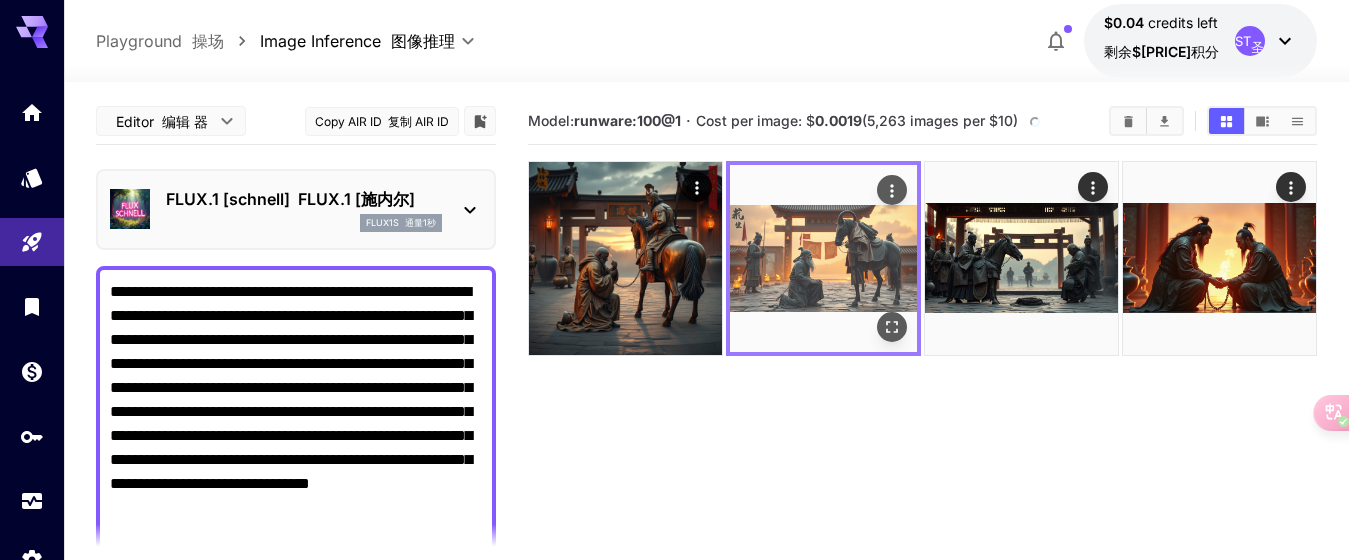 click at bounding box center (625, 258) 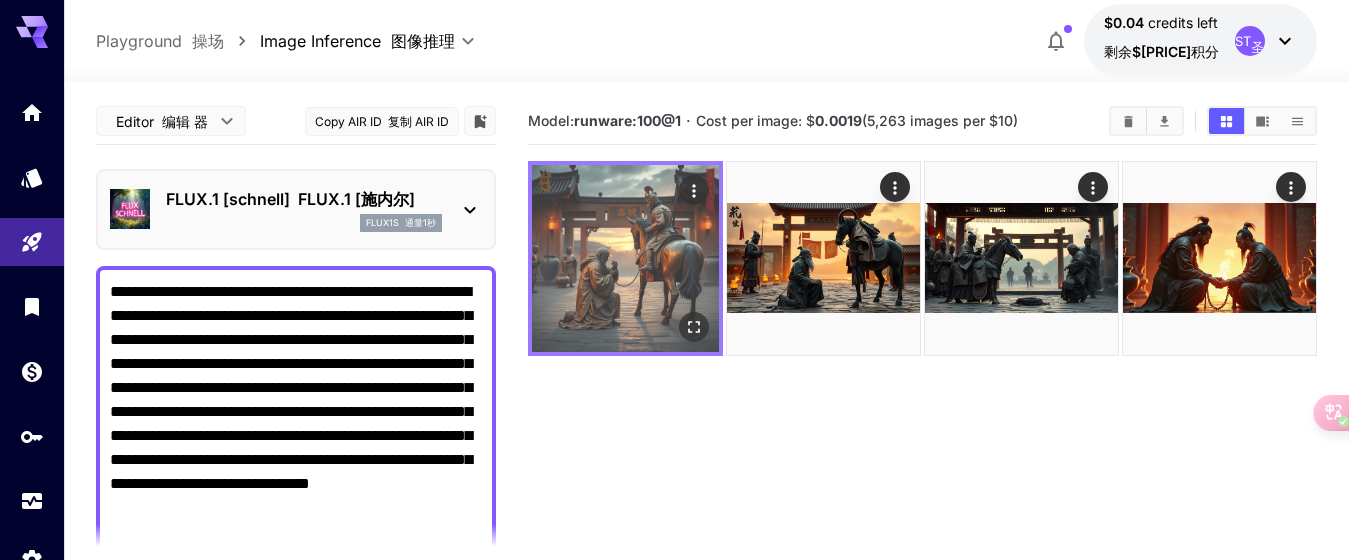 click at bounding box center [1021, 258] 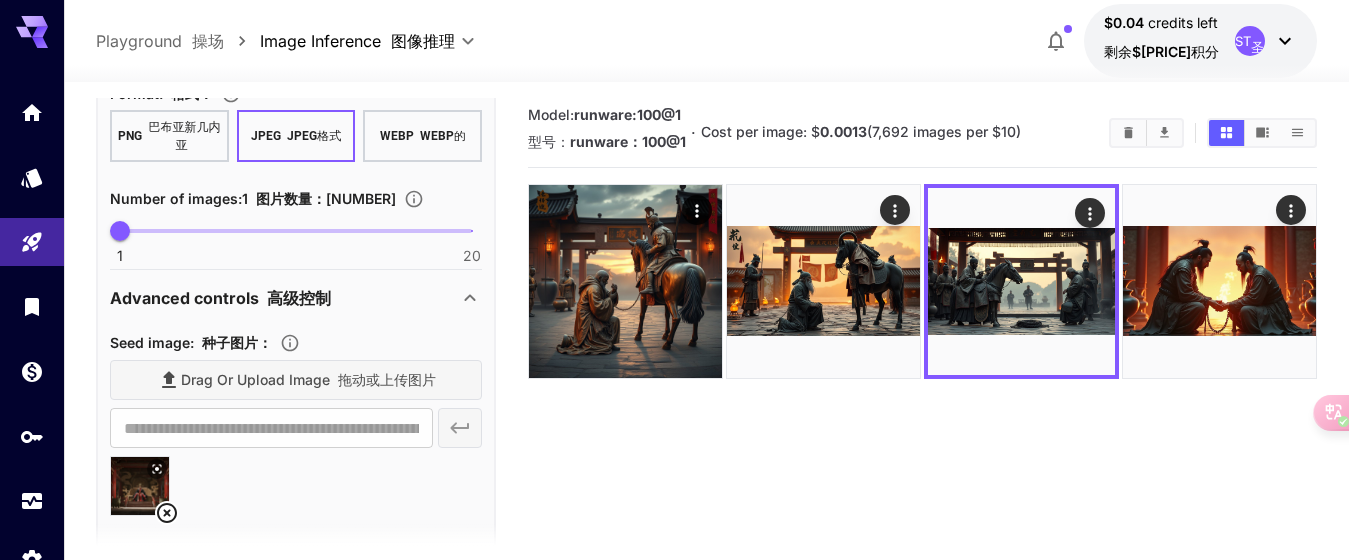 scroll, scrollTop: 900, scrollLeft: 0, axis: vertical 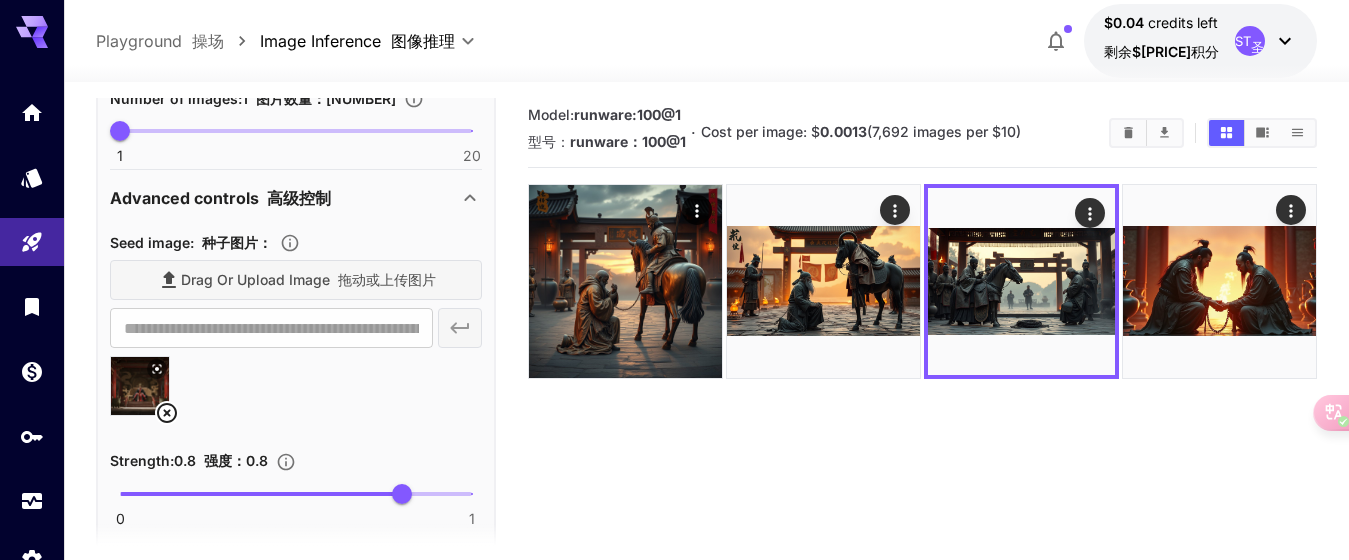 click 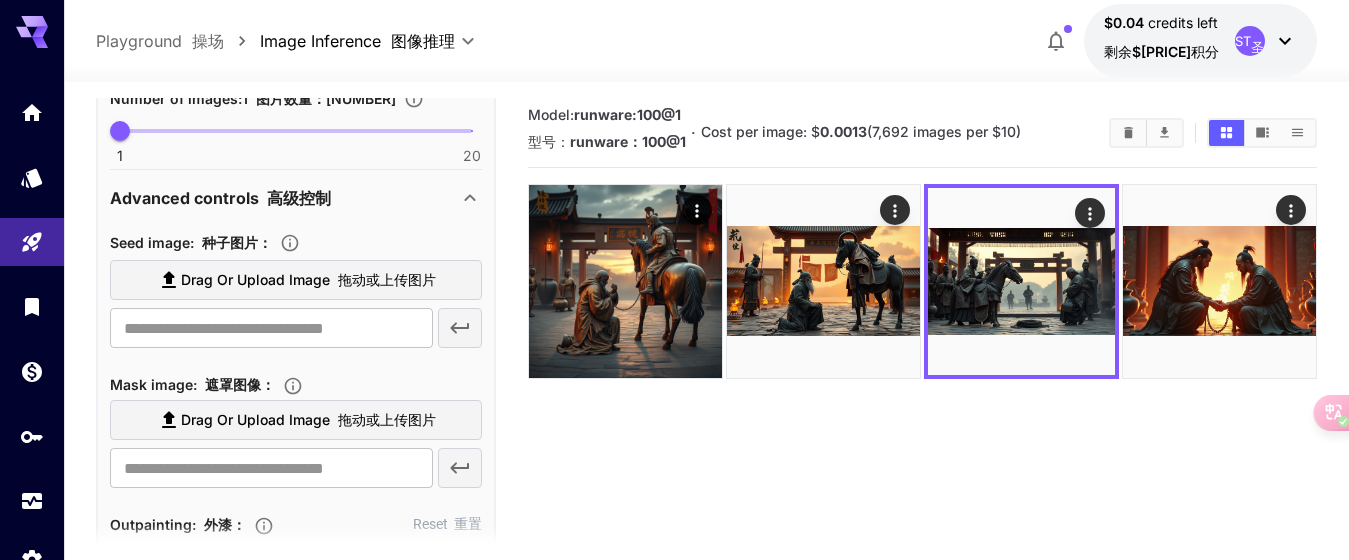 scroll, scrollTop: 300, scrollLeft: 0, axis: vertical 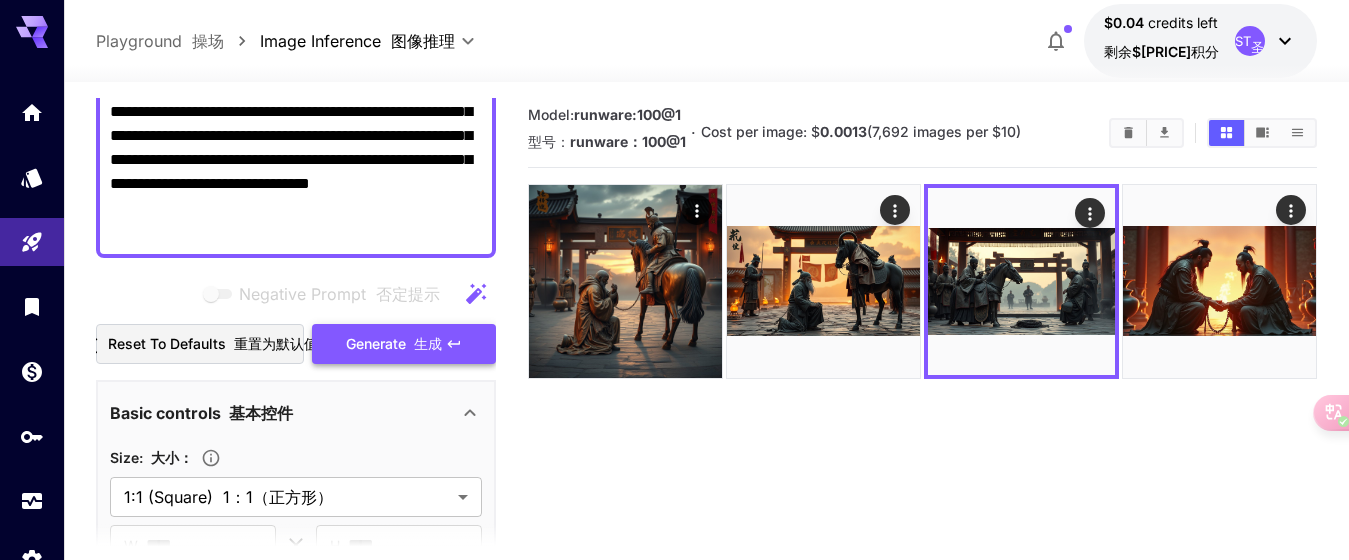 click on "生成" at bounding box center [428, 343] 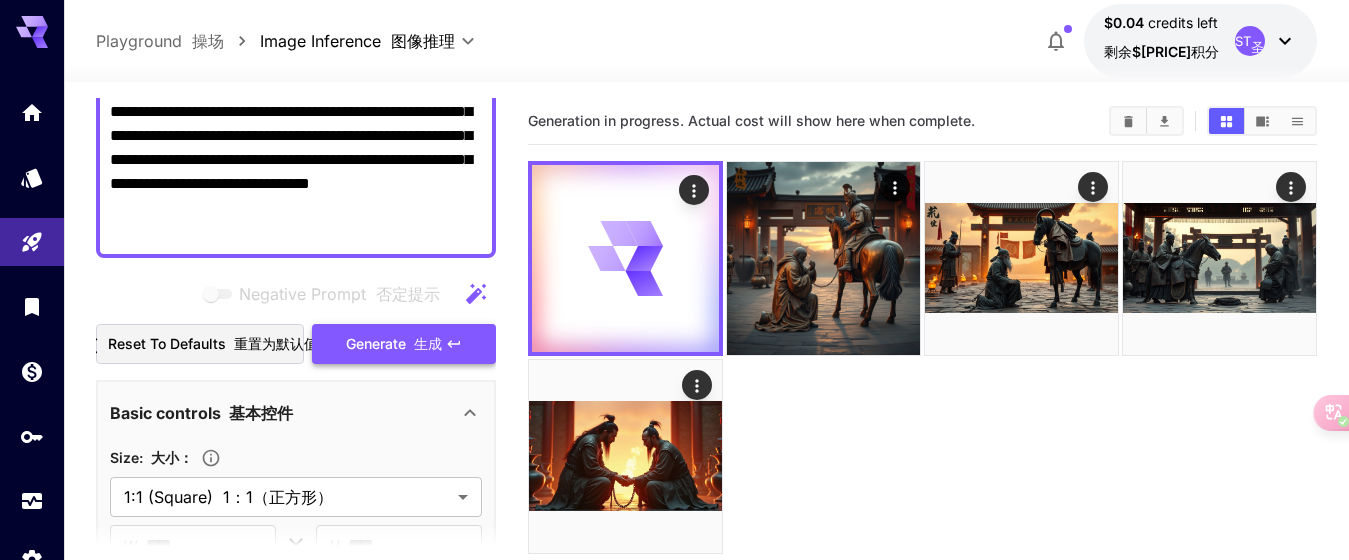 scroll, scrollTop: 200, scrollLeft: 0, axis: vertical 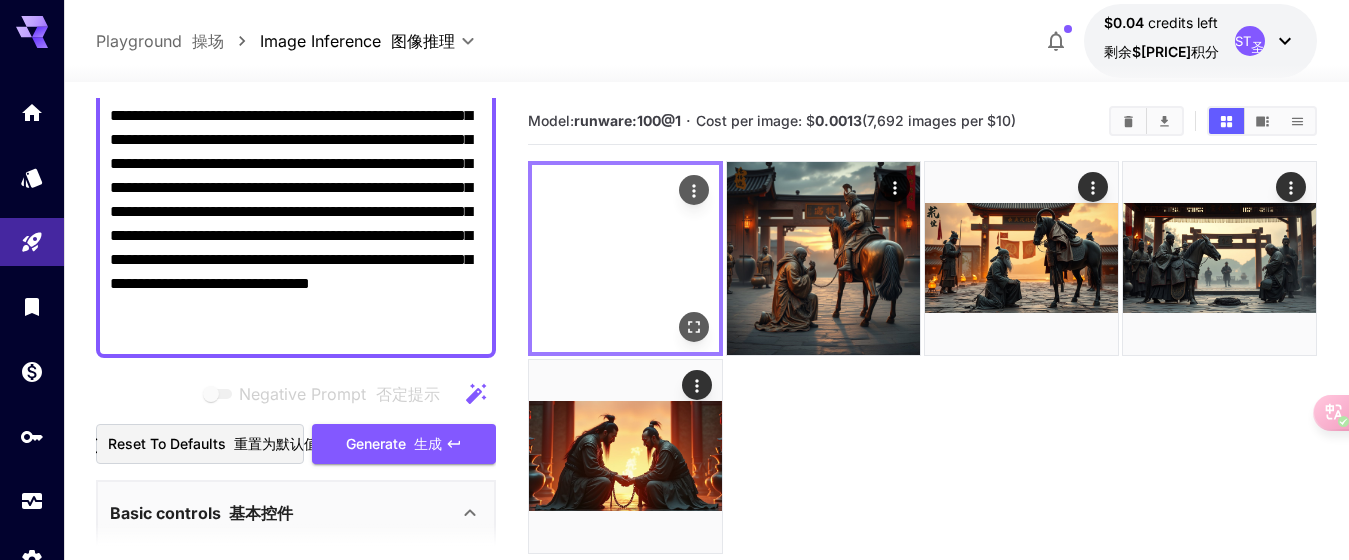 click at bounding box center (625, 258) 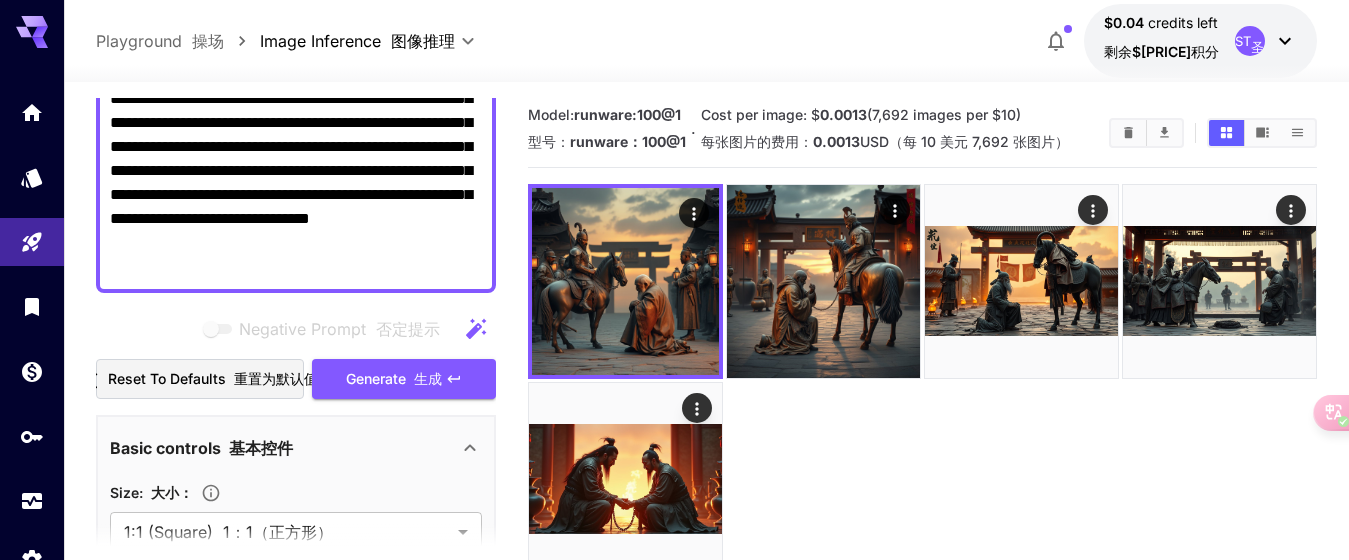 scroll, scrollTop: 300, scrollLeft: 0, axis: vertical 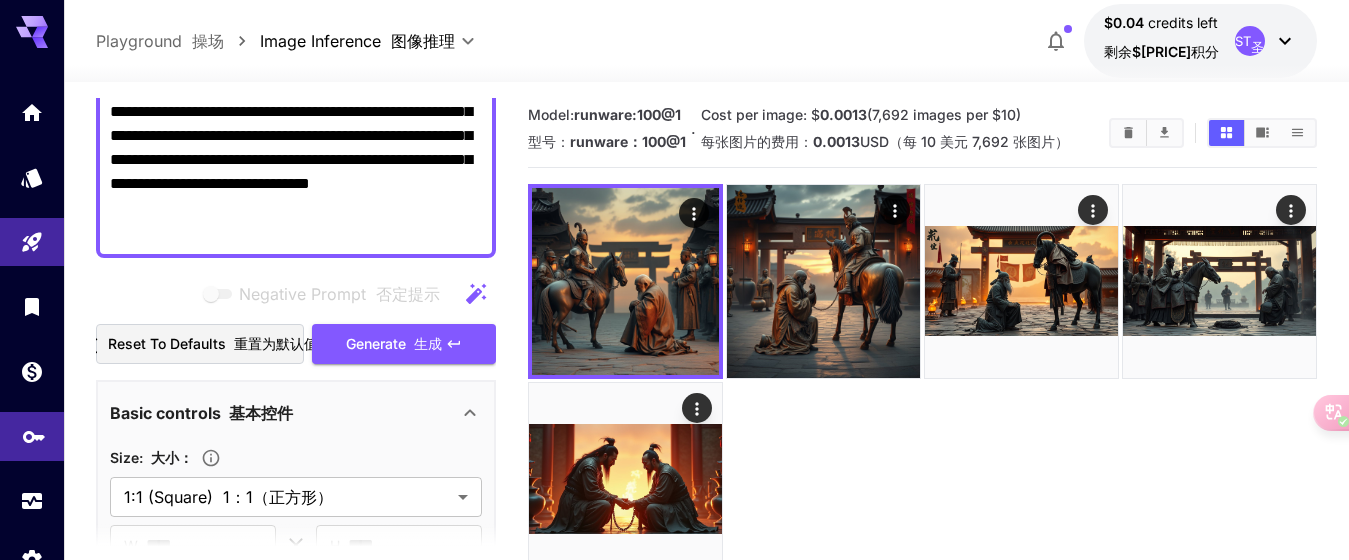 click 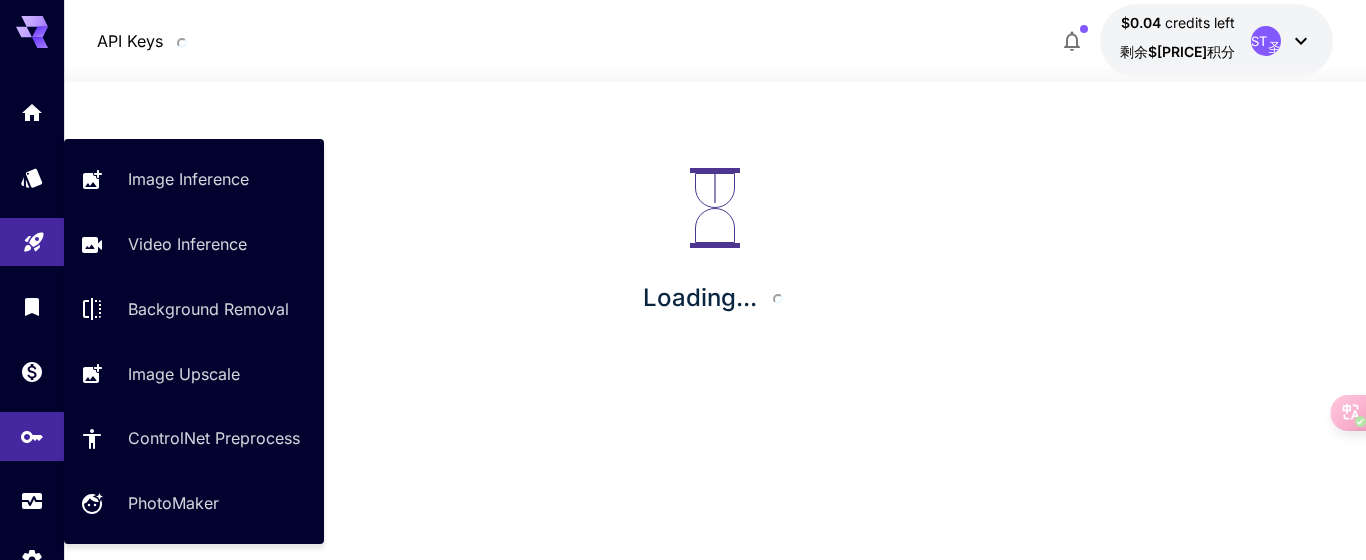 click at bounding box center [32, 177] 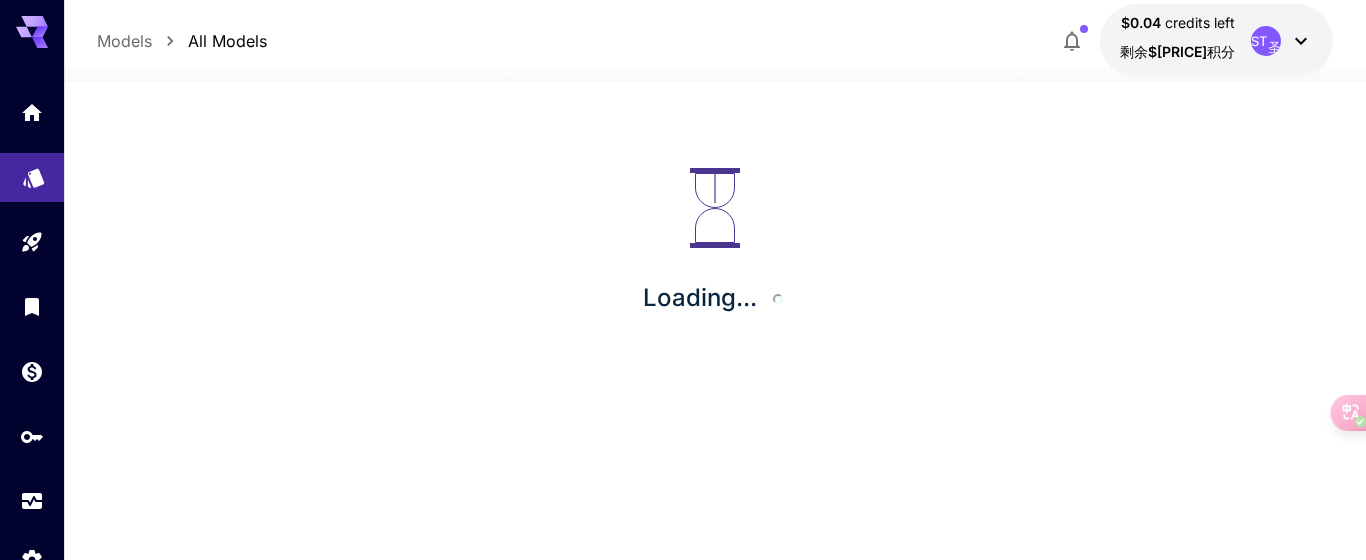 click 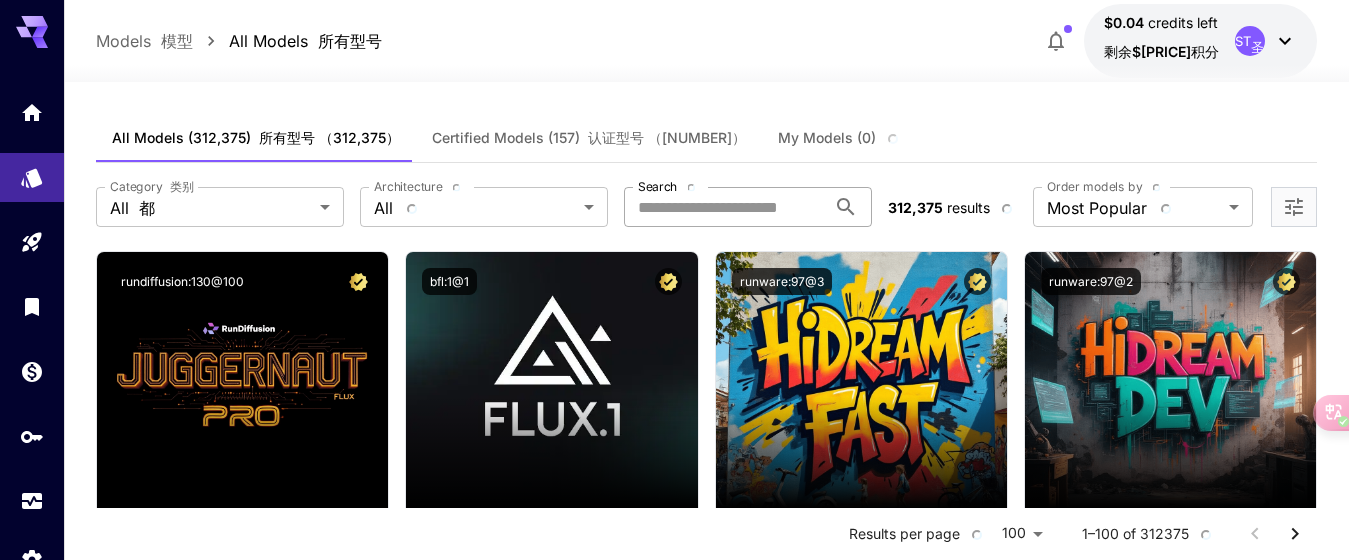 click on "Search" at bounding box center (725, 207) 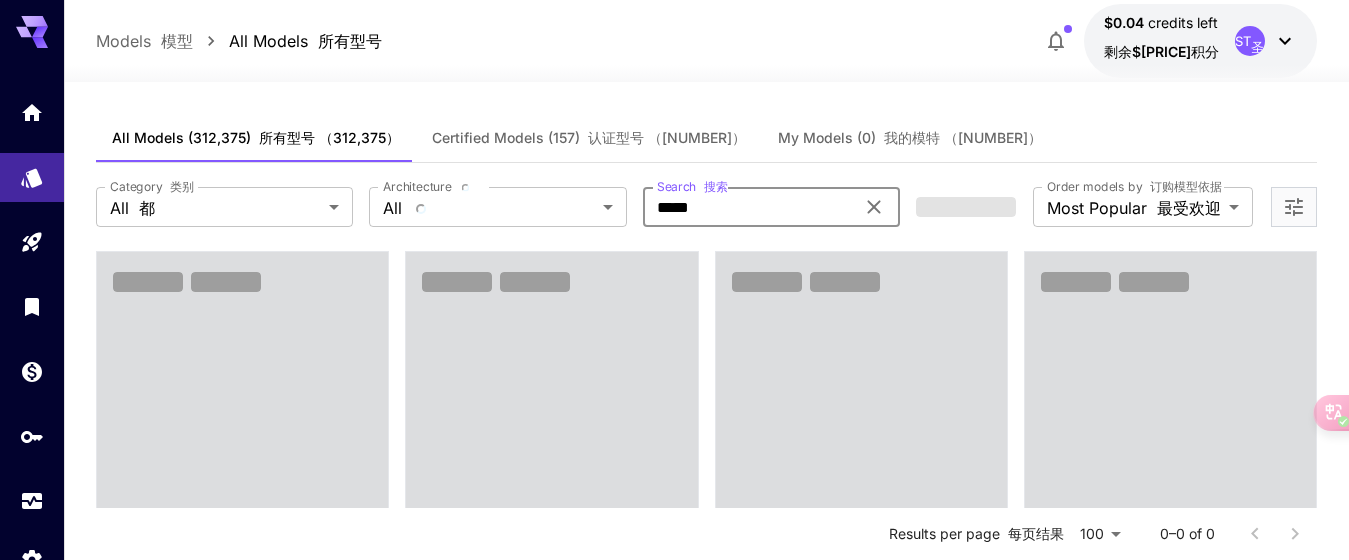 click on "*****" at bounding box center [748, 207] 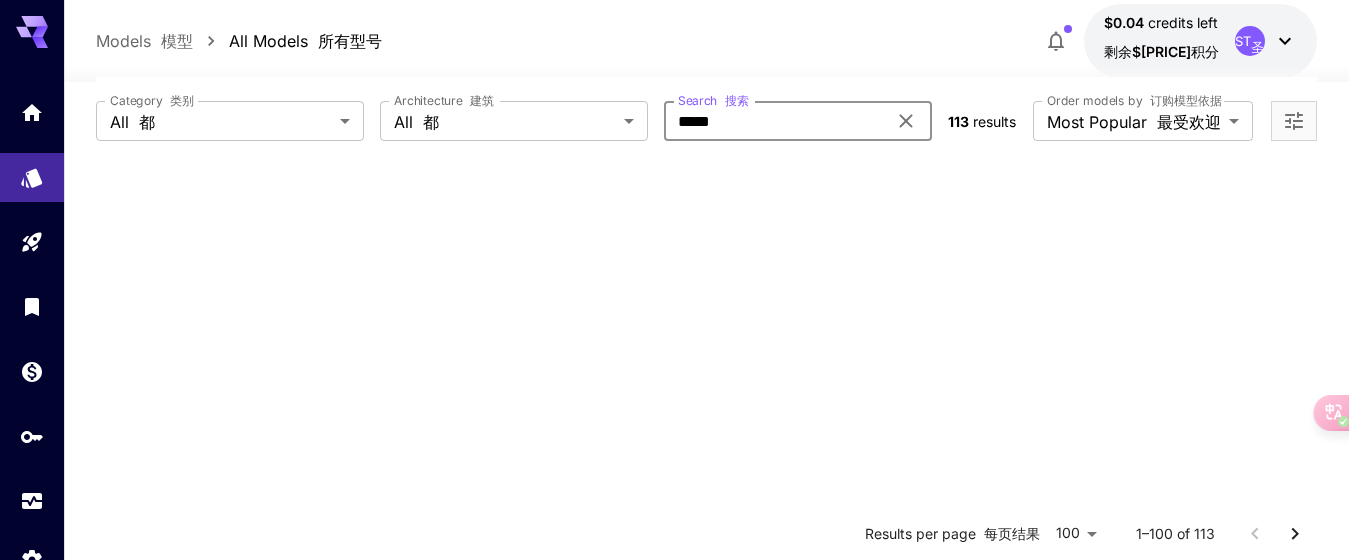 scroll, scrollTop: 100, scrollLeft: 0, axis: vertical 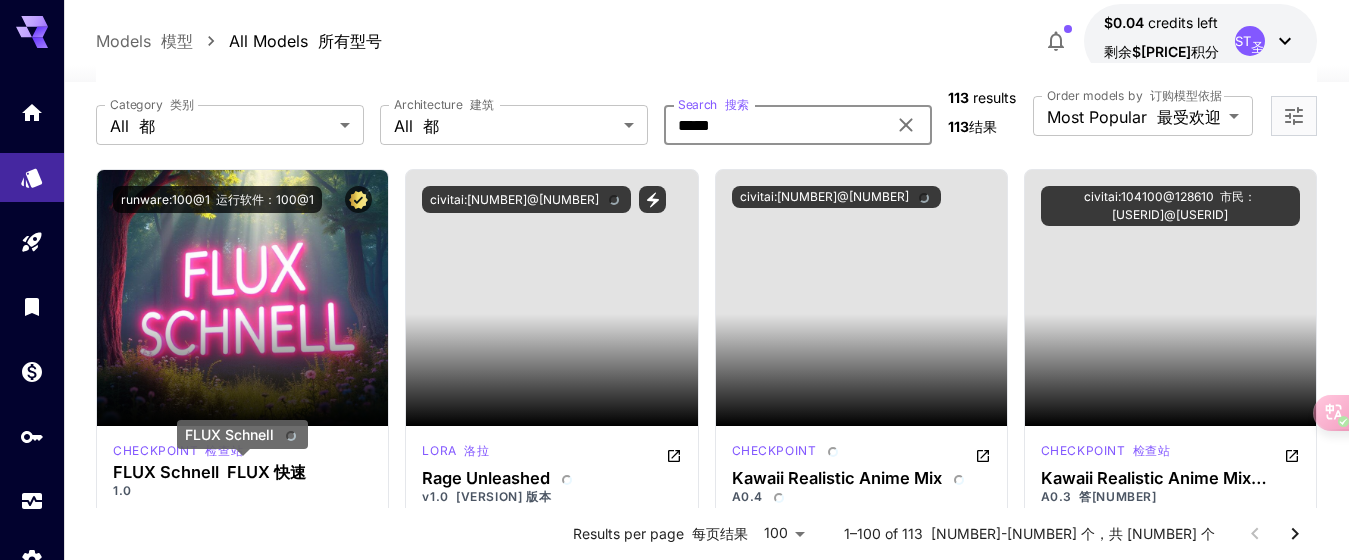 type on "*****" 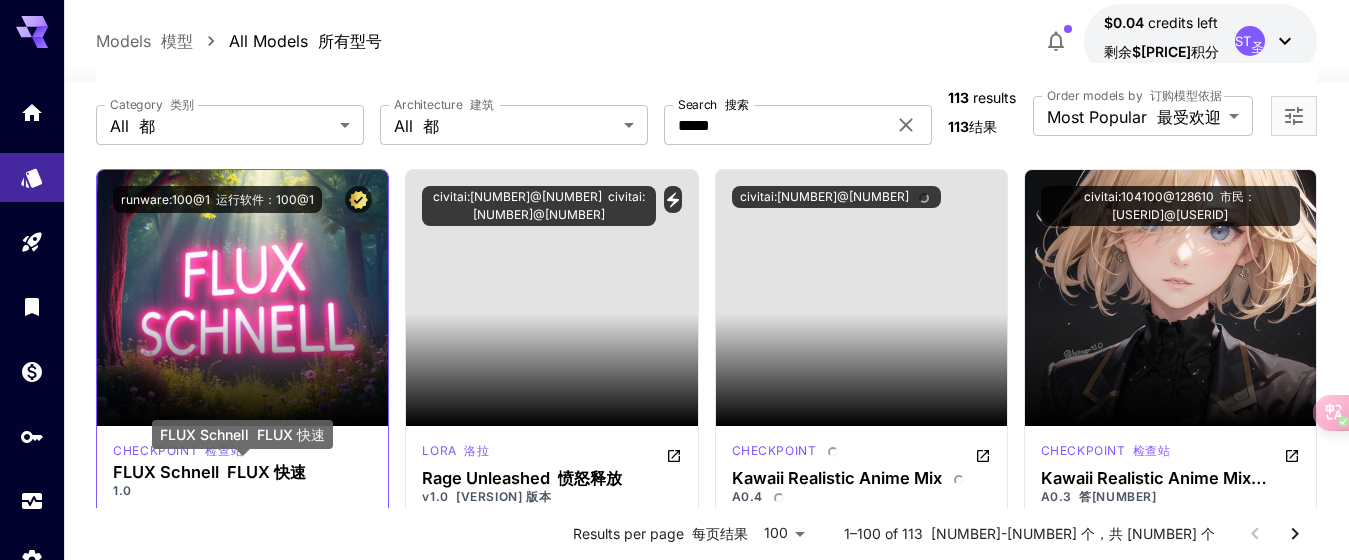 click on "FLUX Schnell    FLUX 快速" at bounding box center [242, 472] 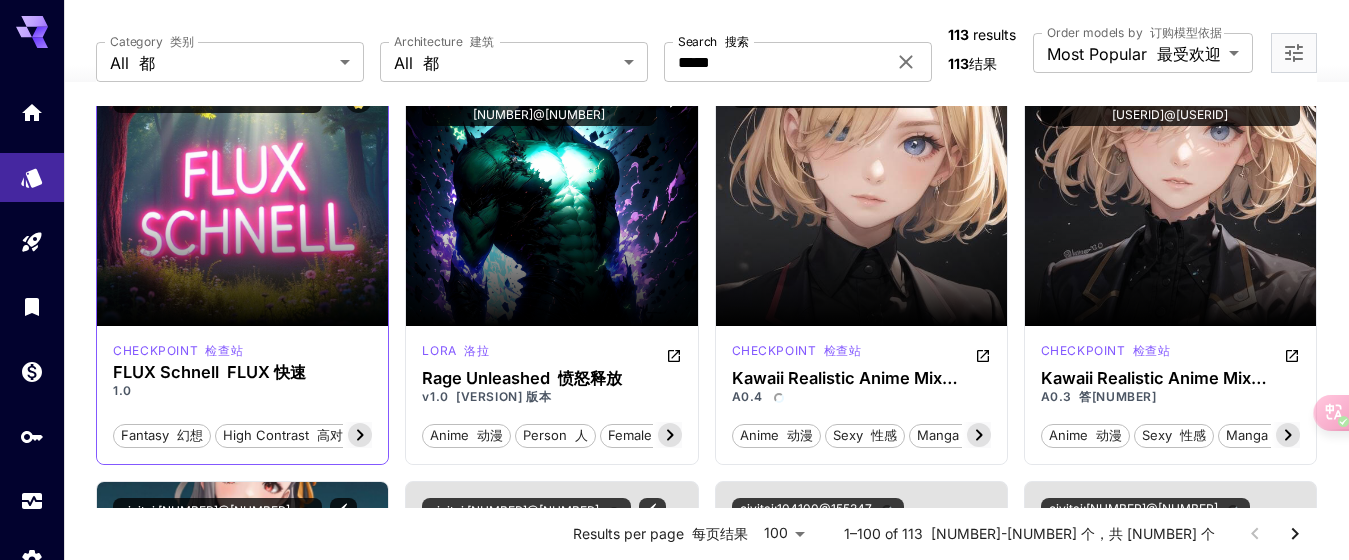 click 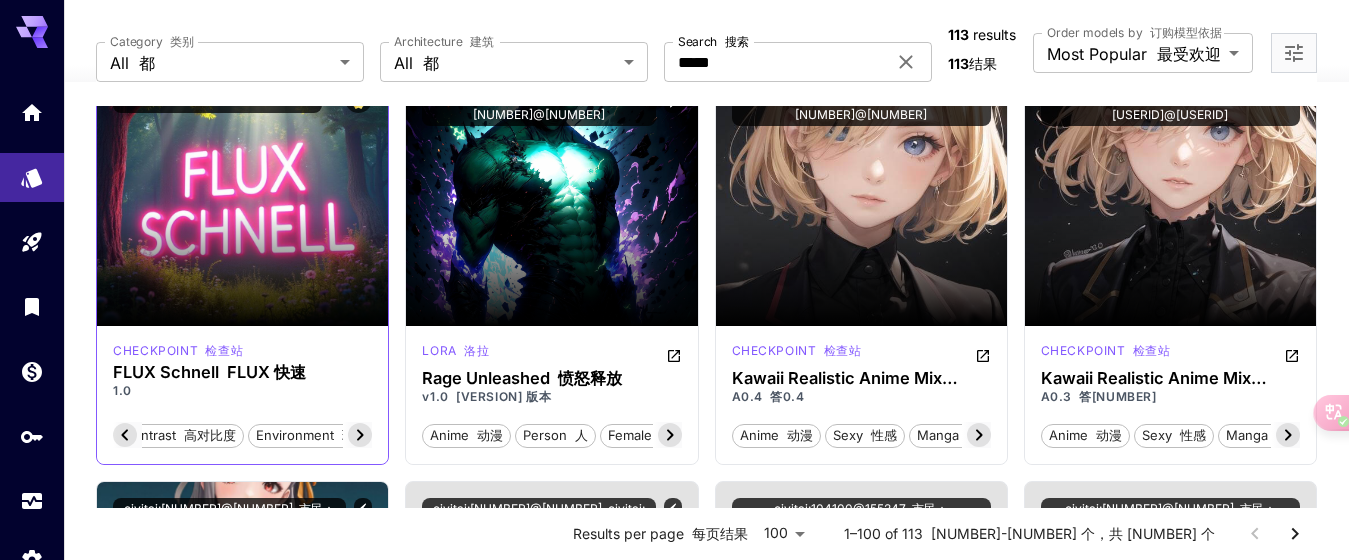 click 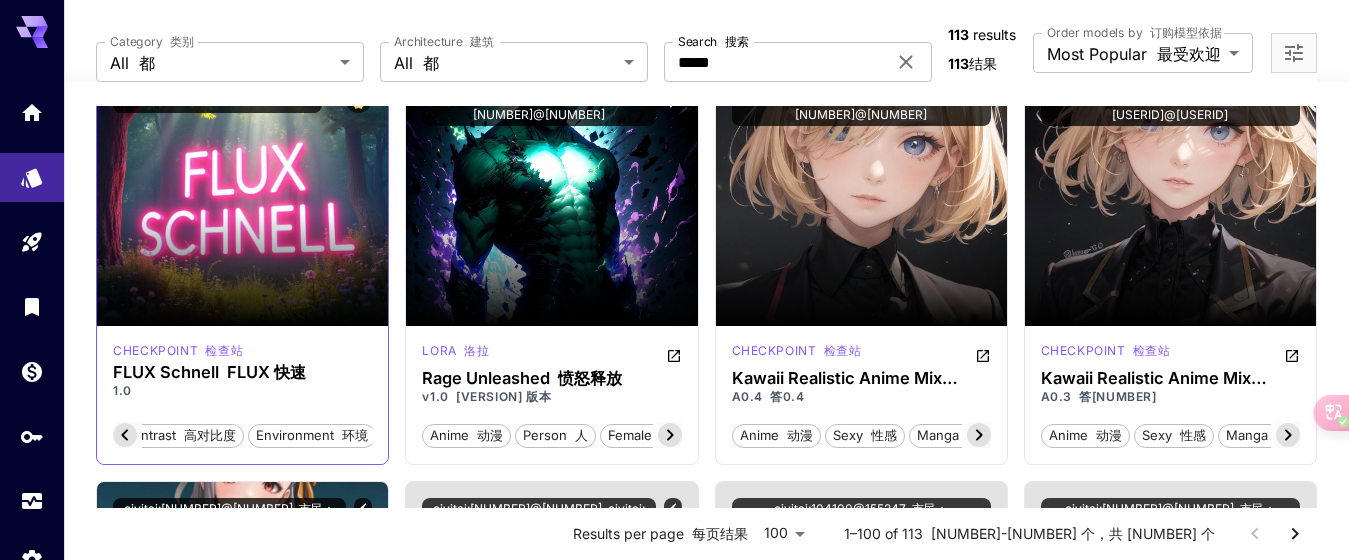 click on "环境" at bounding box center (355, 435) 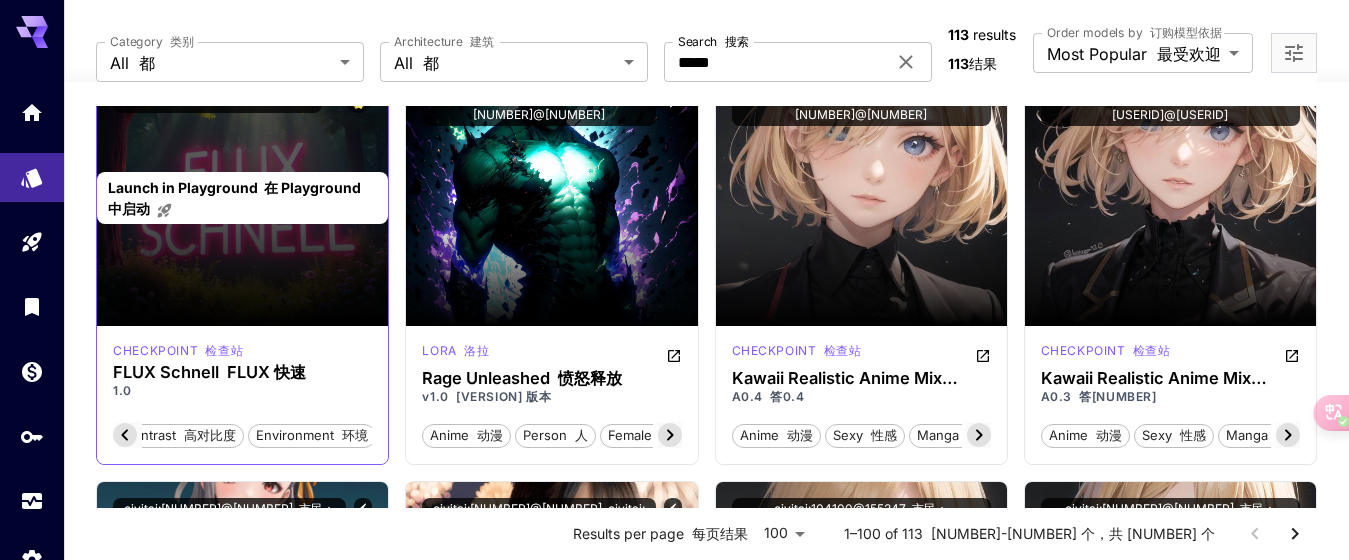 scroll, scrollTop: 100, scrollLeft: 0, axis: vertical 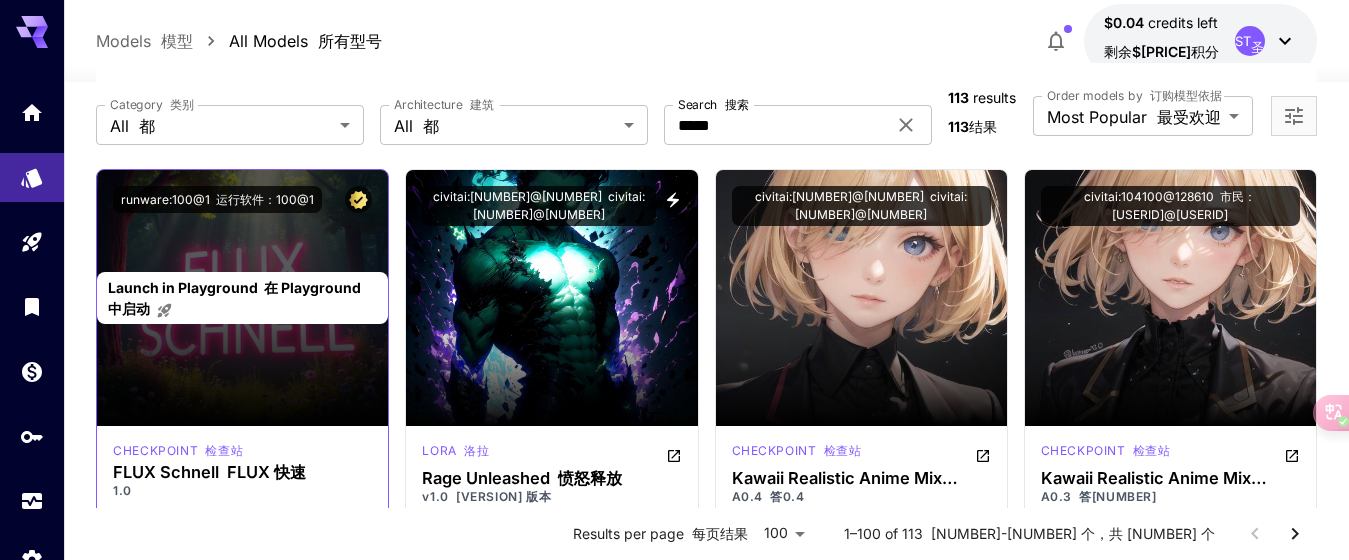 click on "Launch in Playground    在 Playground 中启动" at bounding box center (242, 298) 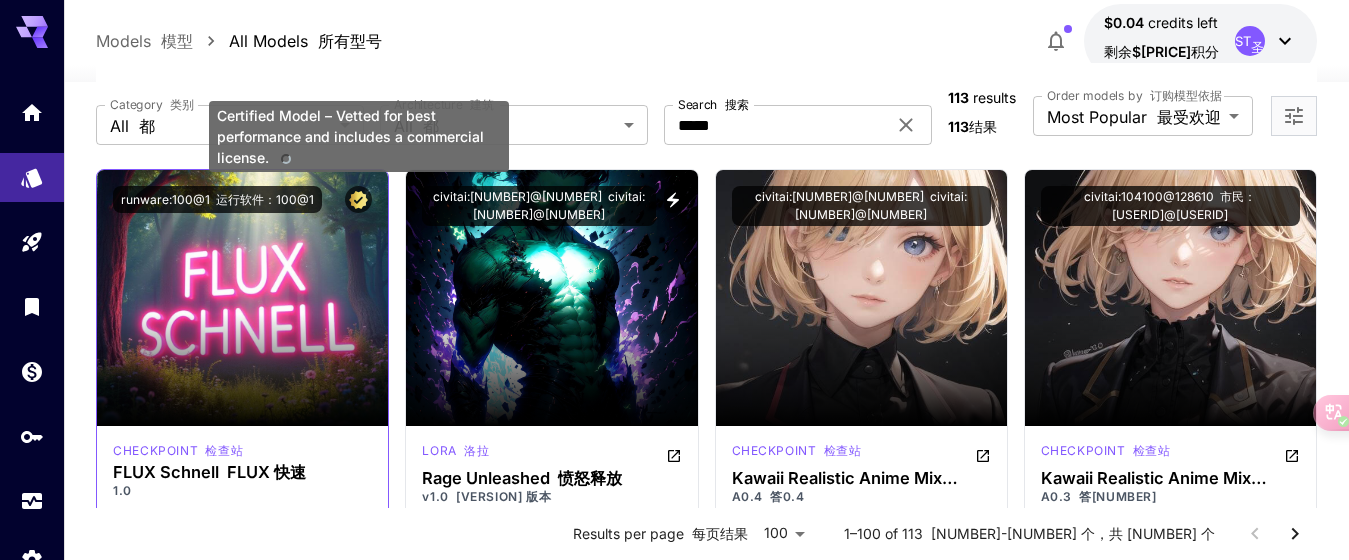 click 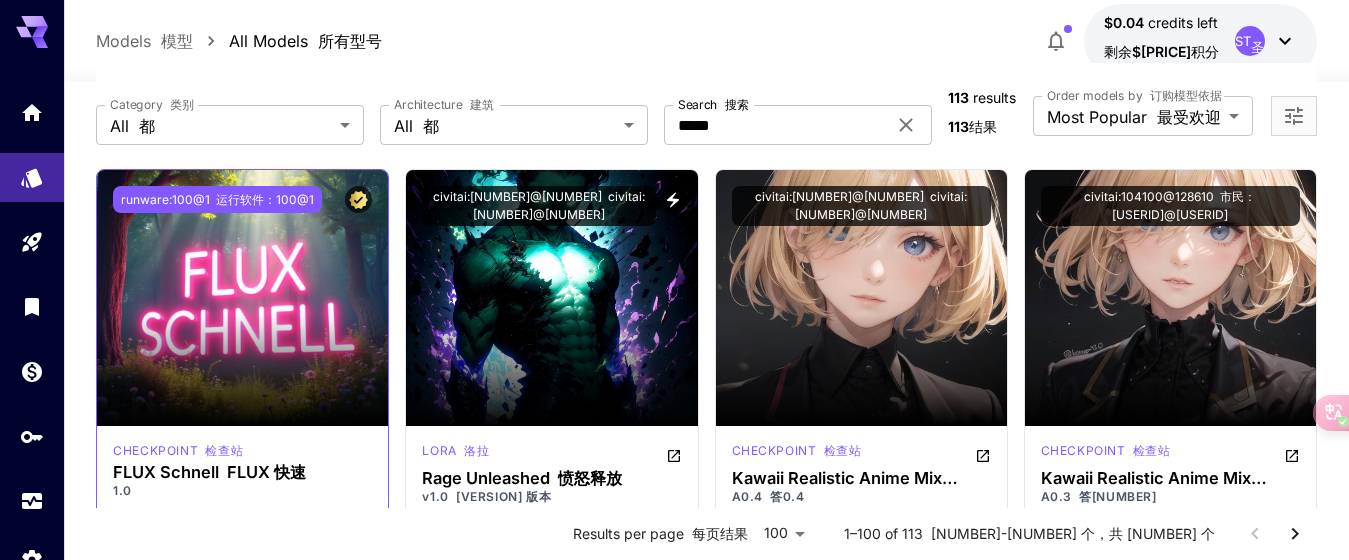click on "运行软件：100@1" at bounding box center [265, 199] 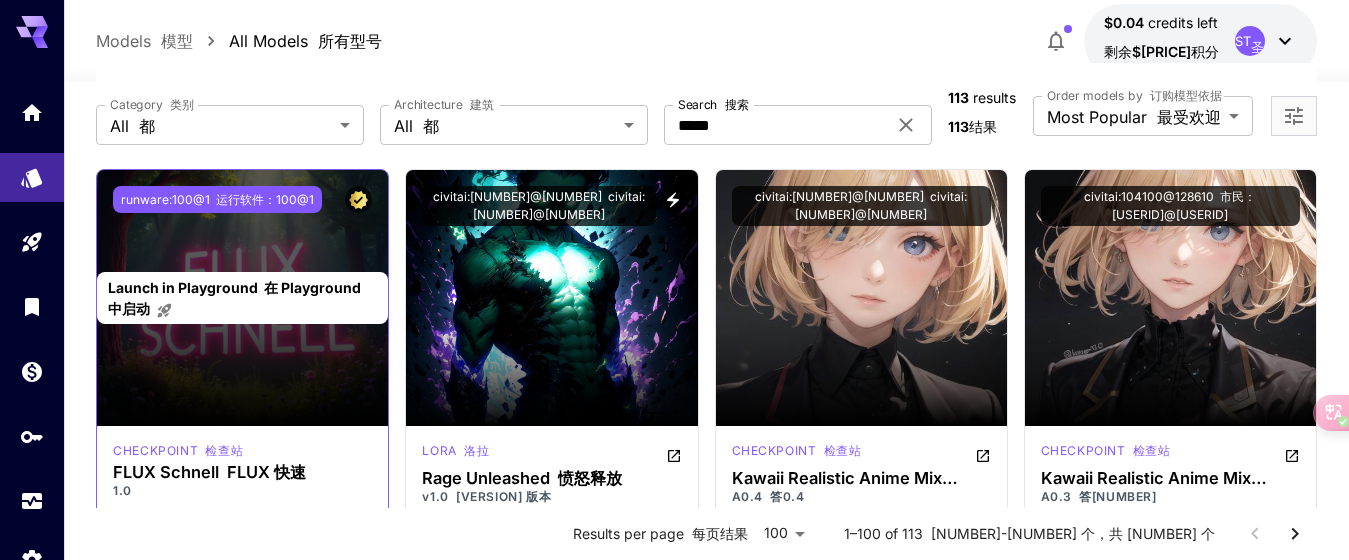 click on "Launch in Playground    在 Playground 中启动" at bounding box center [242, 298] 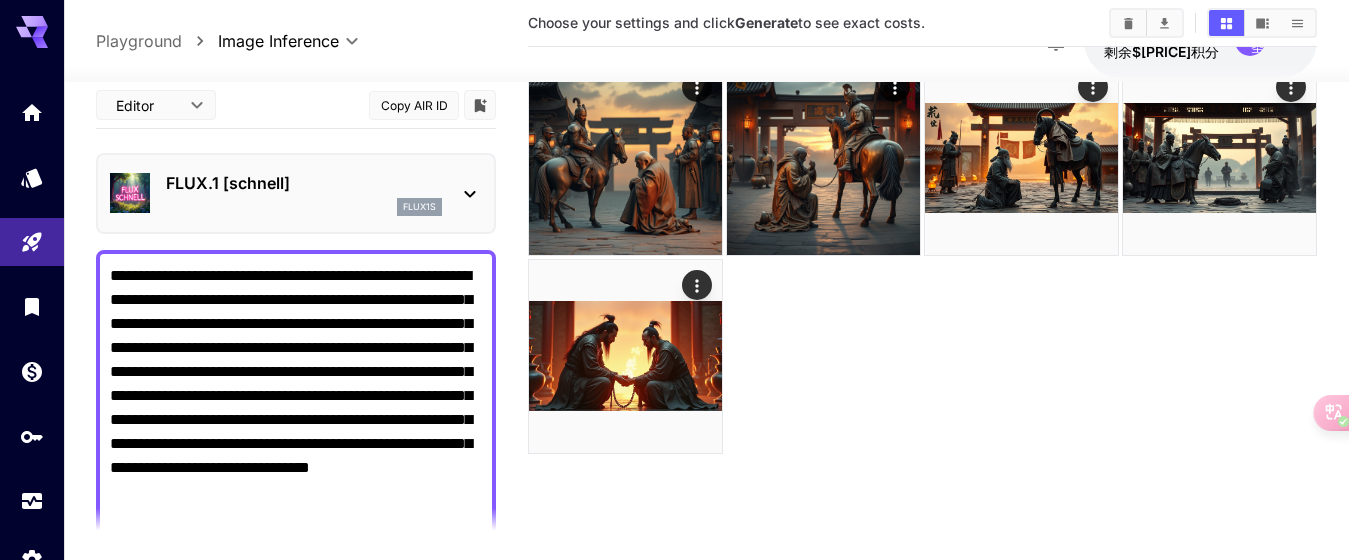 scroll, scrollTop: 158, scrollLeft: 0, axis: vertical 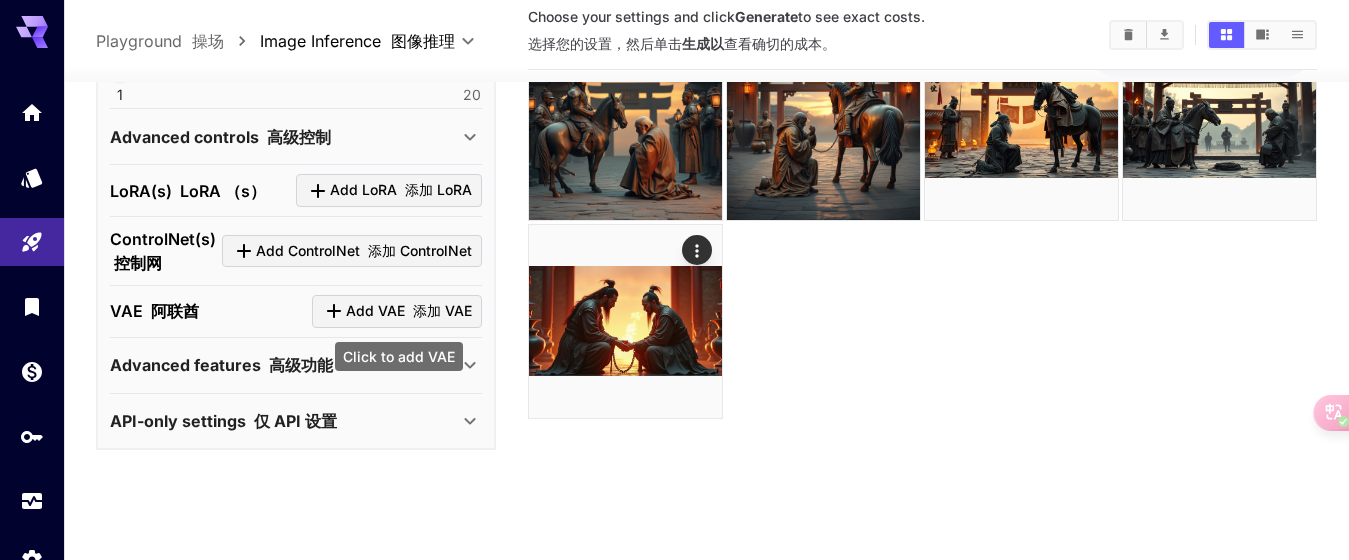 click on "API-only settings    仅 API 设置" at bounding box center [284, 421] 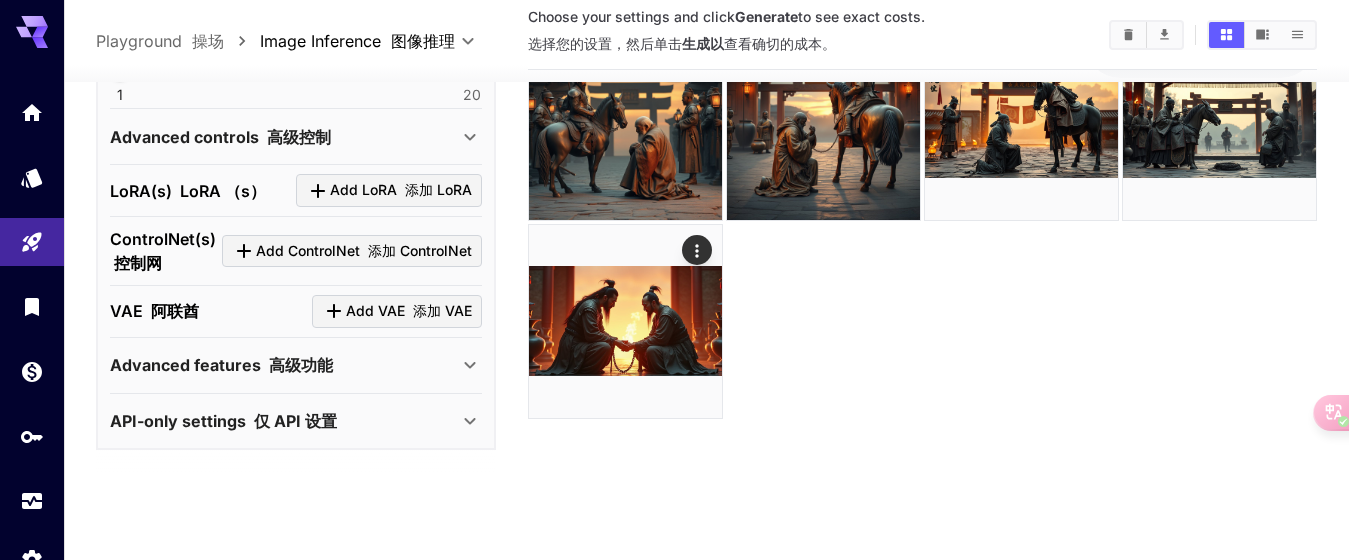click 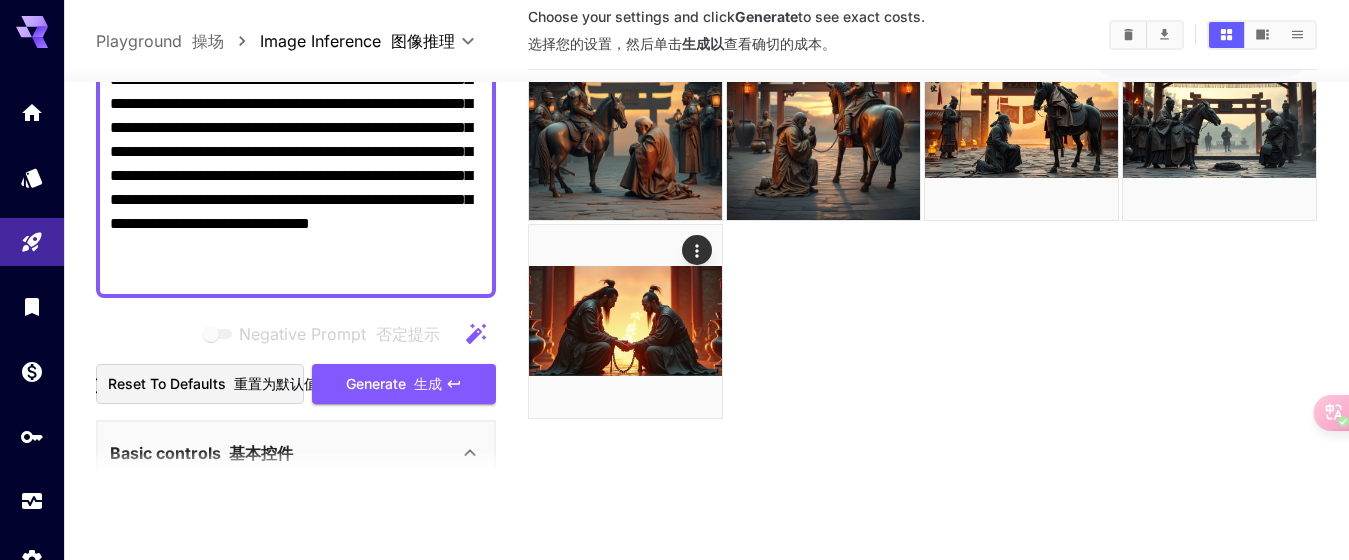 scroll, scrollTop: 120, scrollLeft: 0, axis: vertical 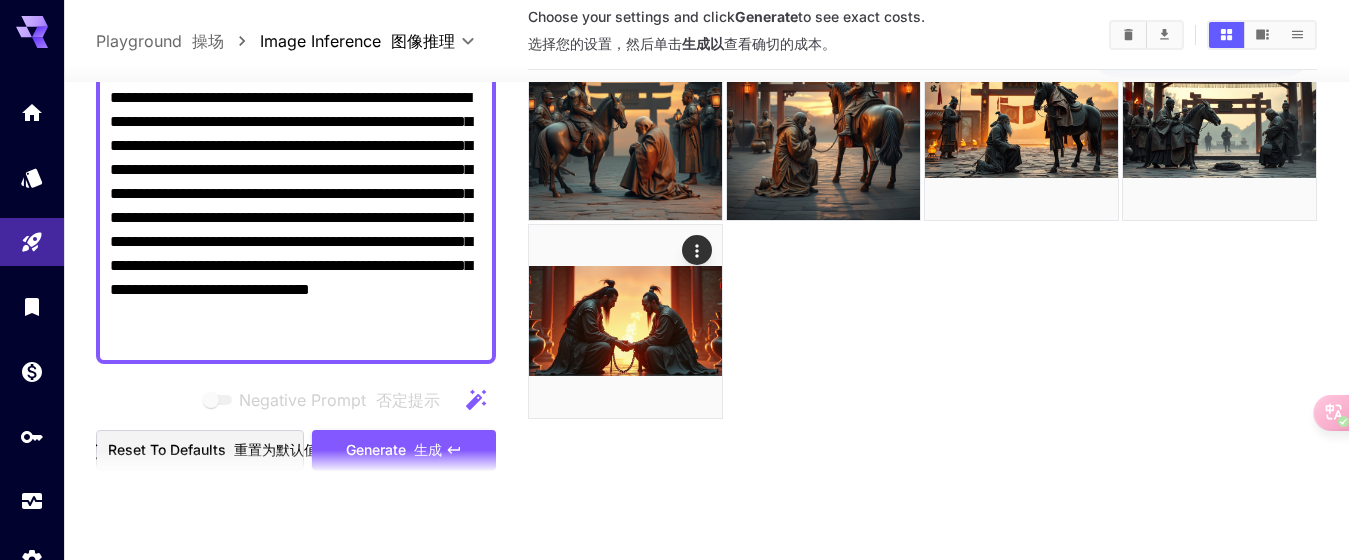 click on "Editor **** ​ Copy AIR ID" at bounding box center (296, -73) 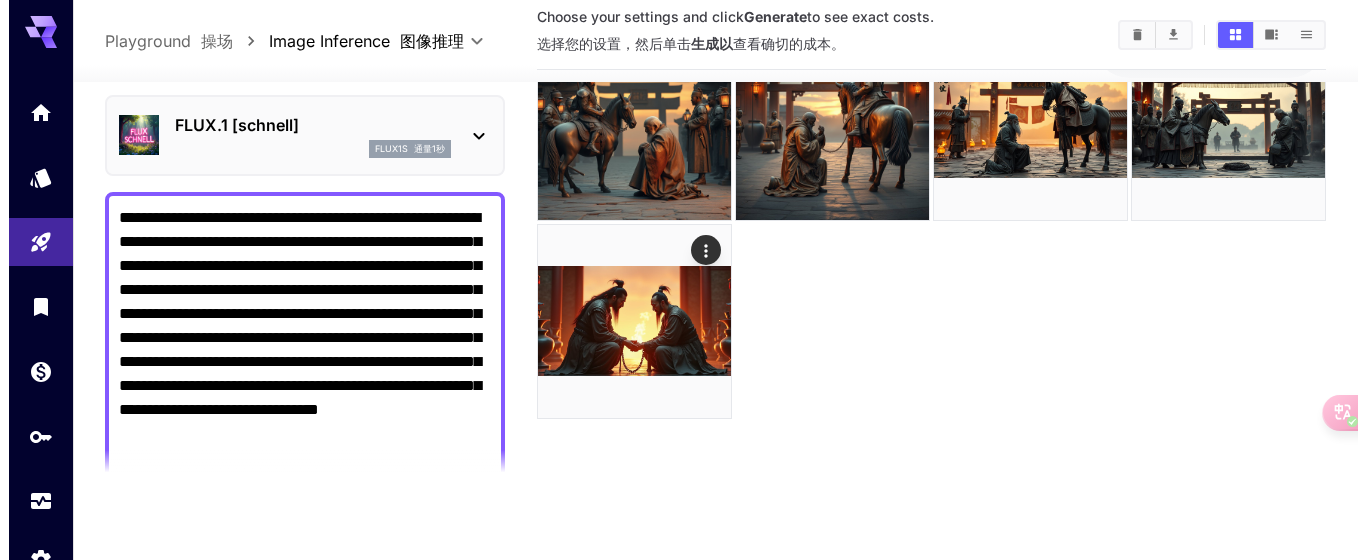 scroll, scrollTop: 0, scrollLeft: 0, axis: both 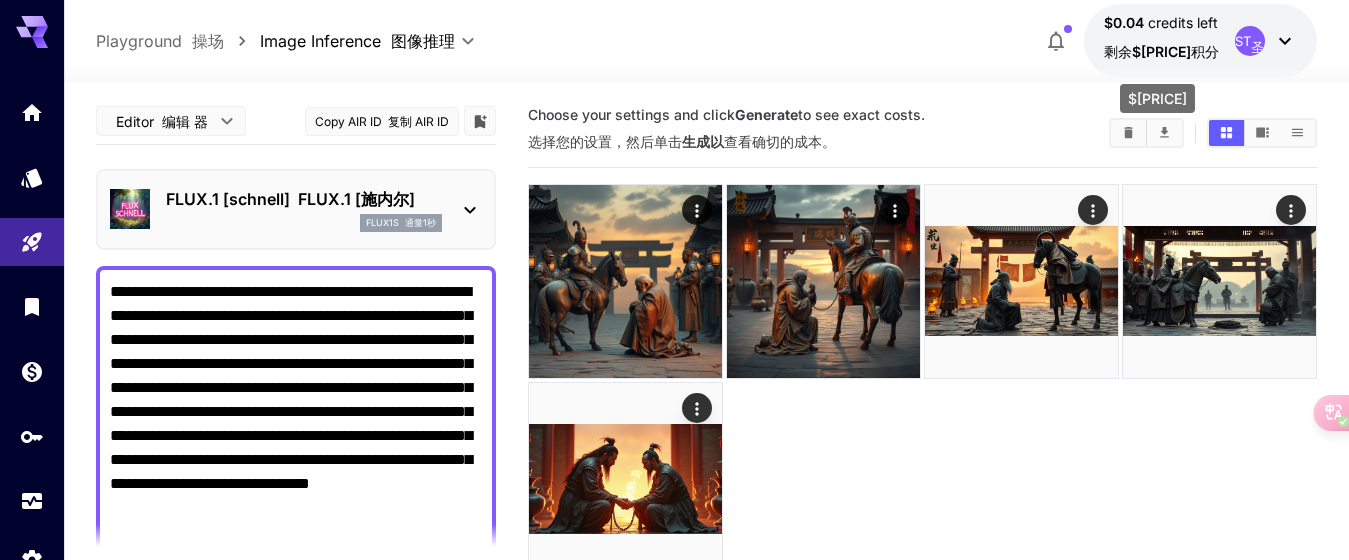 drag, startPoint x: 1107, startPoint y: 56, endPoint x: 168, endPoint y: 199, distance: 949.8263 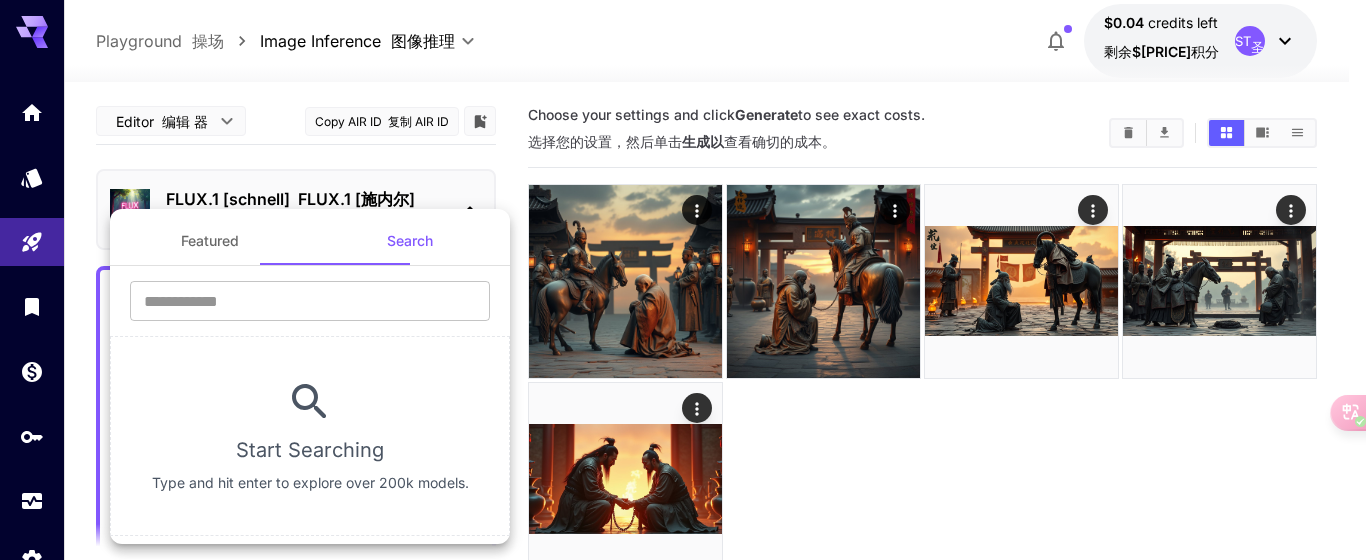 click on "Featured Search ​ Start Searching Type and hit enter to explore over 200k models." at bounding box center [310, 376] 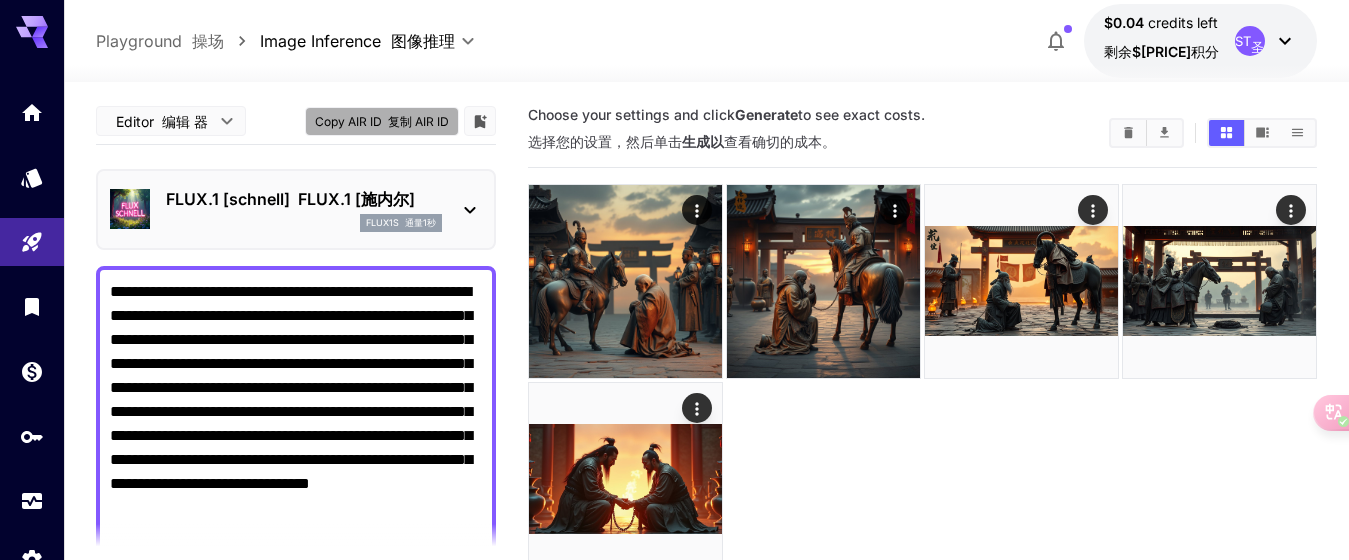 click on "复制 AIR ID" at bounding box center [418, 121] 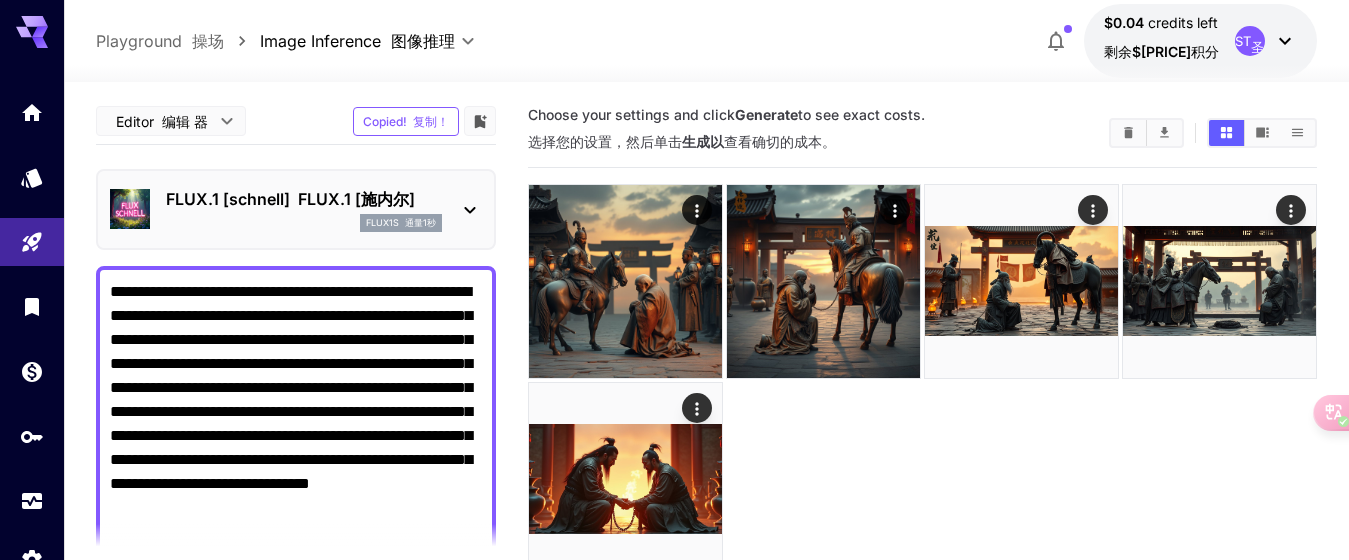 type 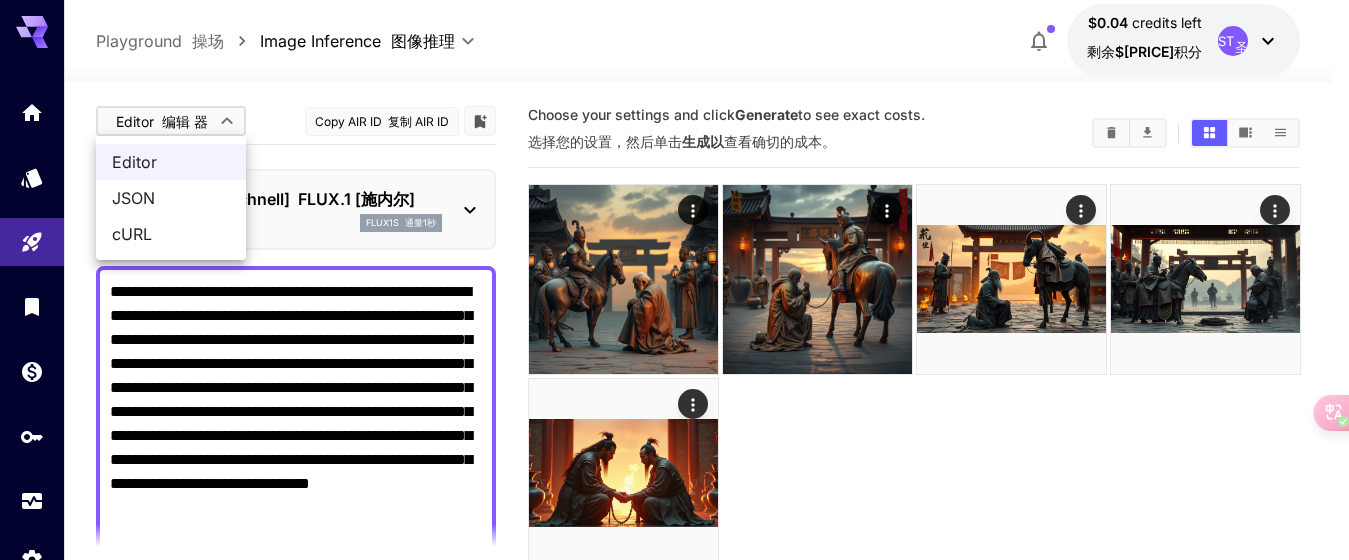 click on "**********" at bounding box center [674, 359] 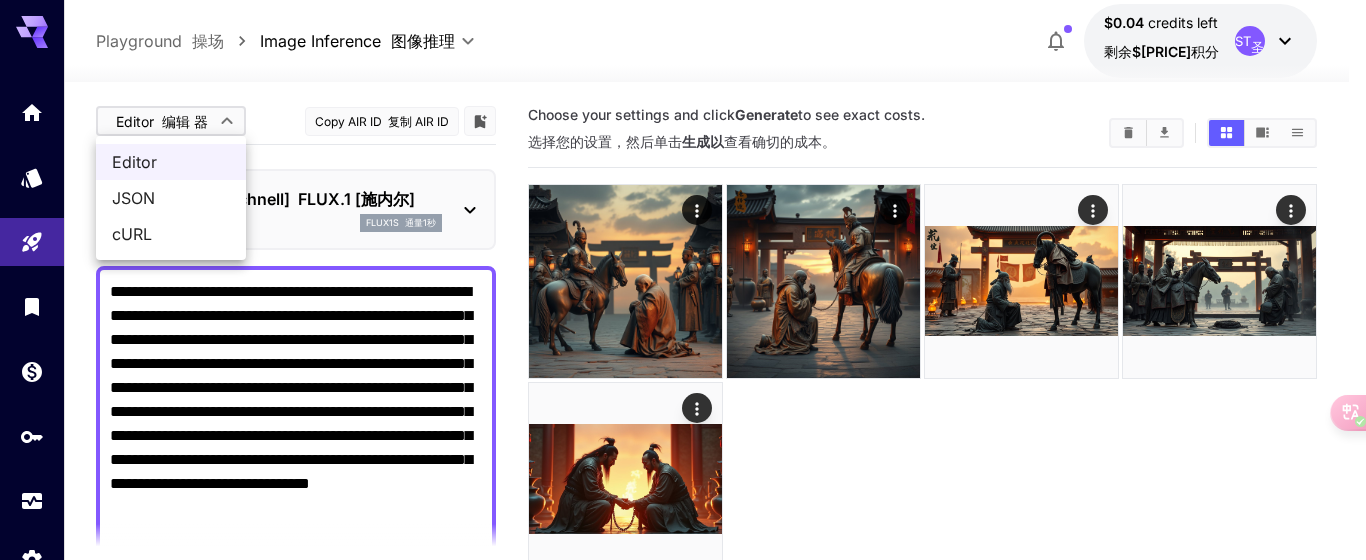 click at bounding box center [683, 280] 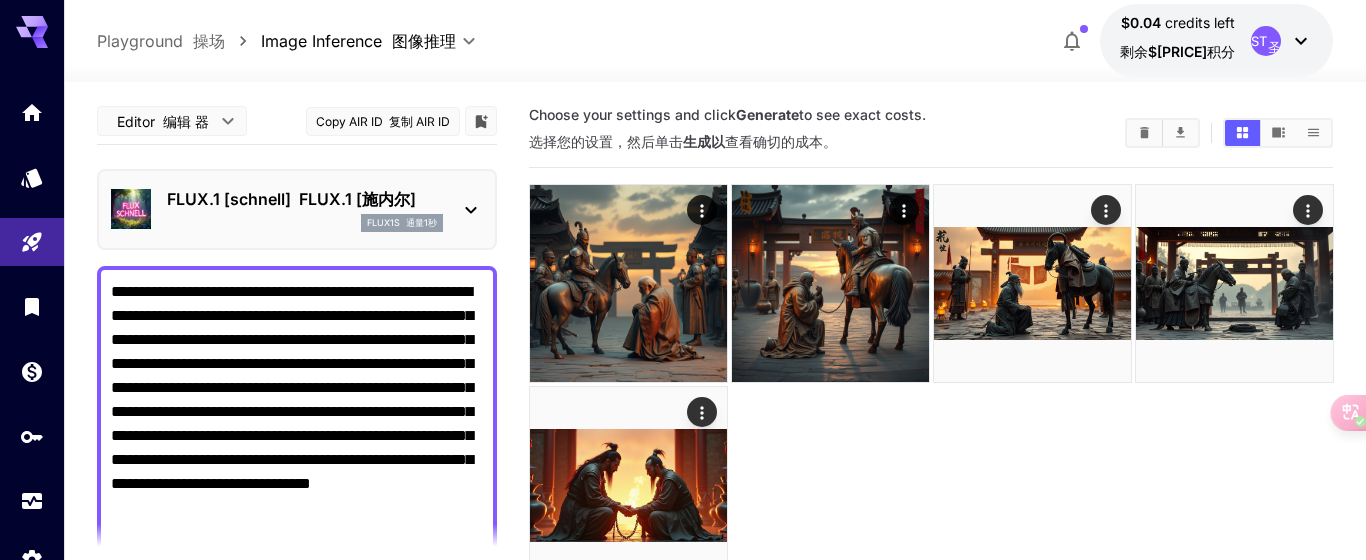 click at bounding box center [683, 280] 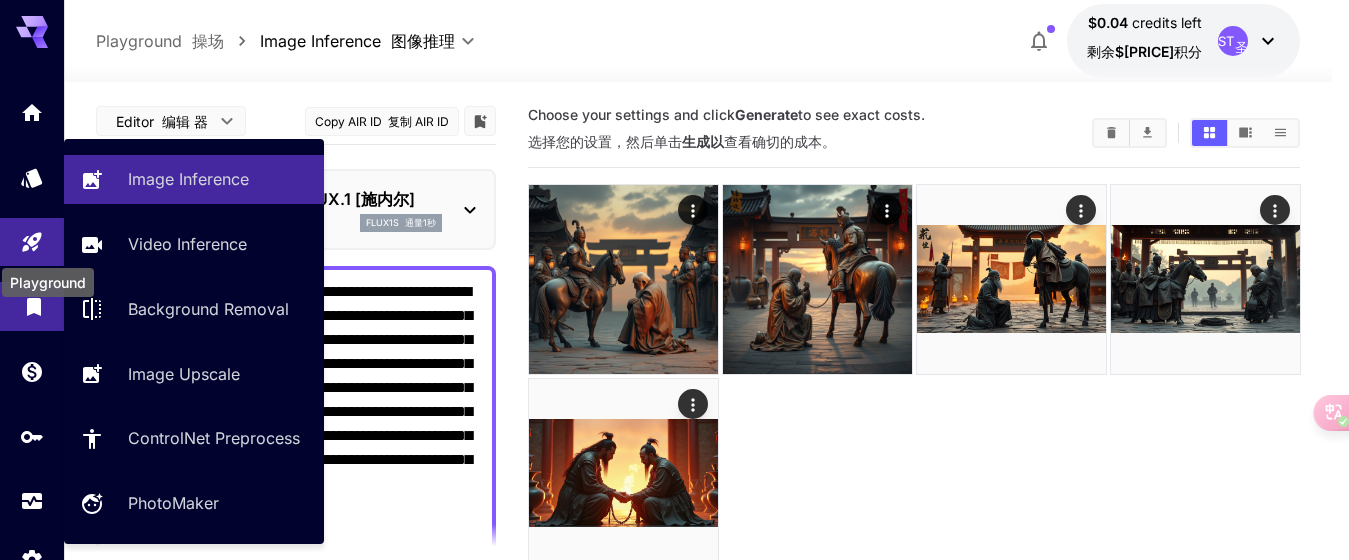 click on "Image Inference" at bounding box center (188, 179) 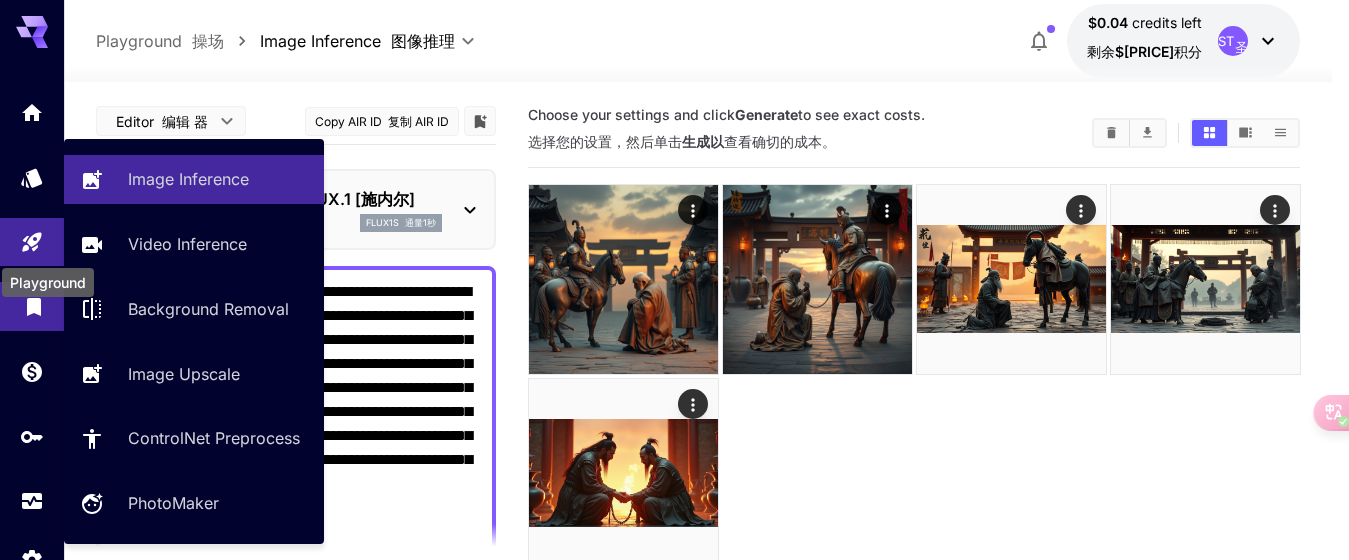 click 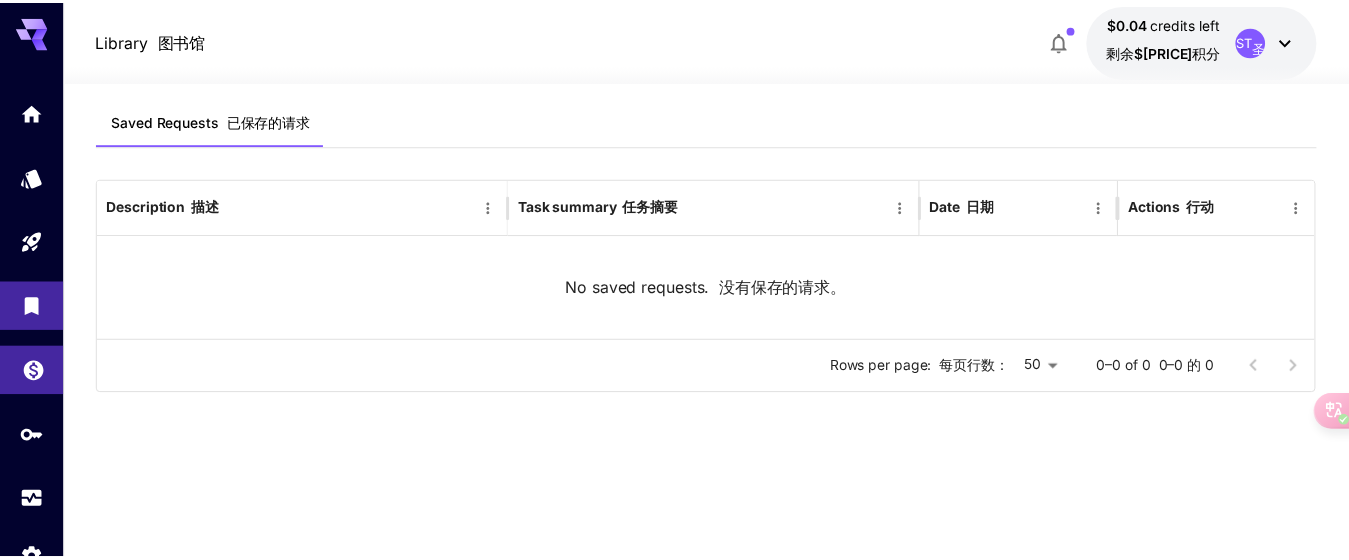 scroll, scrollTop: 66, scrollLeft: 0, axis: vertical 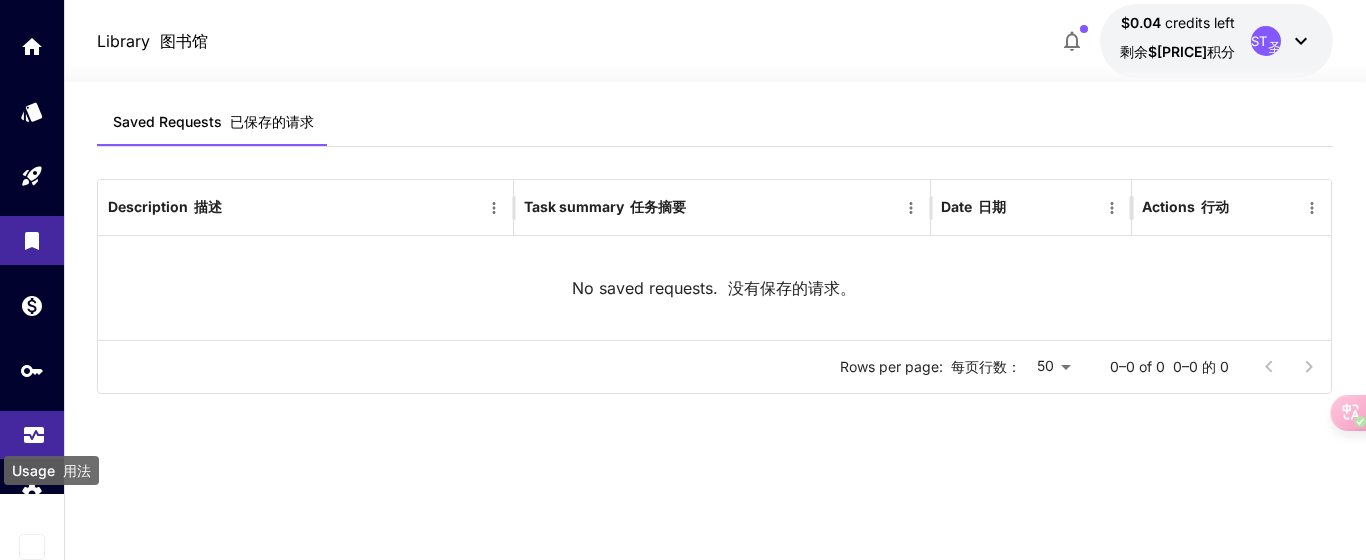 click 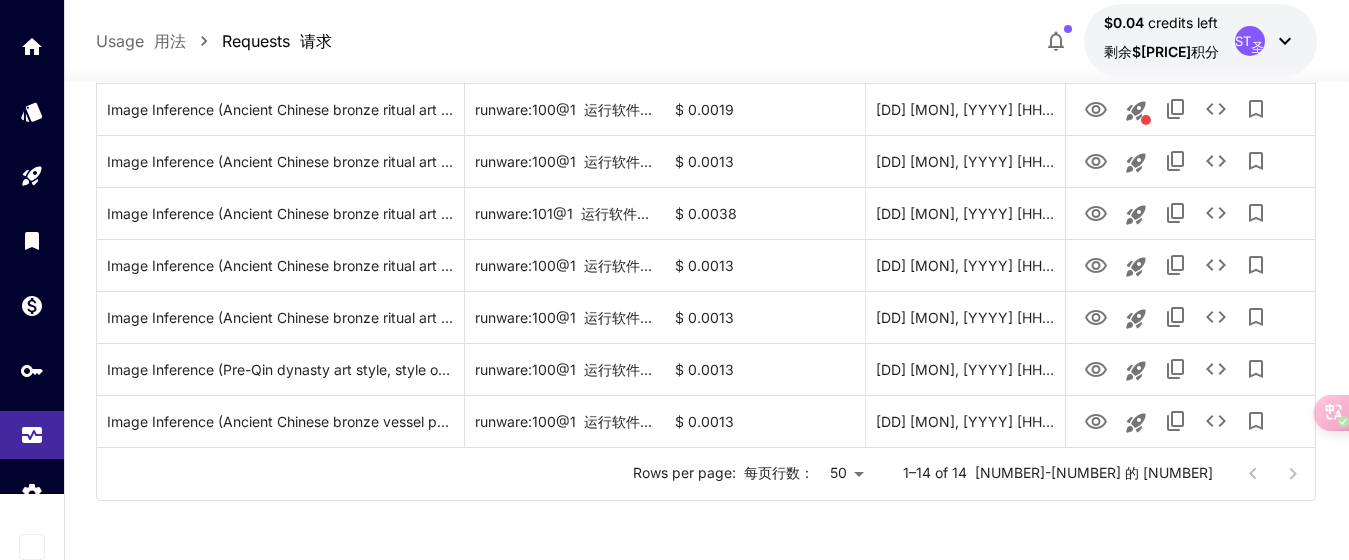 scroll, scrollTop: 709, scrollLeft: 0, axis: vertical 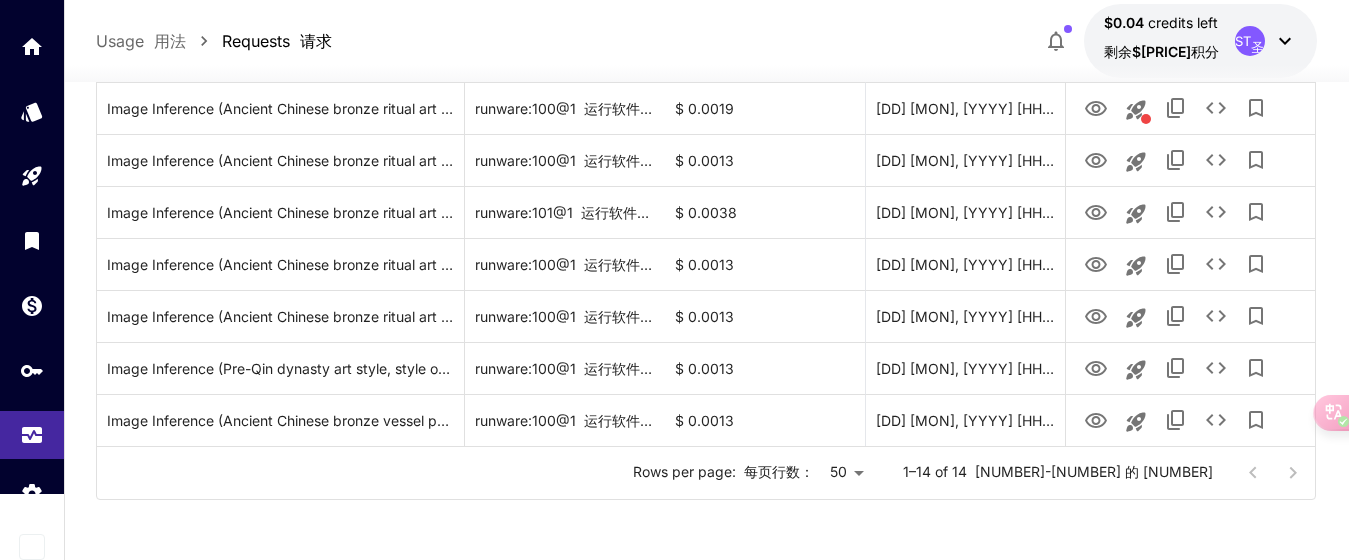 click on "**********" at bounding box center [674, -75] 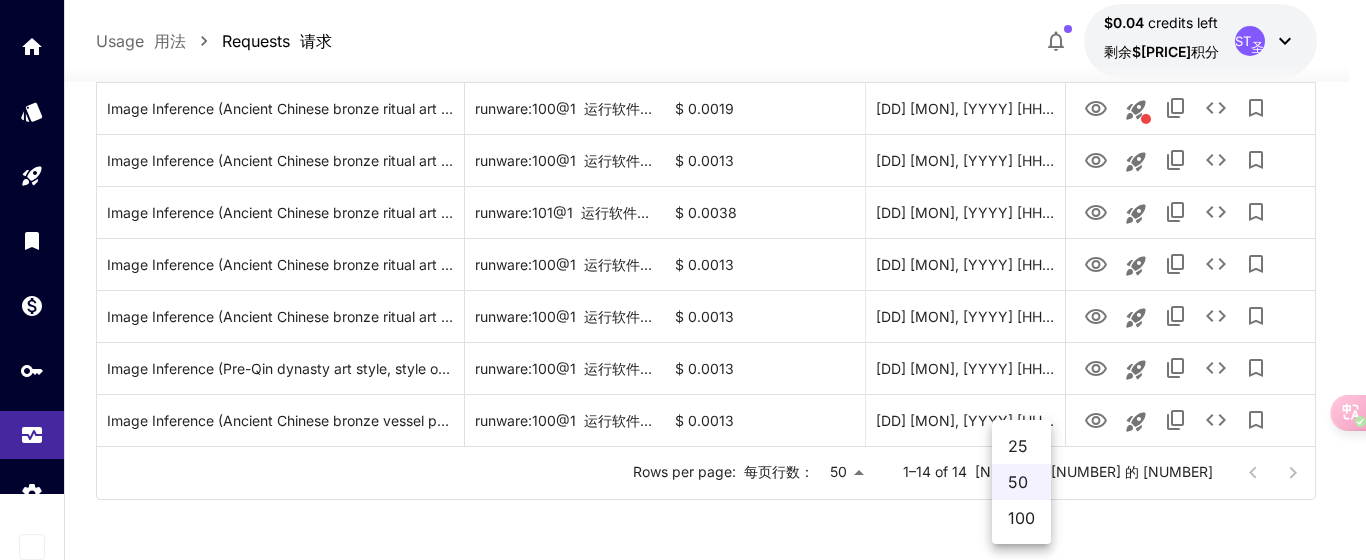 click on "100" at bounding box center [1021, 518] 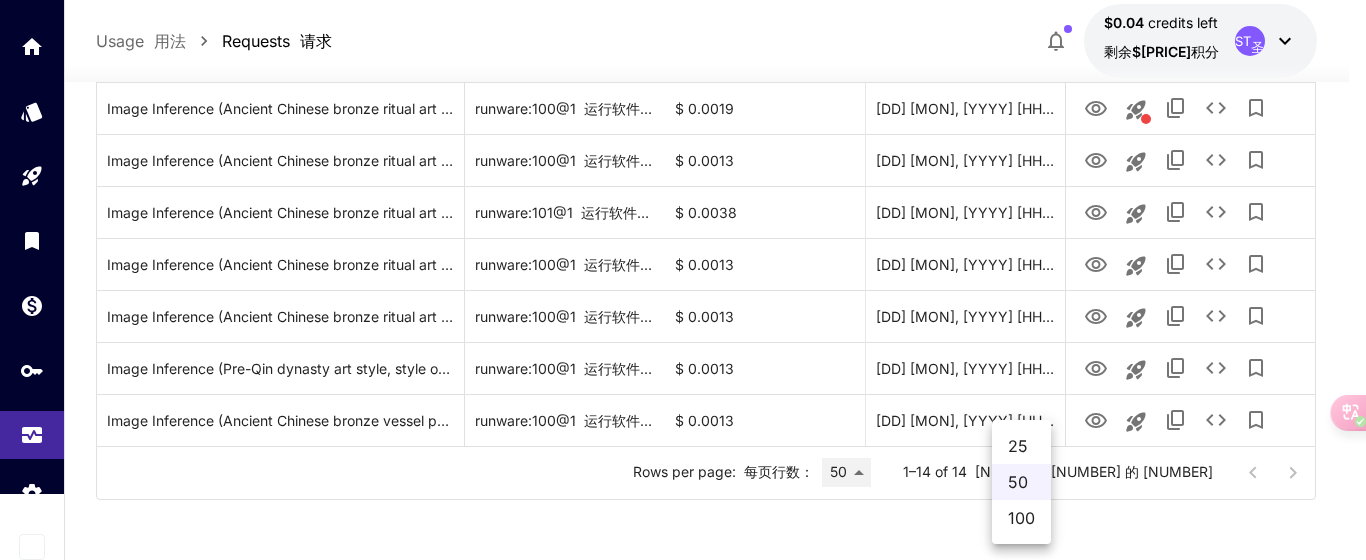 type on "***" 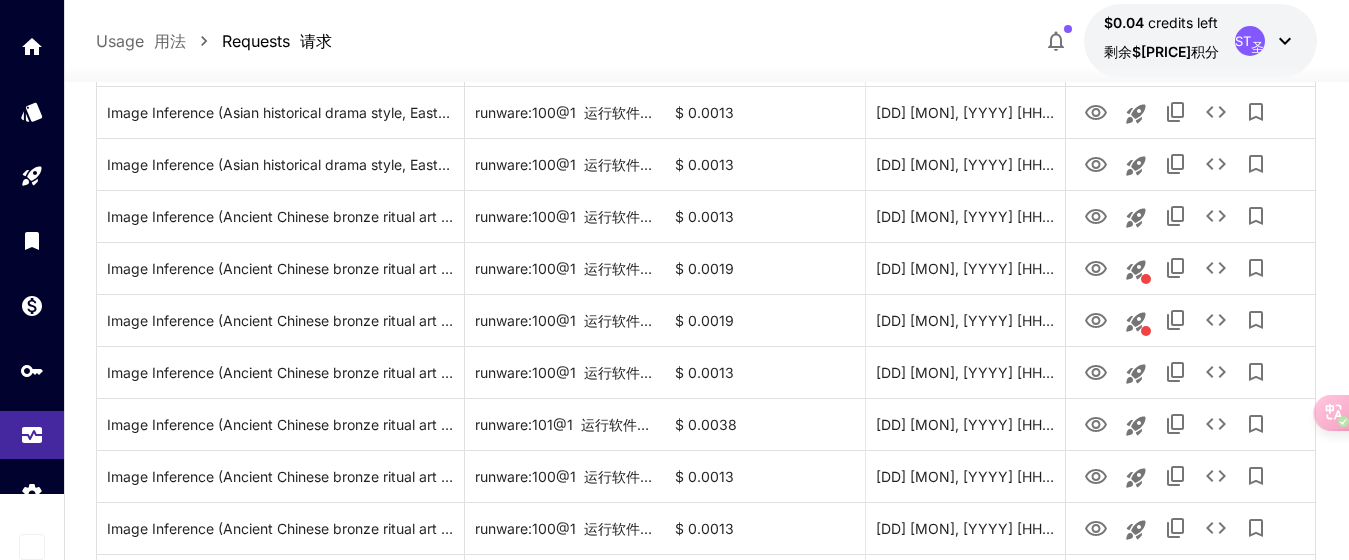 scroll, scrollTop: 509, scrollLeft: 0, axis: vertical 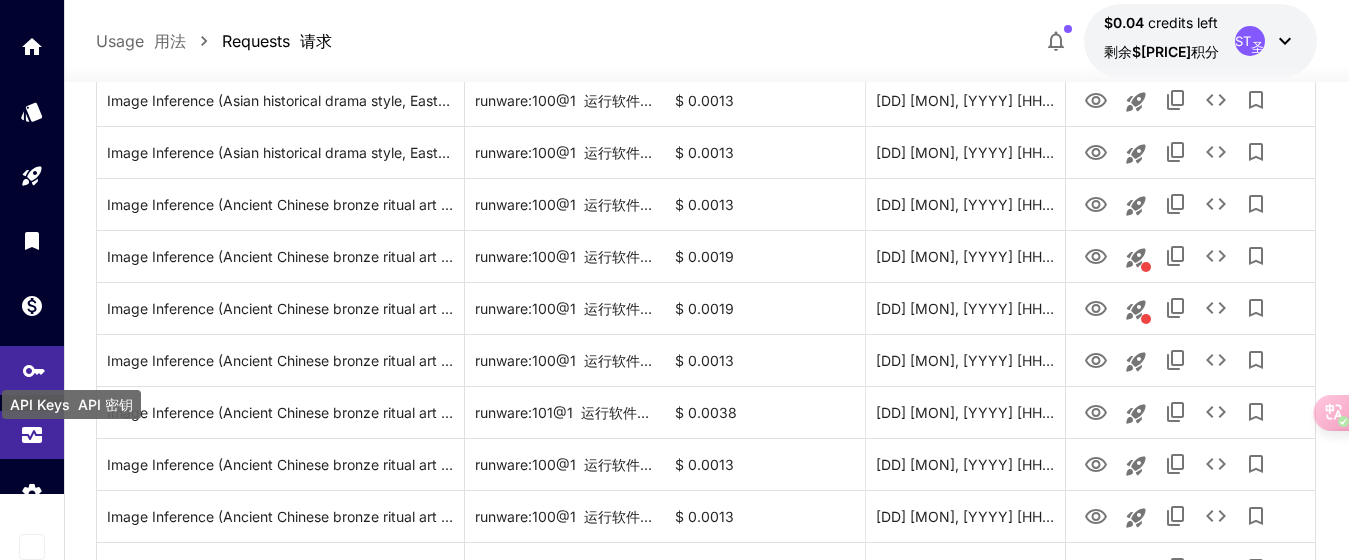 click 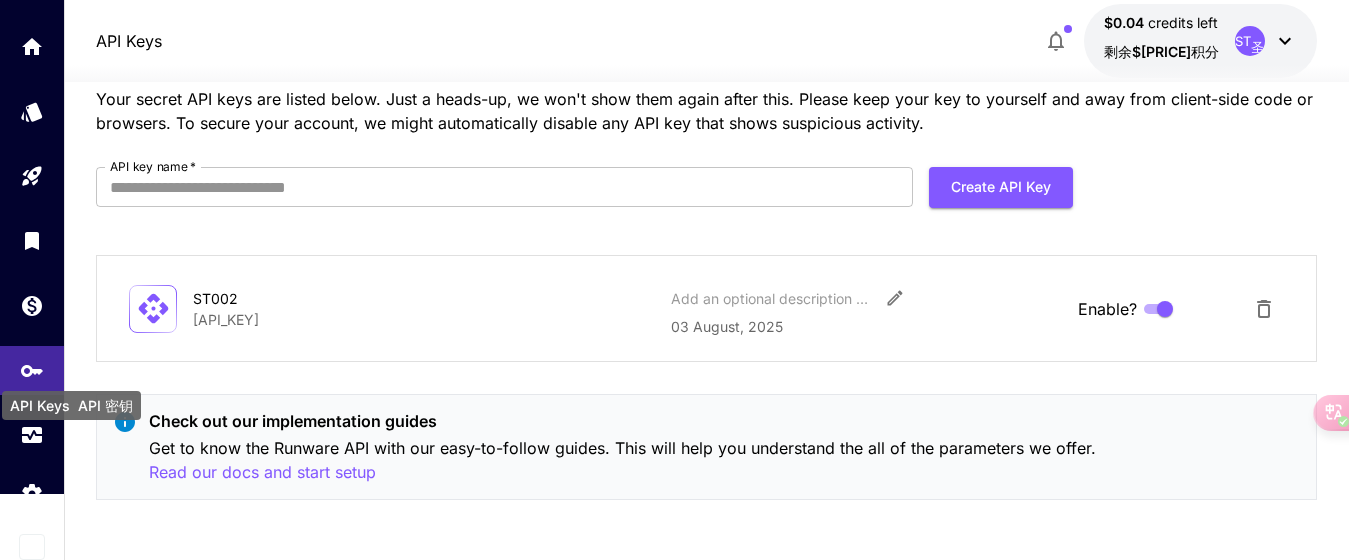 scroll, scrollTop: 75, scrollLeft: 0, axis: vertical 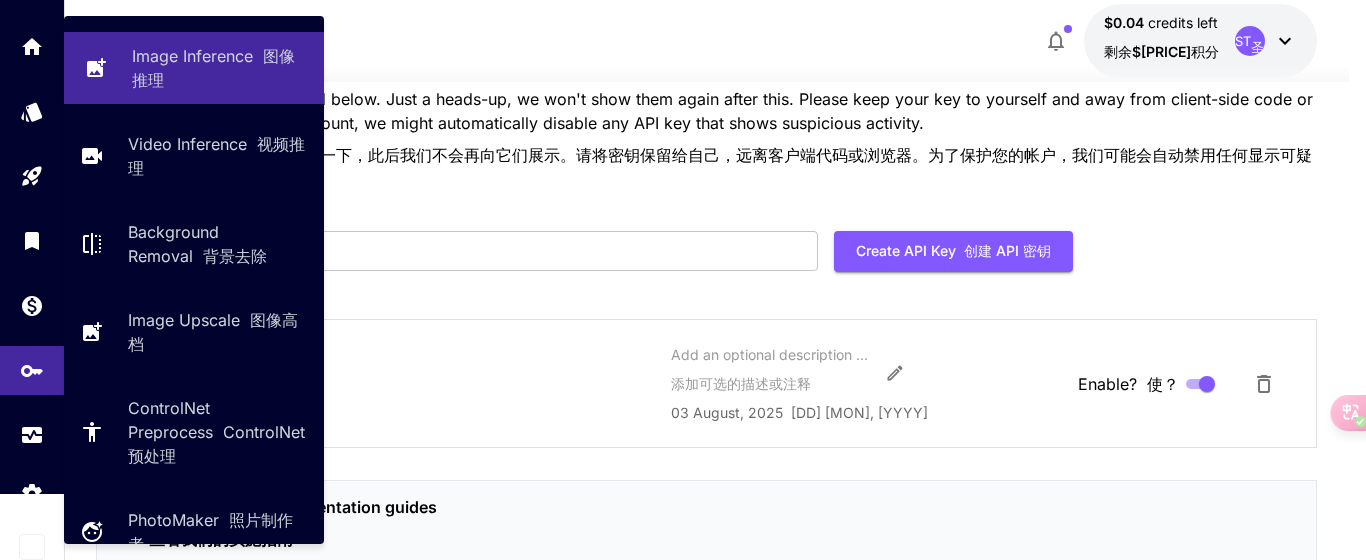 click on "图像推理" at bounding box center [213, 68] 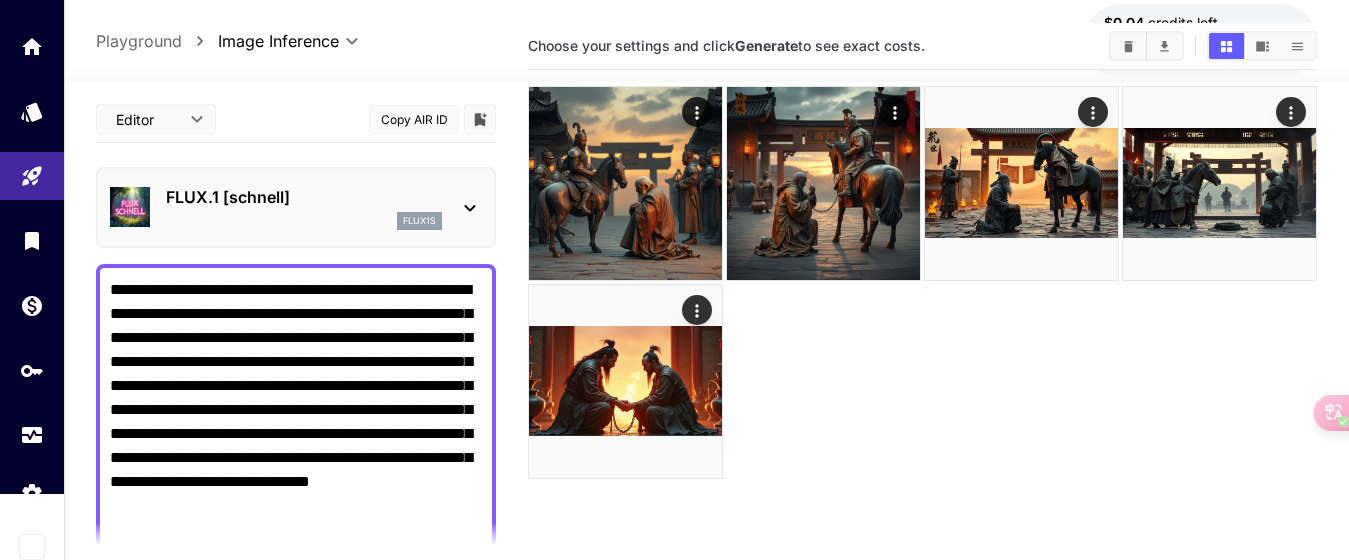 click 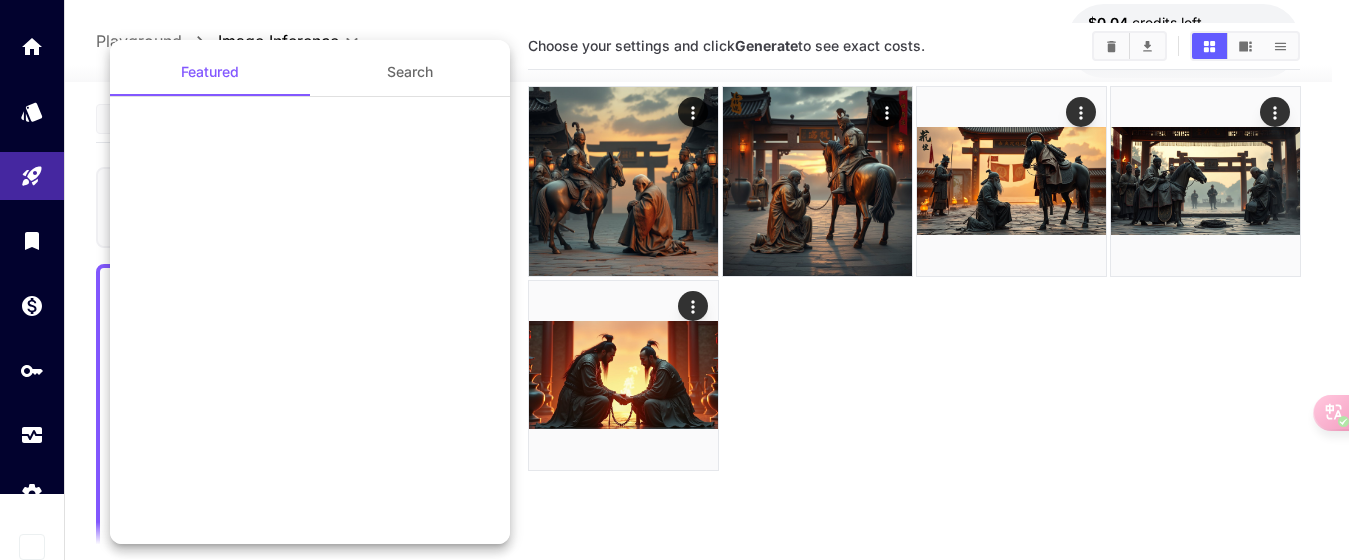 click at bounding box center [674, 280] 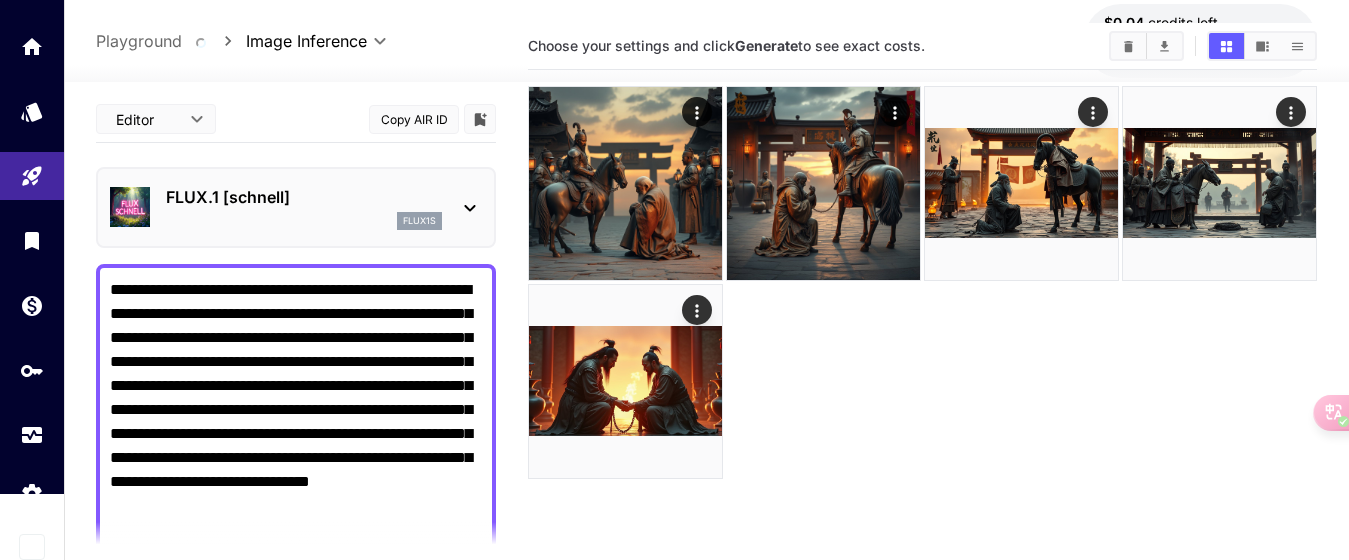 click 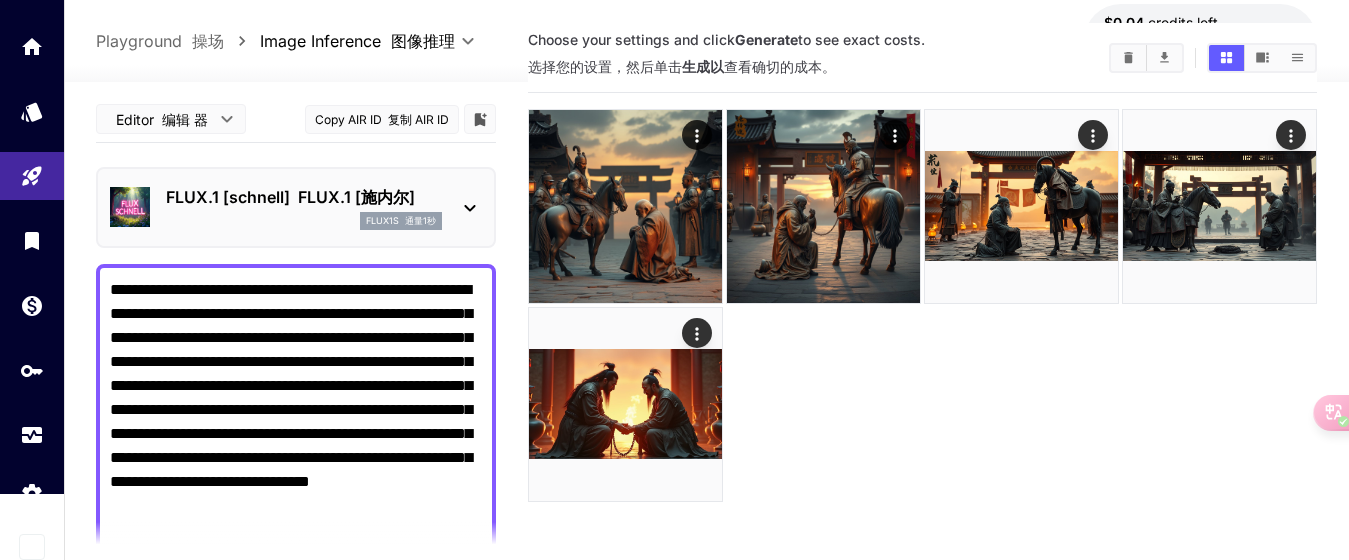 click 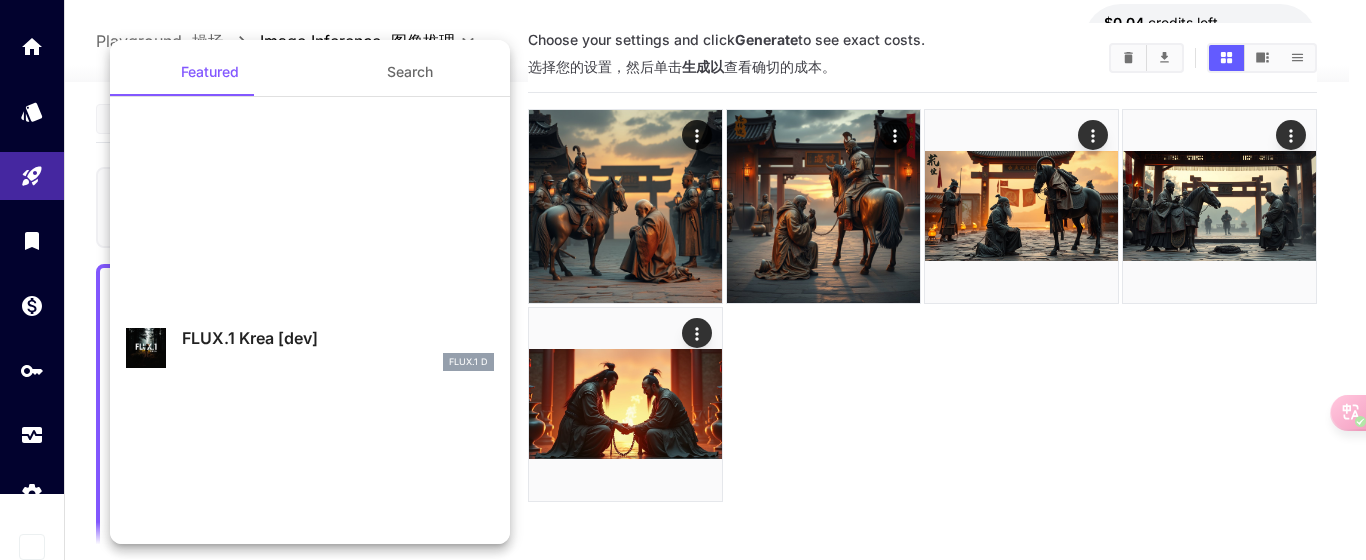 click at bounding box center [310, 685] 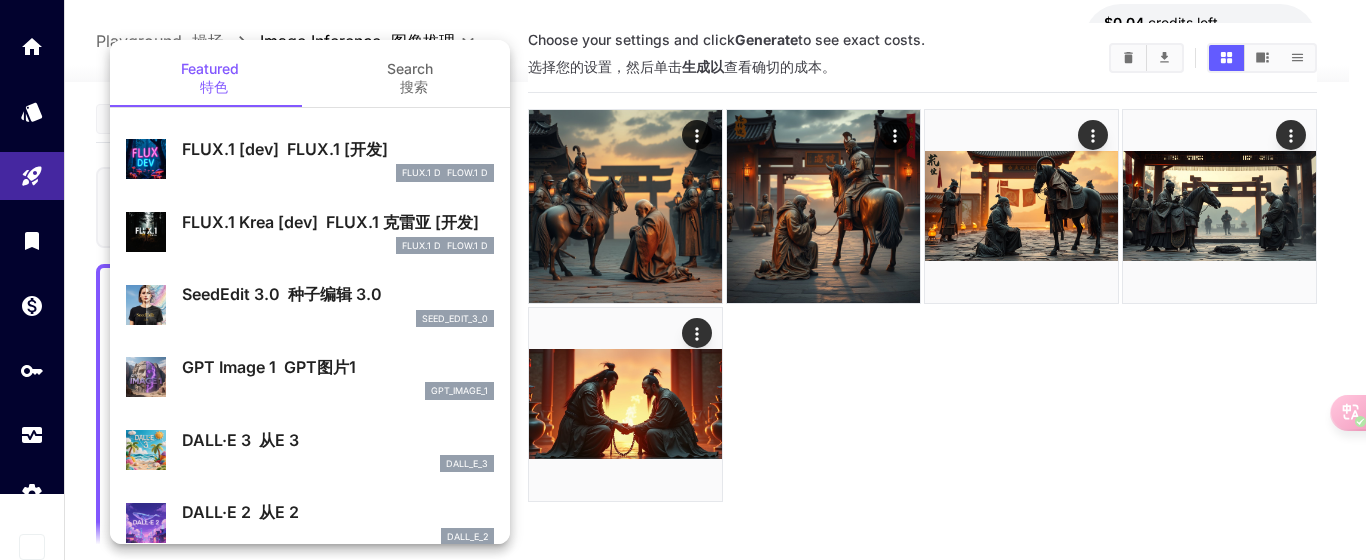 click at bounding box center (683, 280) 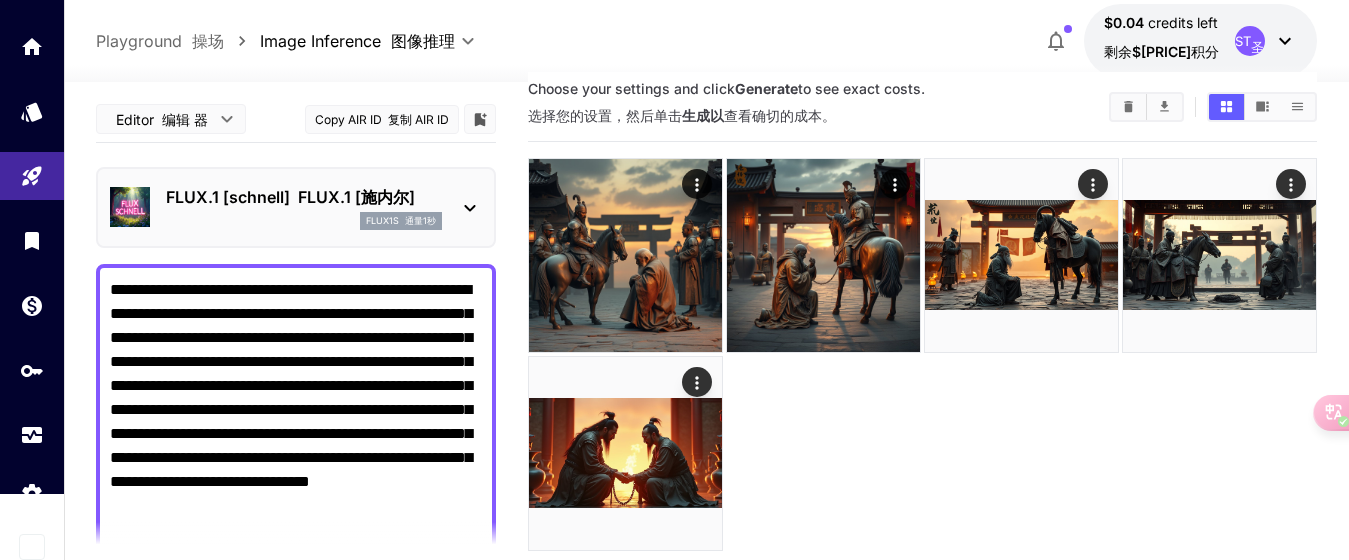 scroll, scrollTop: 0, scrollLeft: 0, axis: both 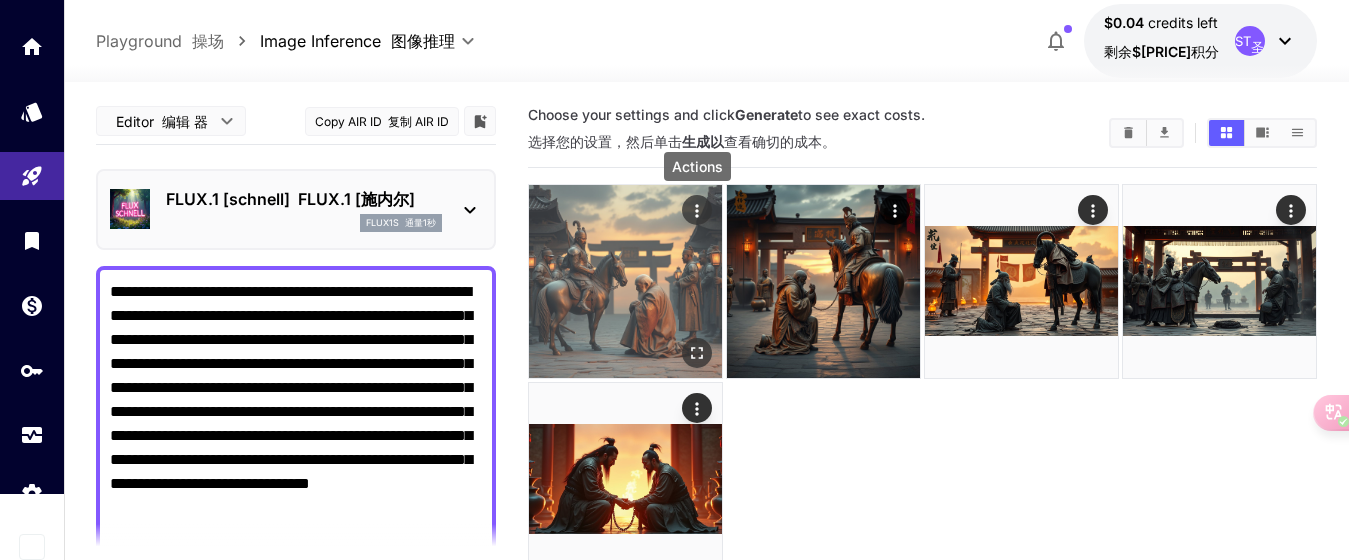 click 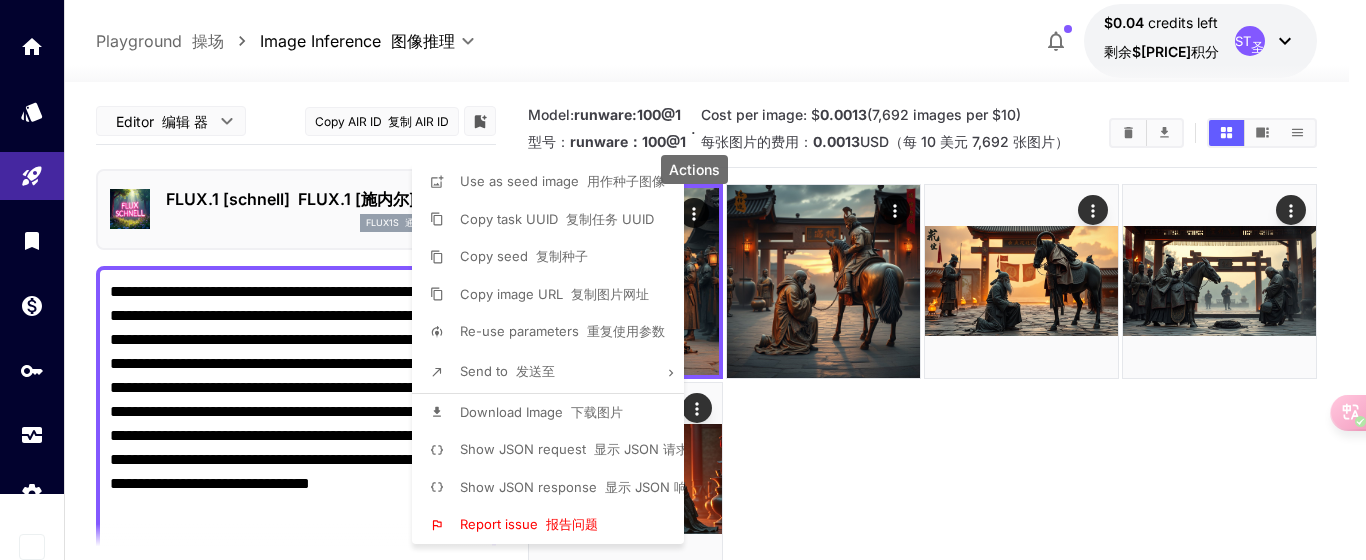 click at bounding box center [683, 280] 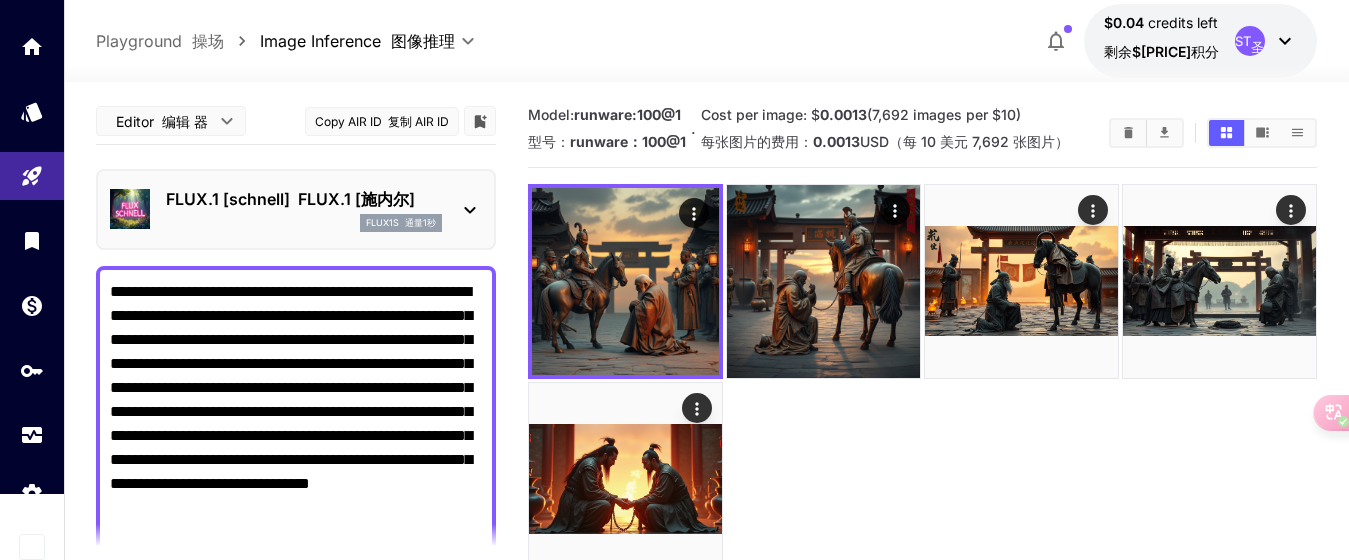 scroll, scrollTop: 158, scrollLeft: 0, axis: vertical 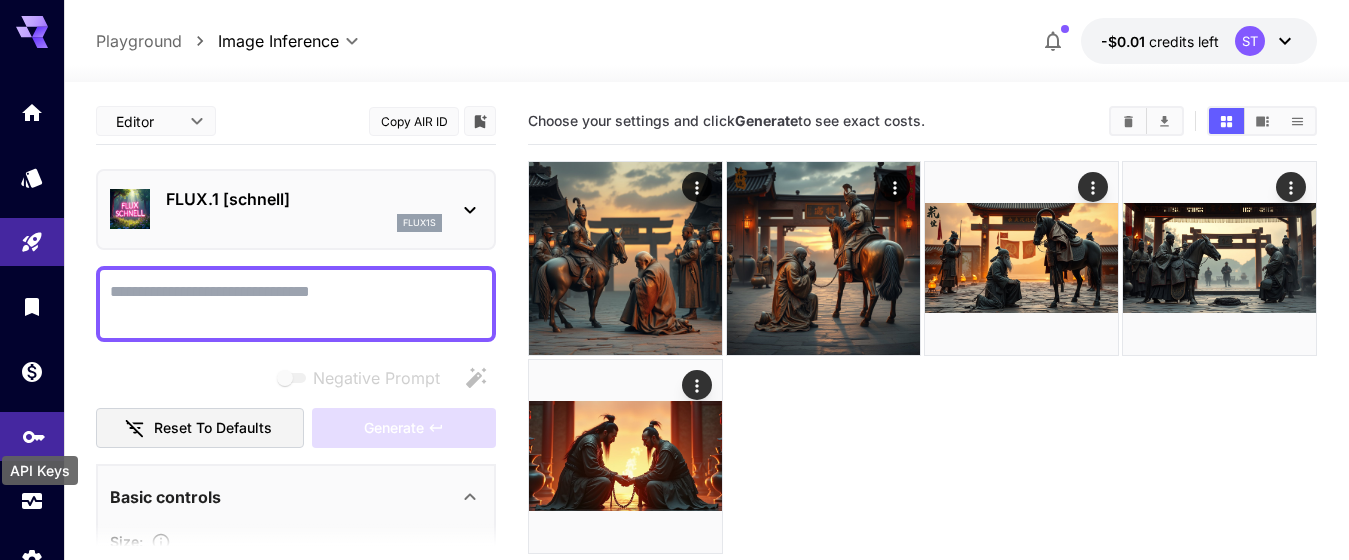 click 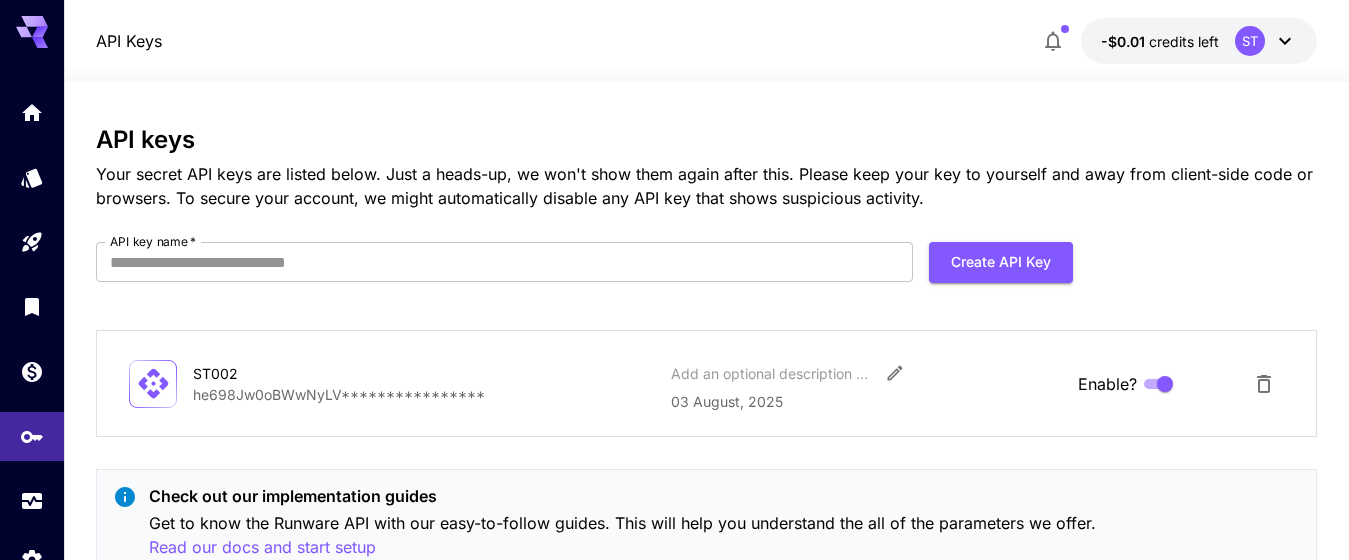 scroll, scrollTop: 75, scrollLeft: 0, axis: vertical 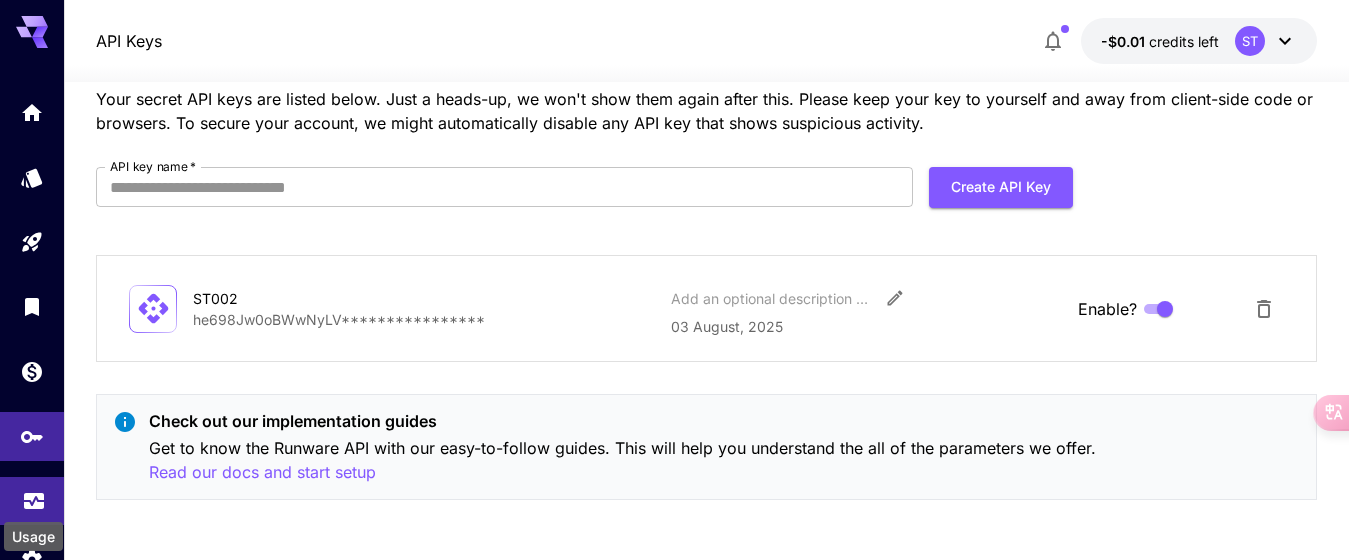 click 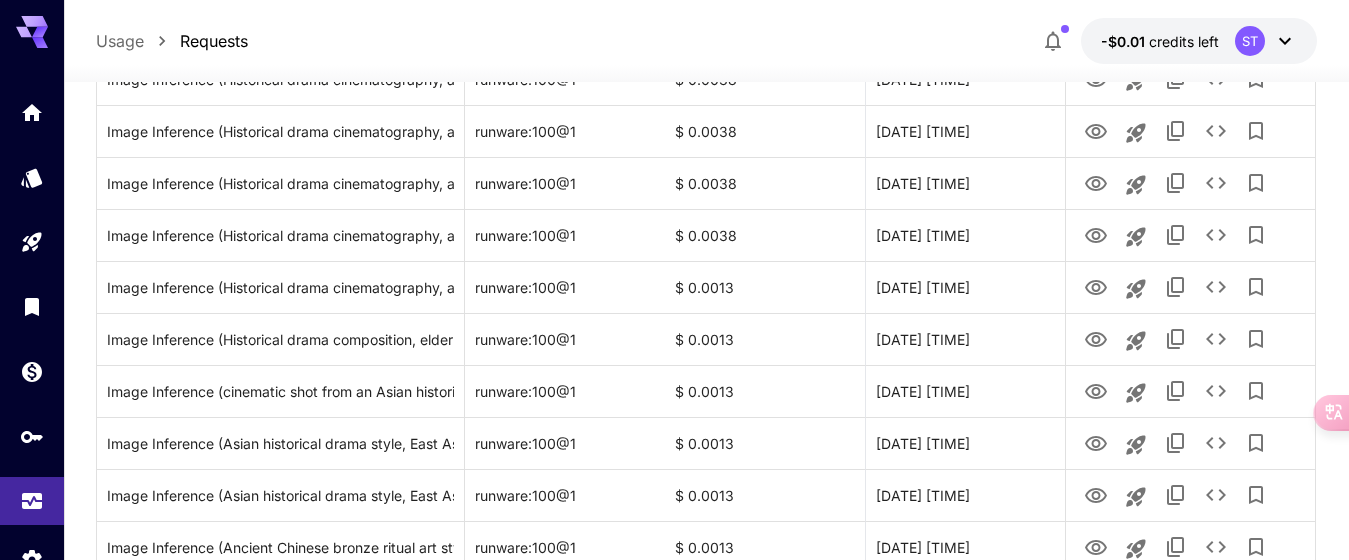 scroll, scrollTop: 651, scrollLeft: 0, axis: vertical 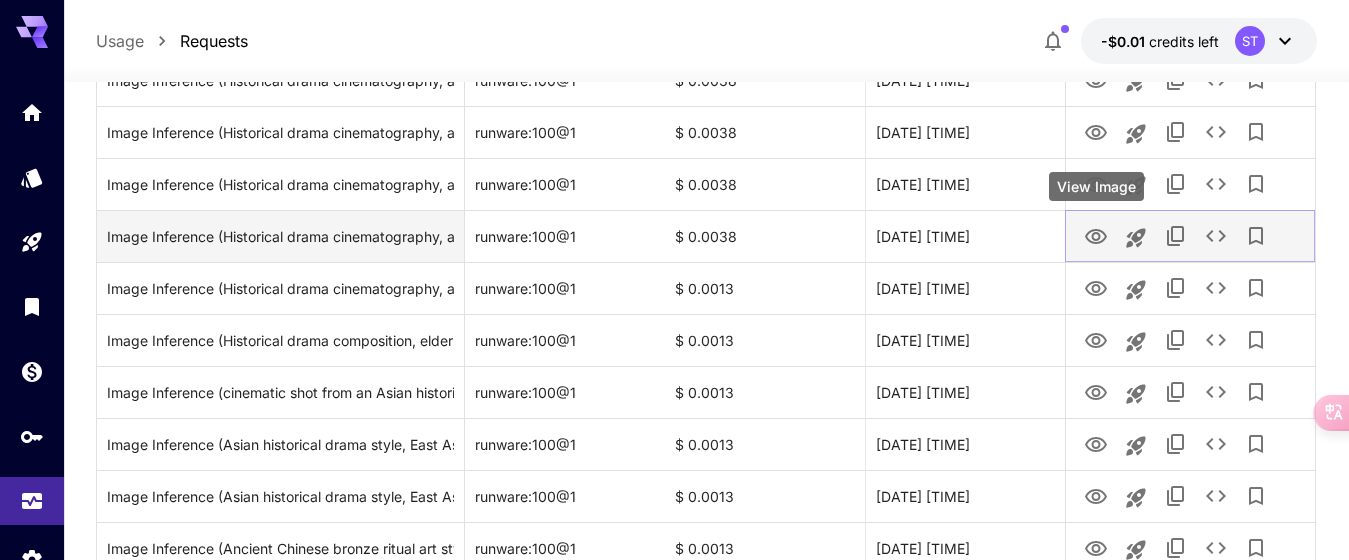 click at bounding box center [1096, 235] 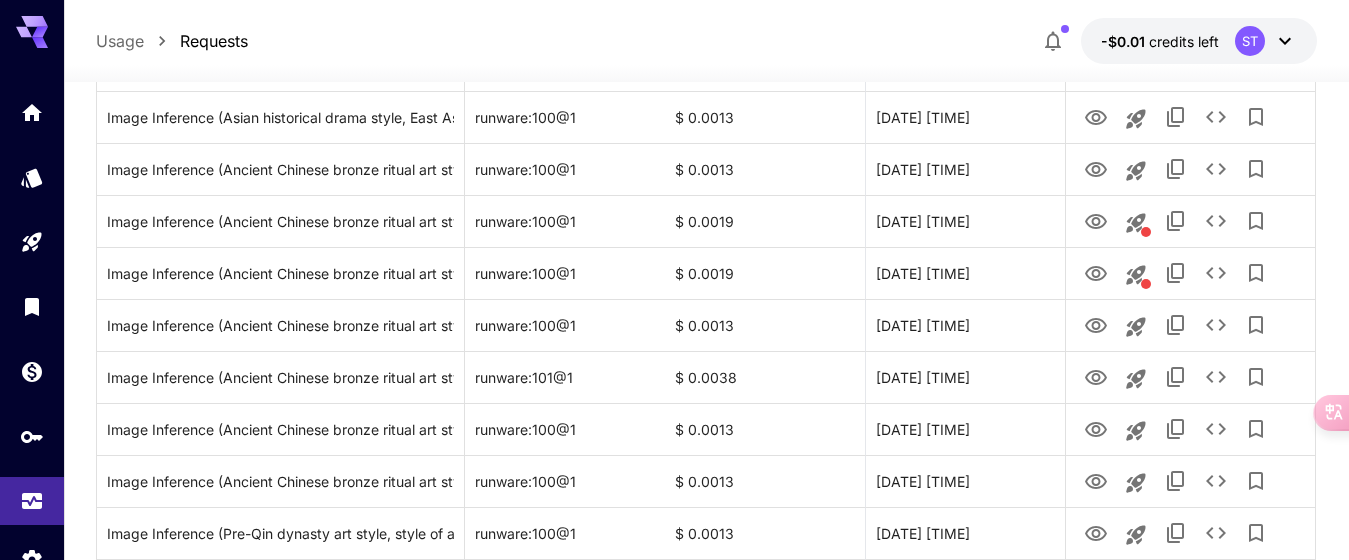 scroll, scrollTop: 995, scrollLeft: 0, axis: vertical 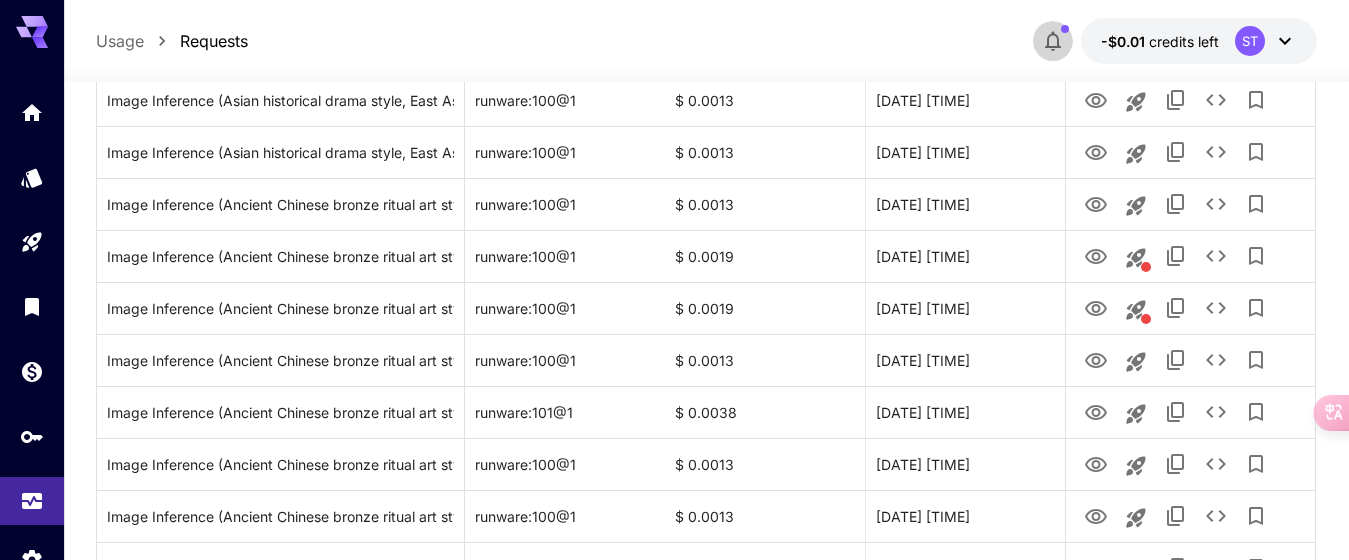 click 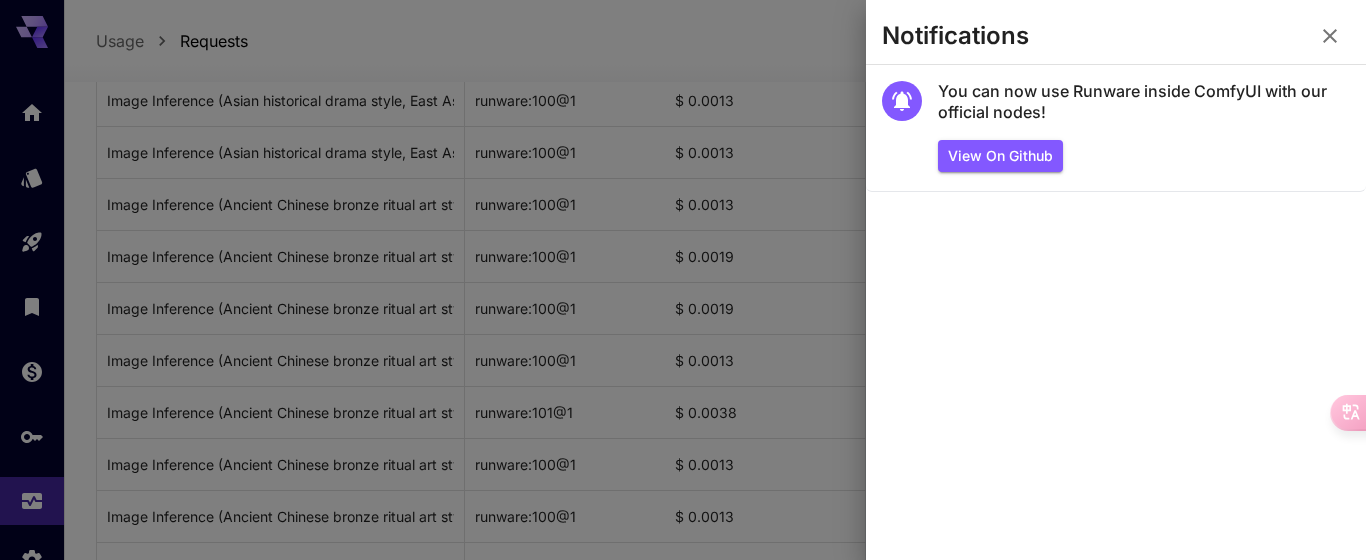 click 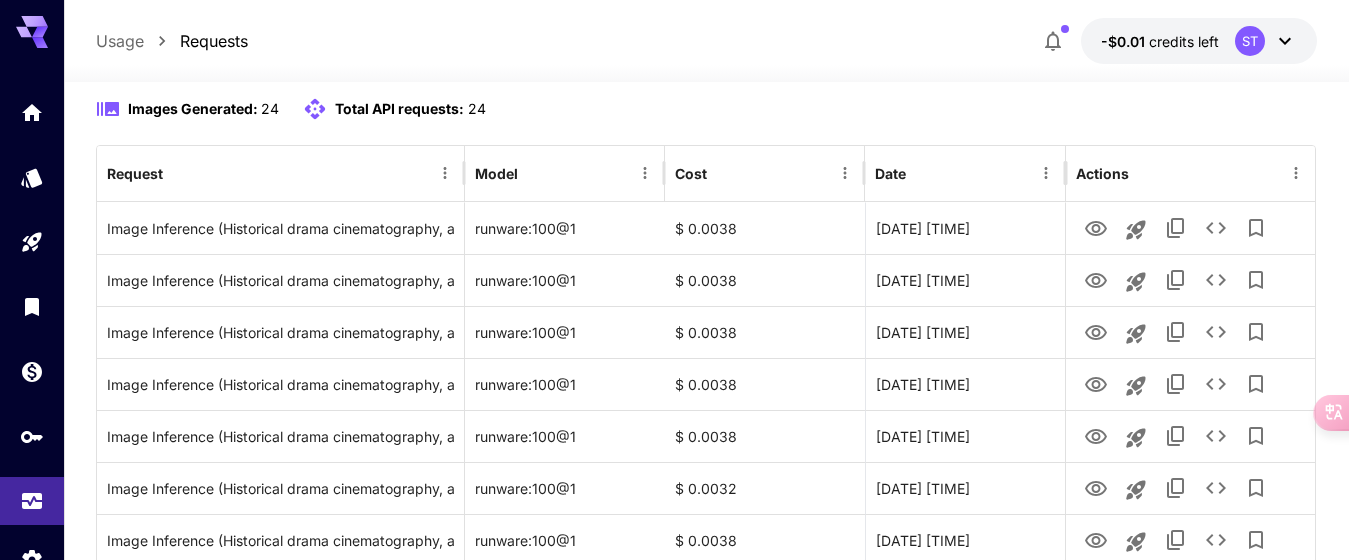 scroll, scrollTop: 95, scrollLeft: 0, axis: vertical 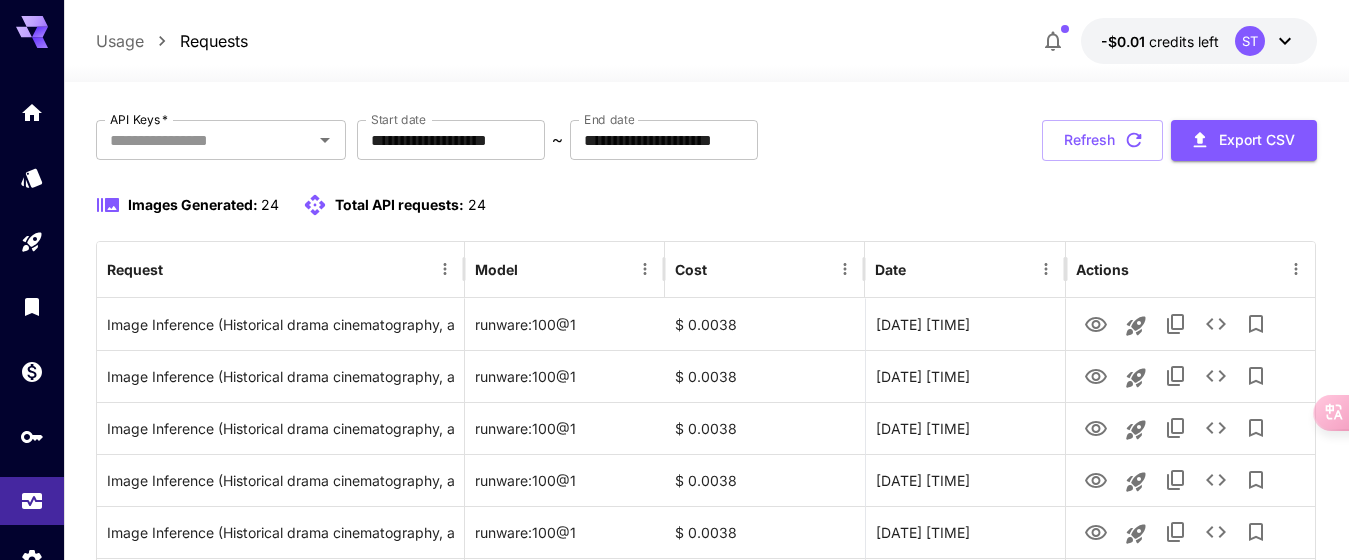 click 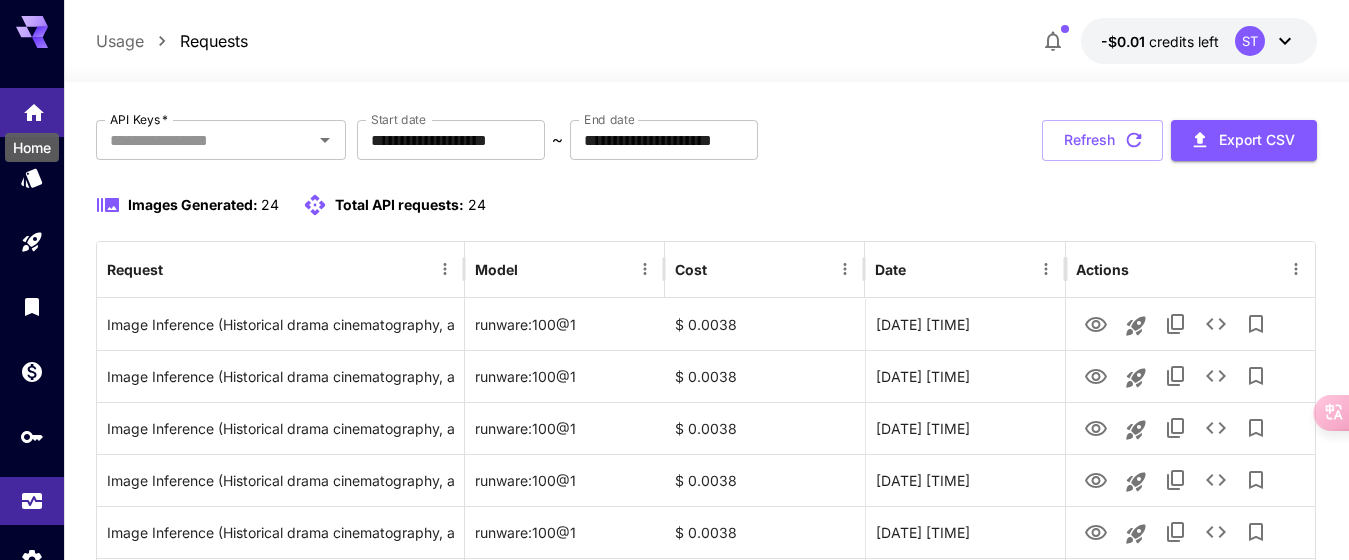 click 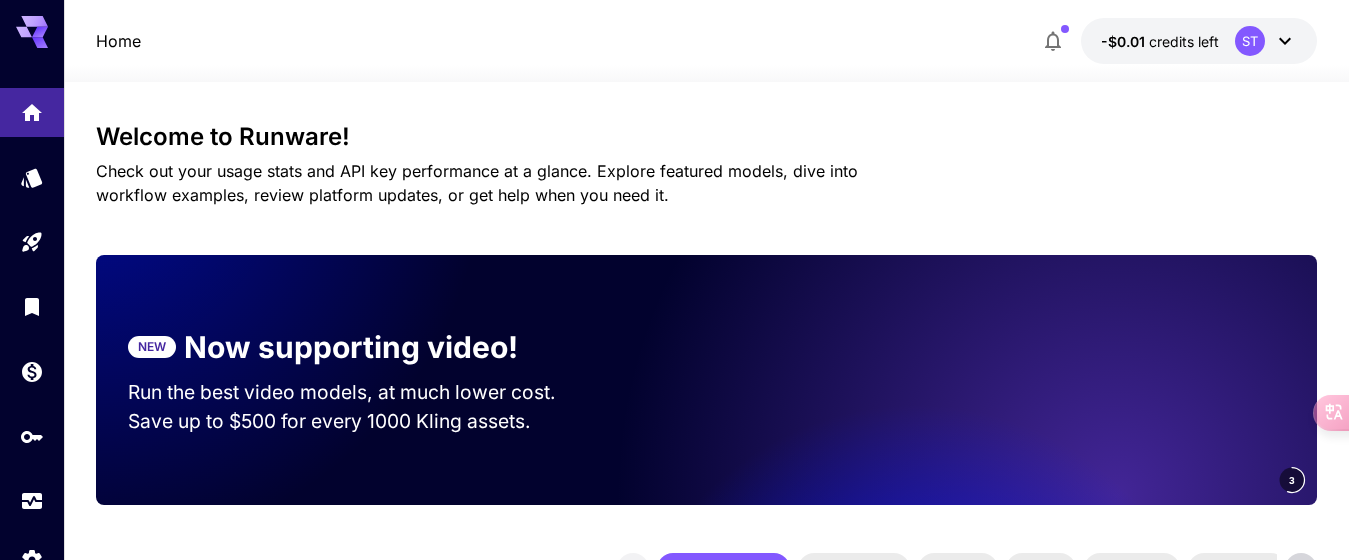 scroll, scrollTop: 0, scrollLeft: 0, axis: both 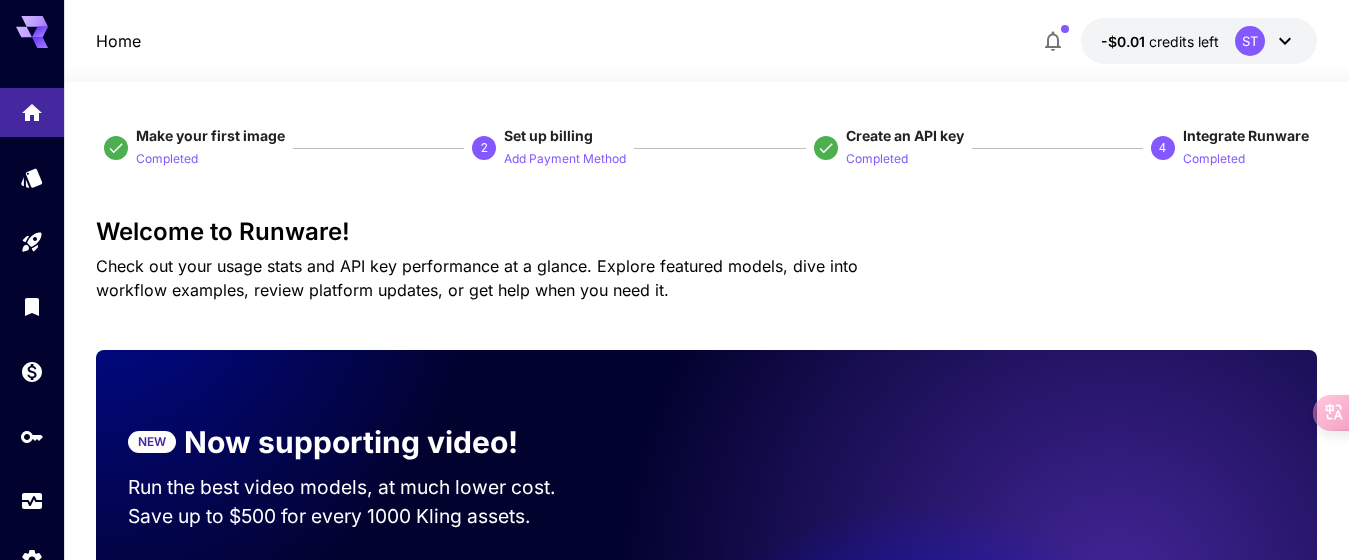 click on "4" at bounding box center [1163, 148] 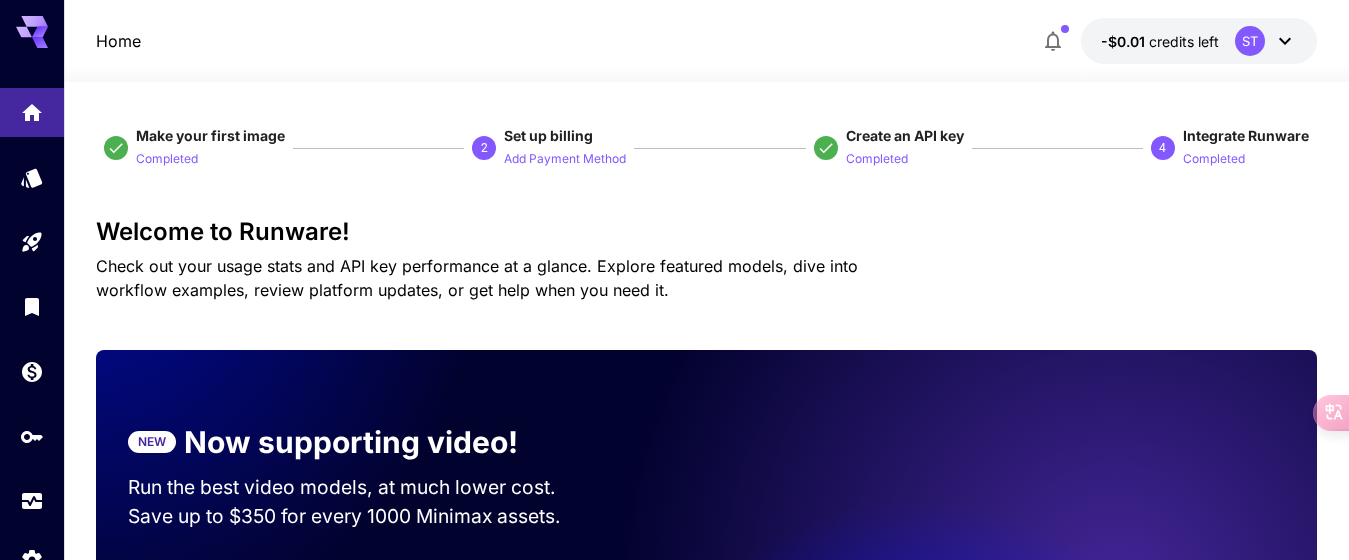 click on "Make your first image Completed 2 Set up billing Add Payment Method Create an API key Completed 4 Integrate Runware Completed Welcome to Runware! Check out your usage stats and API key performance at a glance. Explore featured models, dive into workflow examples, review platform updates, or get help when you need it. NEW Now supporting video! Run the best video models, at much lower cost. Save up to $350 for every 1000 Minimax assets. 4 Test drive the best video models Featured models New releases MiniMax KlingAI ByteDance Google Veo PixVerse Vidu Launch in Playground minimax:3@1                             MiniMax 02 Hailuo Most polished and dynamic model with vibrant, theatrical visuals and fluid motion. Ideal for viral content and commercial-style footage. Launch in Playground bytedance:2@1                             Seedance 1.0 Pro Advanced video model that creates smooth, high-quality 1080p clips up to 10 seconds long. Great for dynamic scenes, clean motion, and strong consistency across shots." at bounding box center (706, 3795) 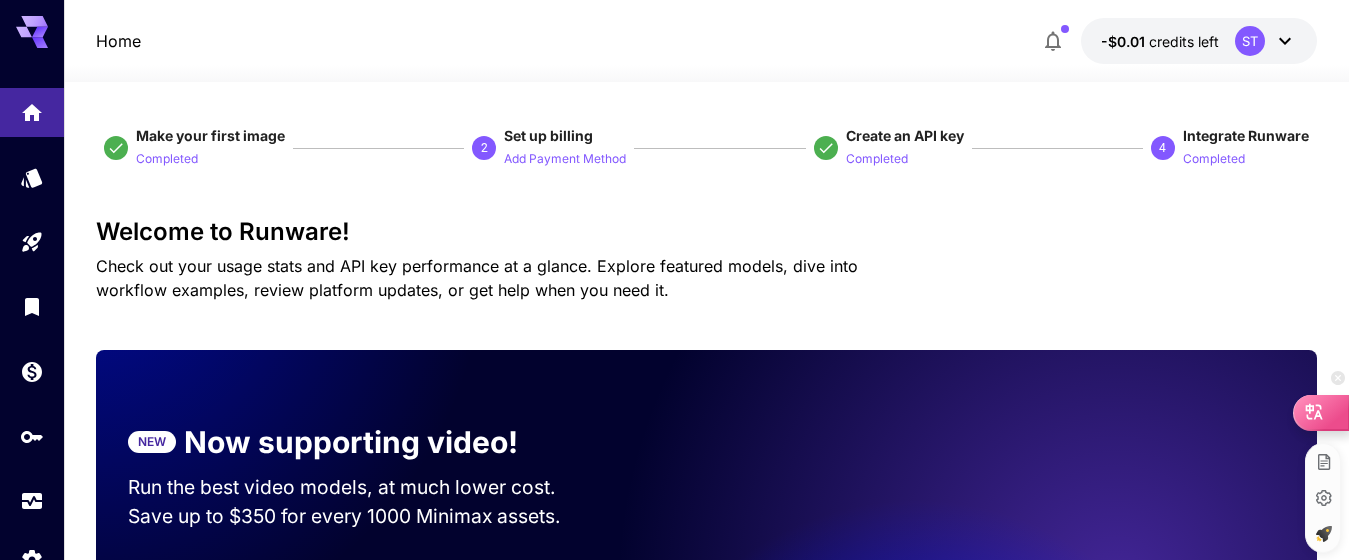 click at bounding box center [1321, 412] 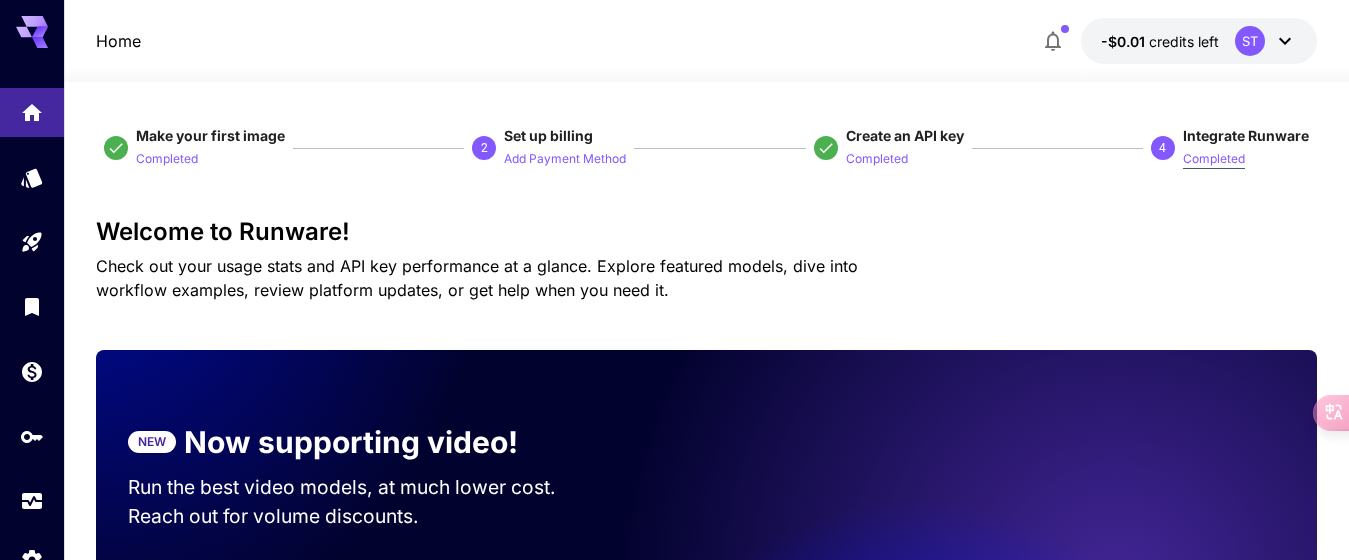 click on "Completed" at bounding box center [1214, 159] 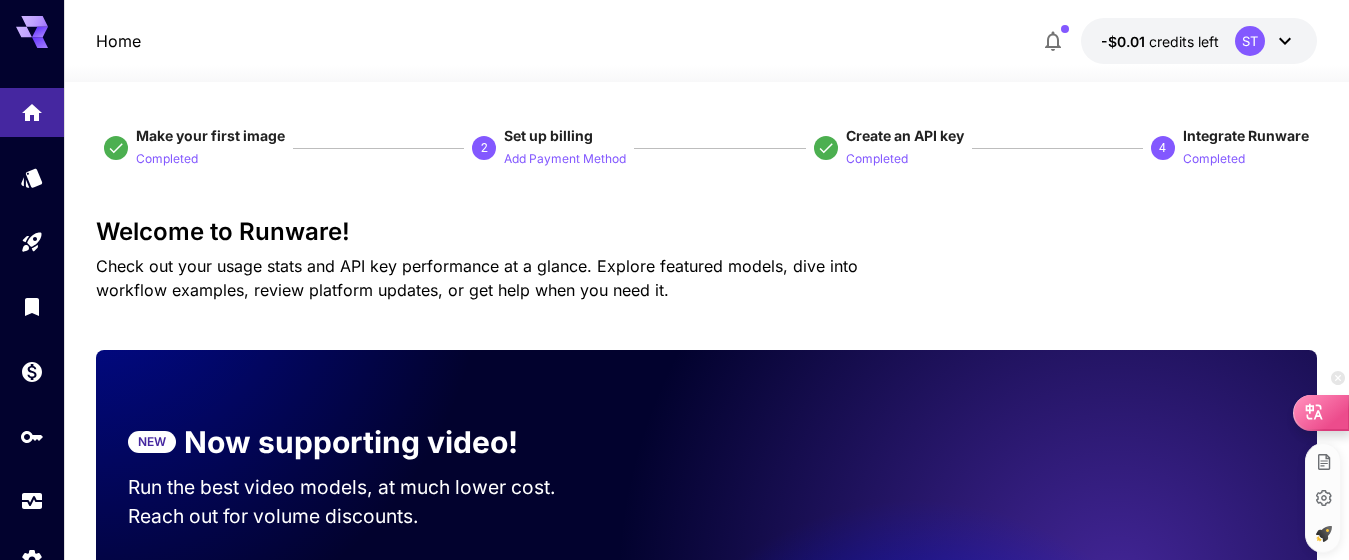 click 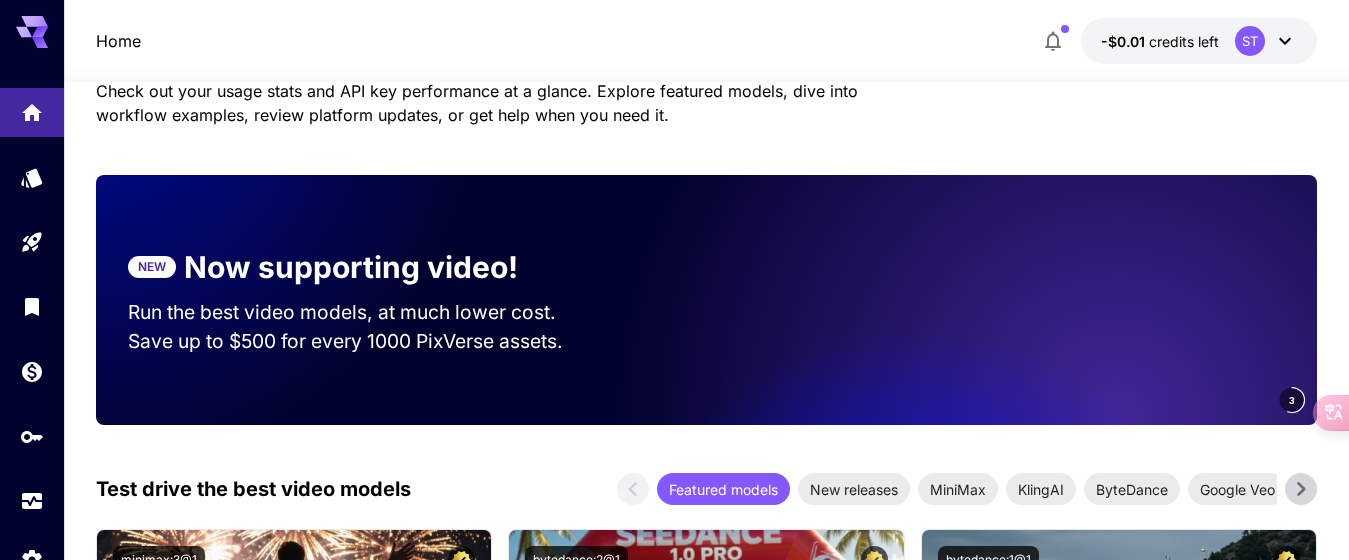 scroll, scrollTop: 200, scrollLeft: 0, axis: vertical 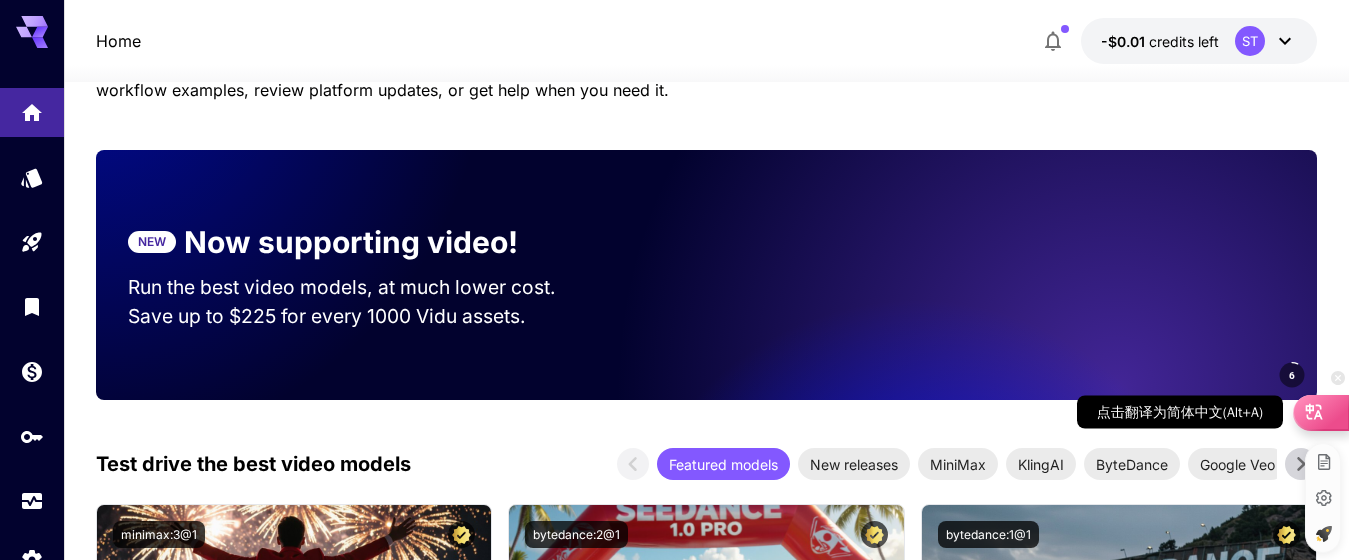 click 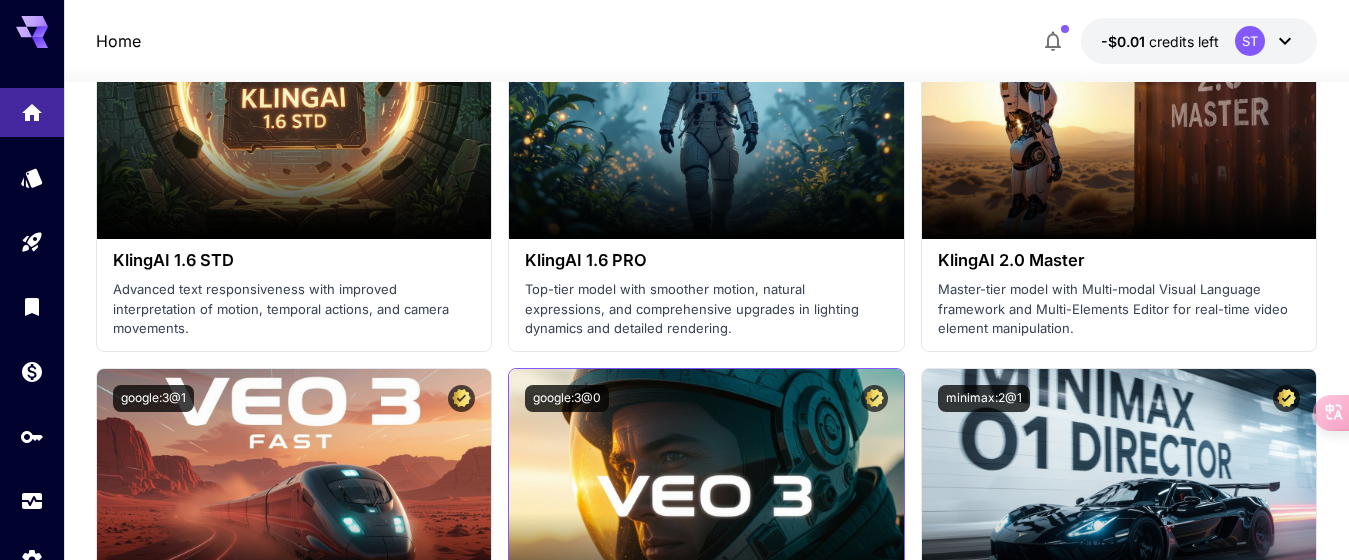 scroll, scrollTop: 1600, scrollLeft: 0, axis: vertical 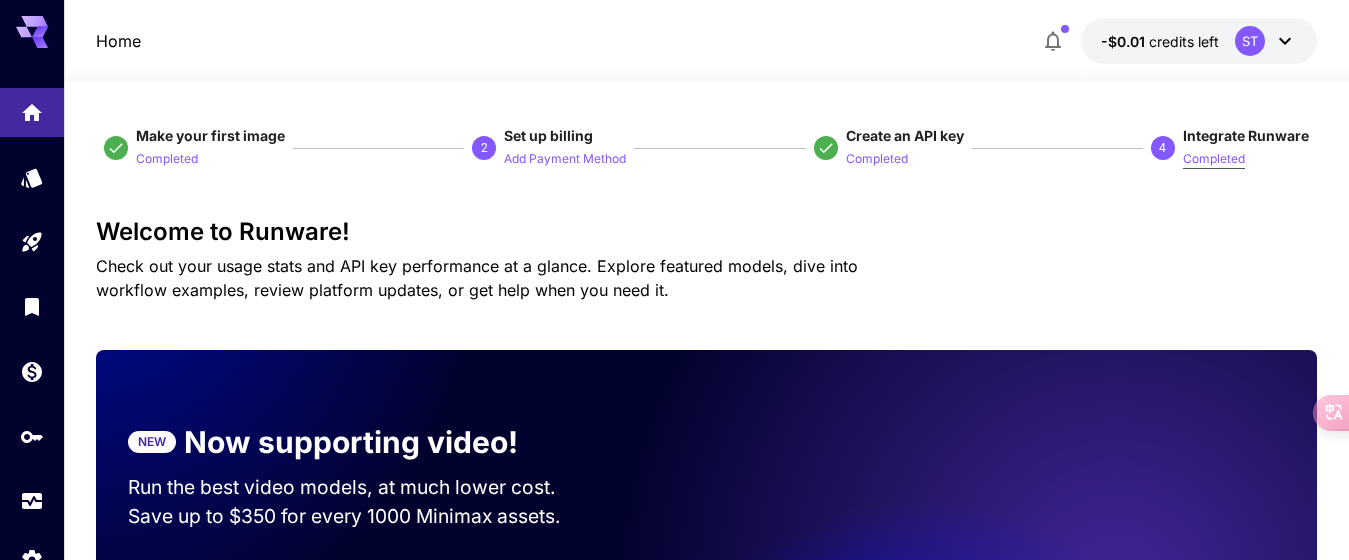 click on "Completed" at bounding box center [1214, 159] 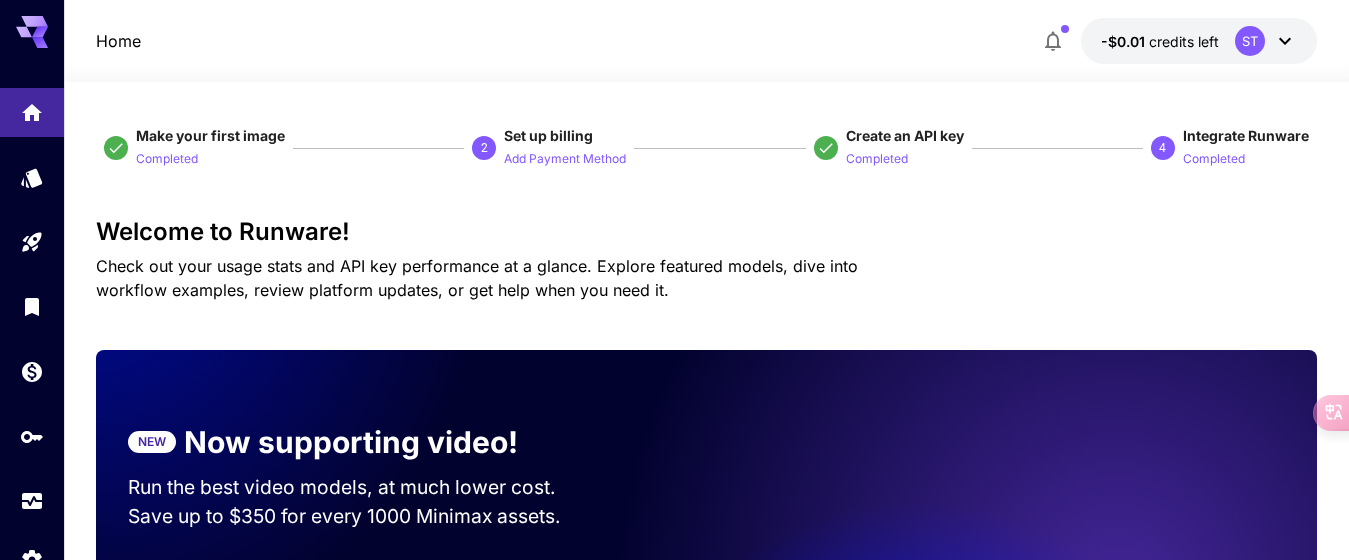 click 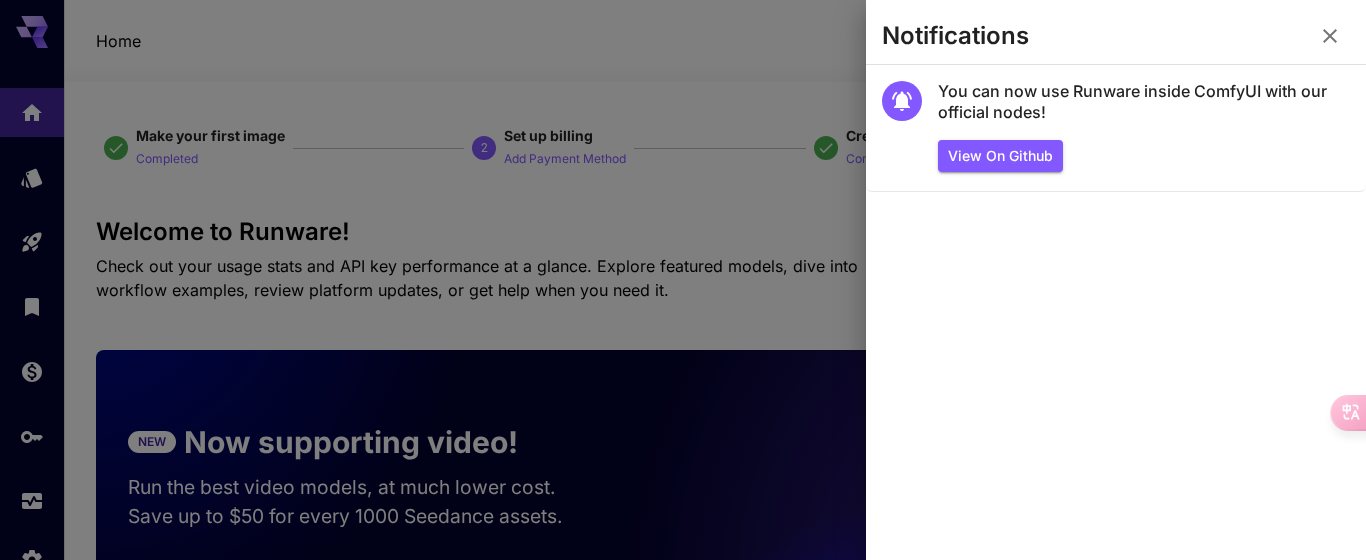 click 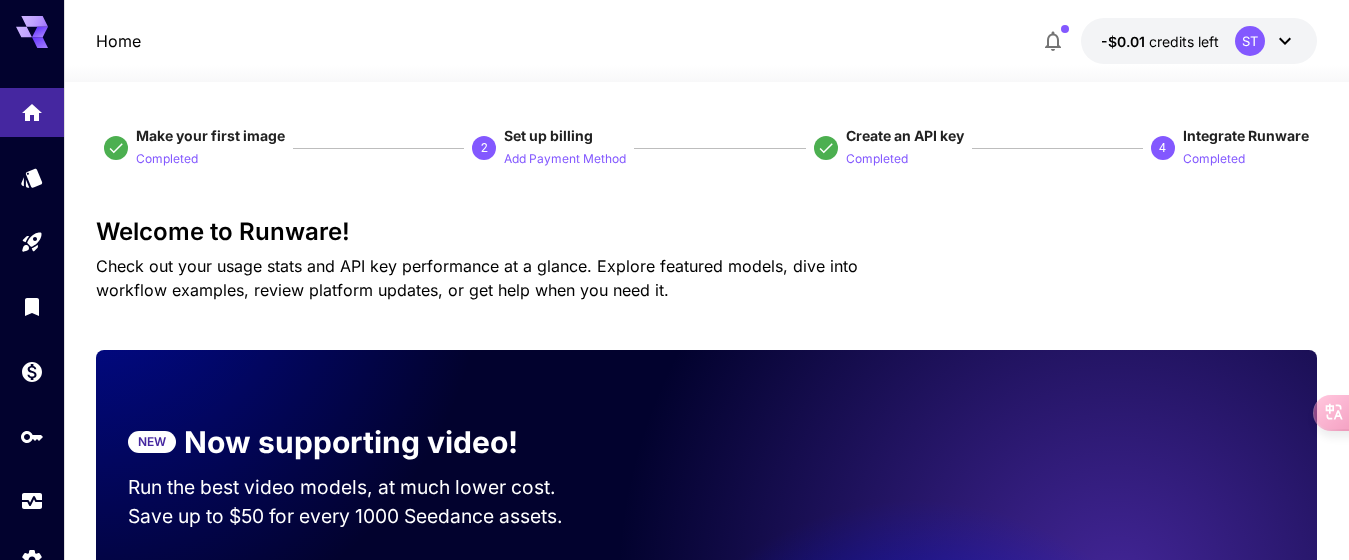 scroll, scrollTop: 200, scrollLeft: 0, axis: vertical 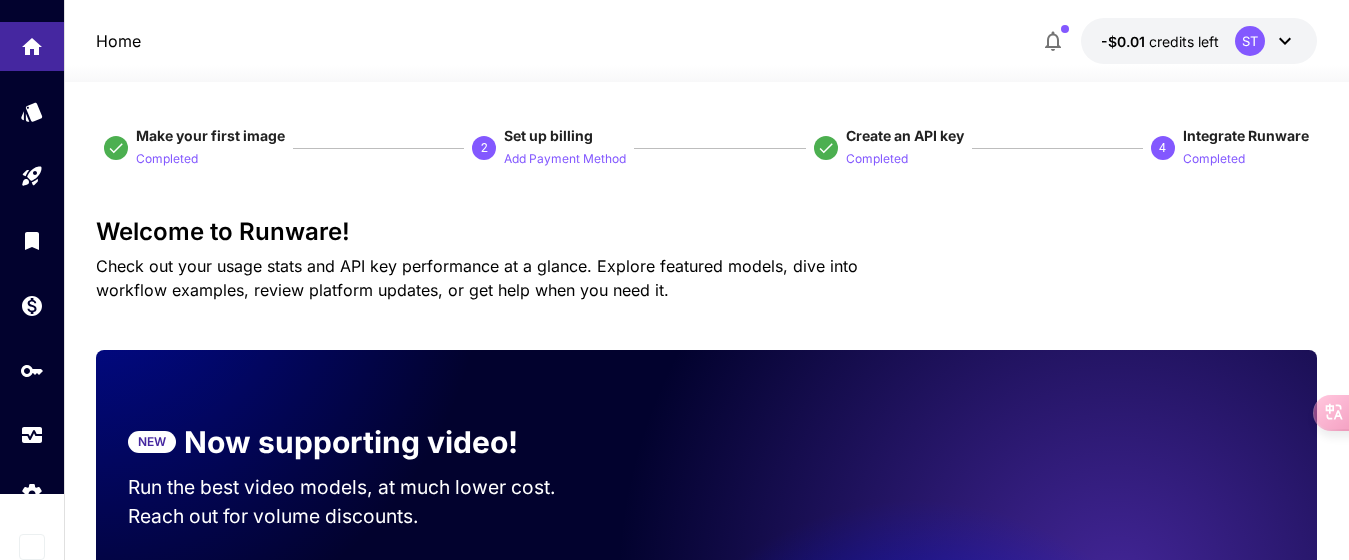 click on "Integrate Runware" at bounding box center [1246, 135] 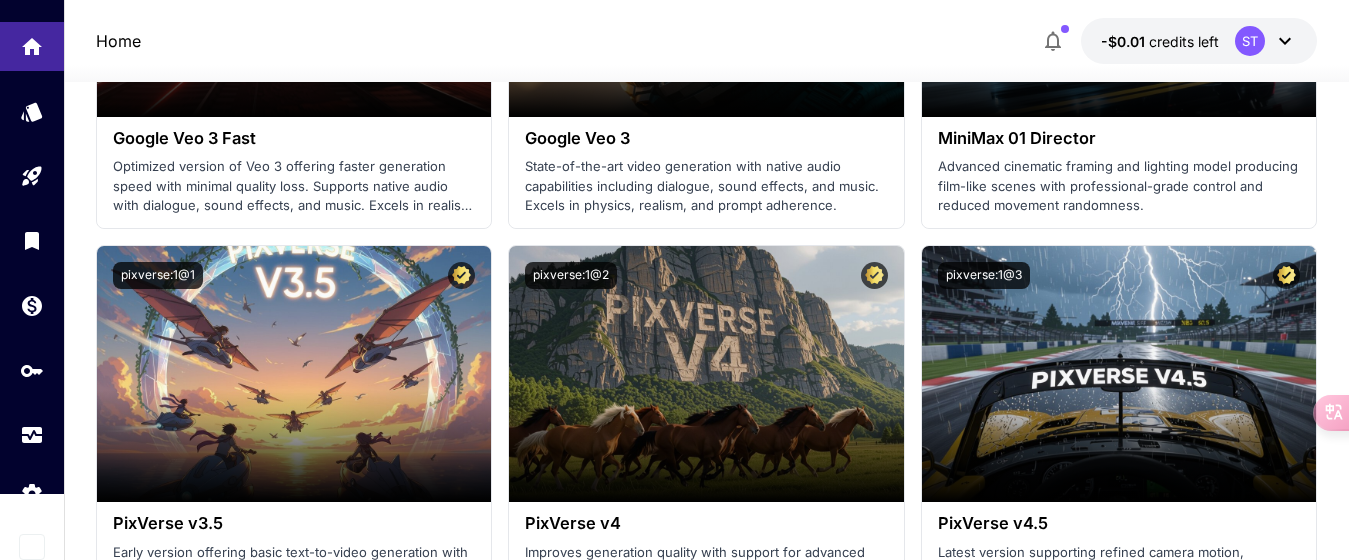 scroll, scrollTop: 2100, scrollLeft: 0, axis: vertical 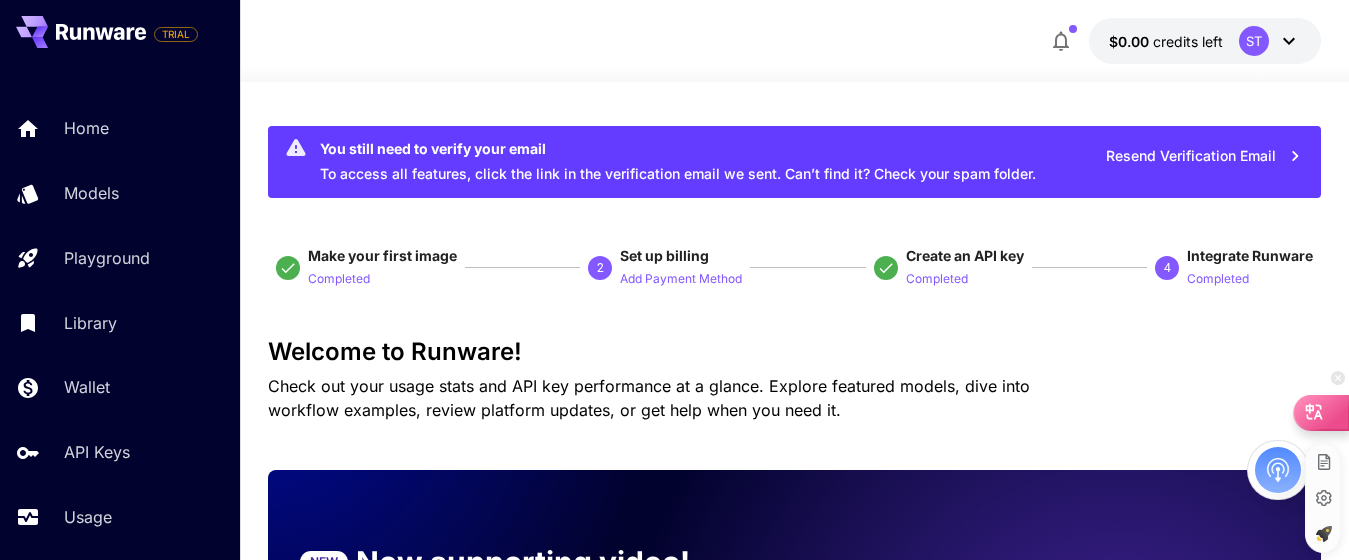 click 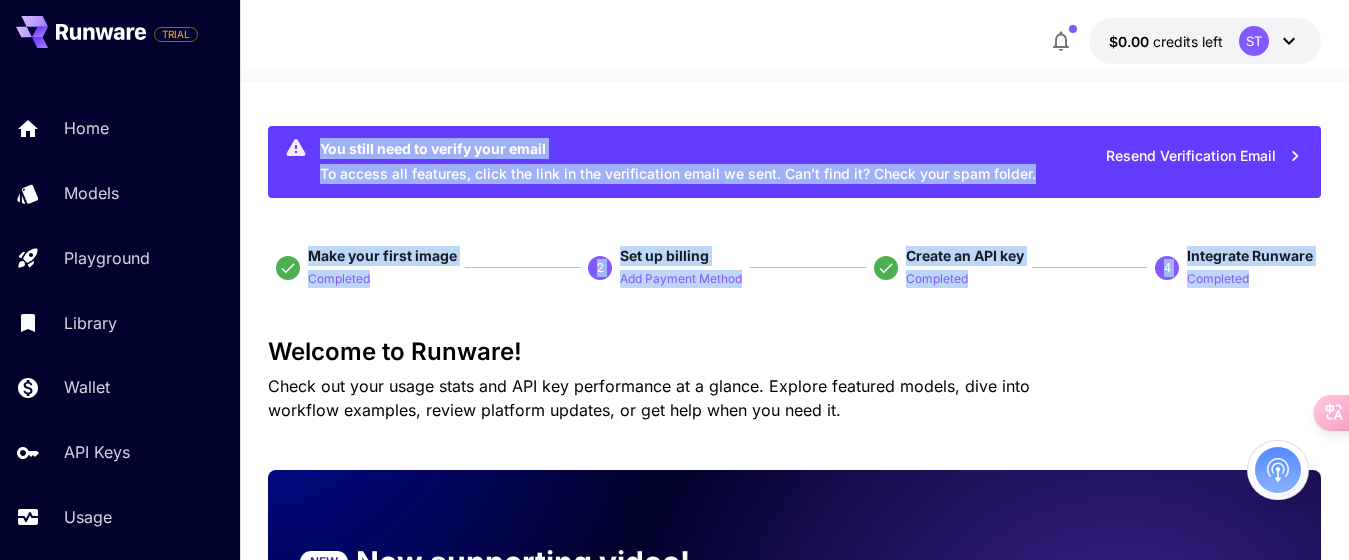 drag, startPoint x: 315, startPoint y: 141, endPoint x: 1275, endPoint y: 269, distance: 968.4957 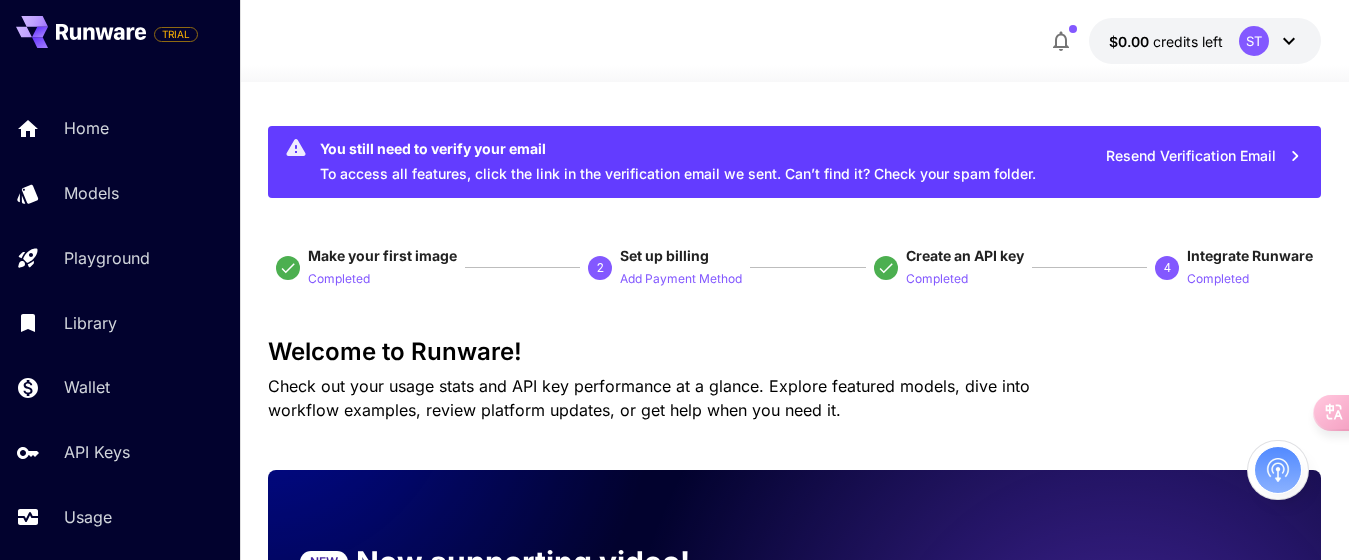 click on "You still need to verify your email To access all features, click the link in the verification email we sent. Can’t find it? Check your spam folder. Resend Verification Email Make your first image Completed 2 Set up billing Add Payment Method Create an API key Completed 4 Integrate Runware Completed Welcome to Runware! Check out your usage stats and API key performance at a glance. Explore featured models, dive into workflow examples, review platform updates, or get help when you need it. NEW Now supporting video! Run the best video models, at much lower cost. Save up to $500 for every 1000 PixVerse assets. 3 Test drive the best video models Featured models New releases MiniMax KlingAI ByteDance Google Veo PixVerse Vidu Launch in Playground minimax:3@1                             MiniMax 02 Hailuo Most polished and dynamic model with vibrant, theatrical visuals and fluid motion. Ideal for viral content and commercial-style footage. Launch in Playground bytedance:2@1                             bytedance:1@1" at bounding box center [795, 3916] 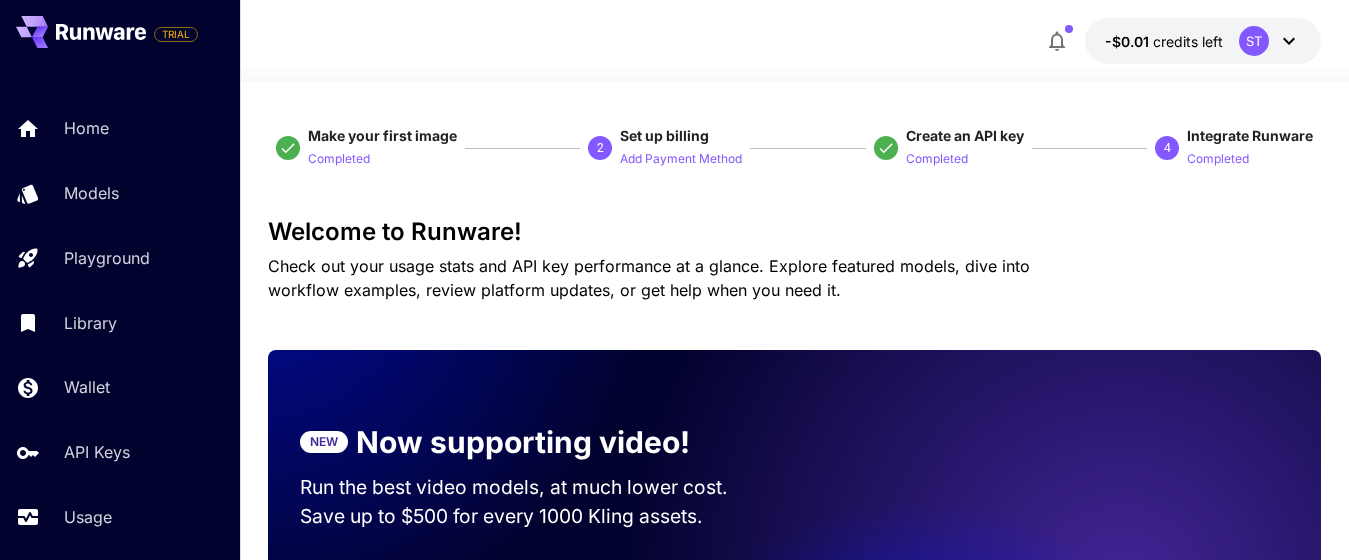 scroll, scrollTop: 0, scrollLeft: 0, axis: both 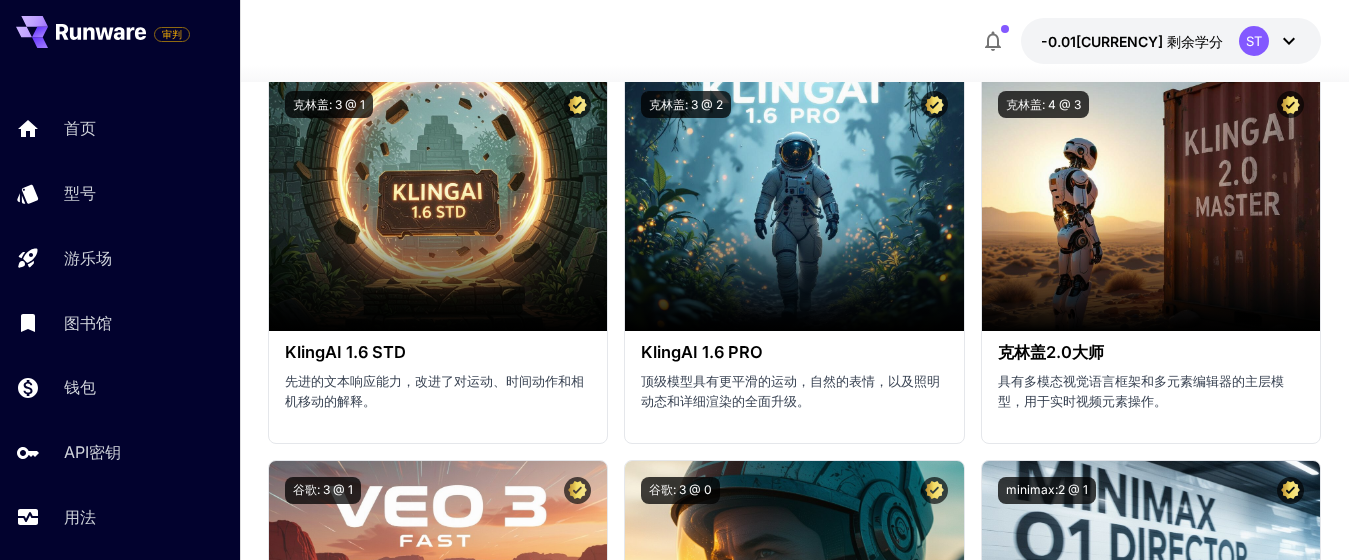 click 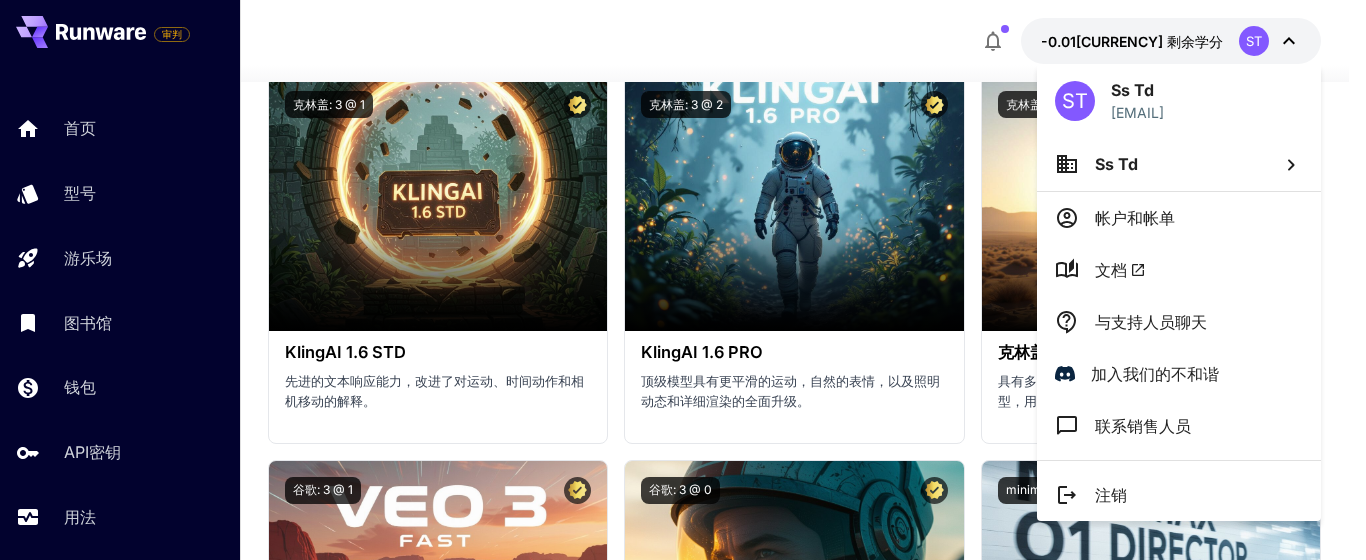 click on "Ss Td" at bounding box center (1179, 164) 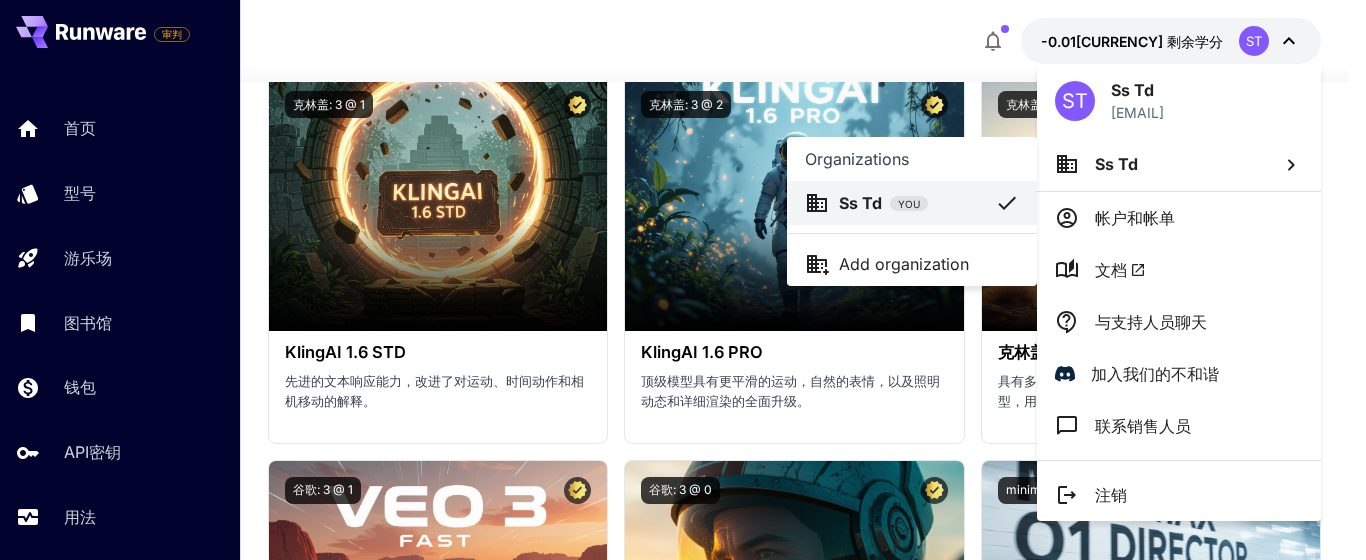 click on "Add organization" at bounding box center (904, 264) 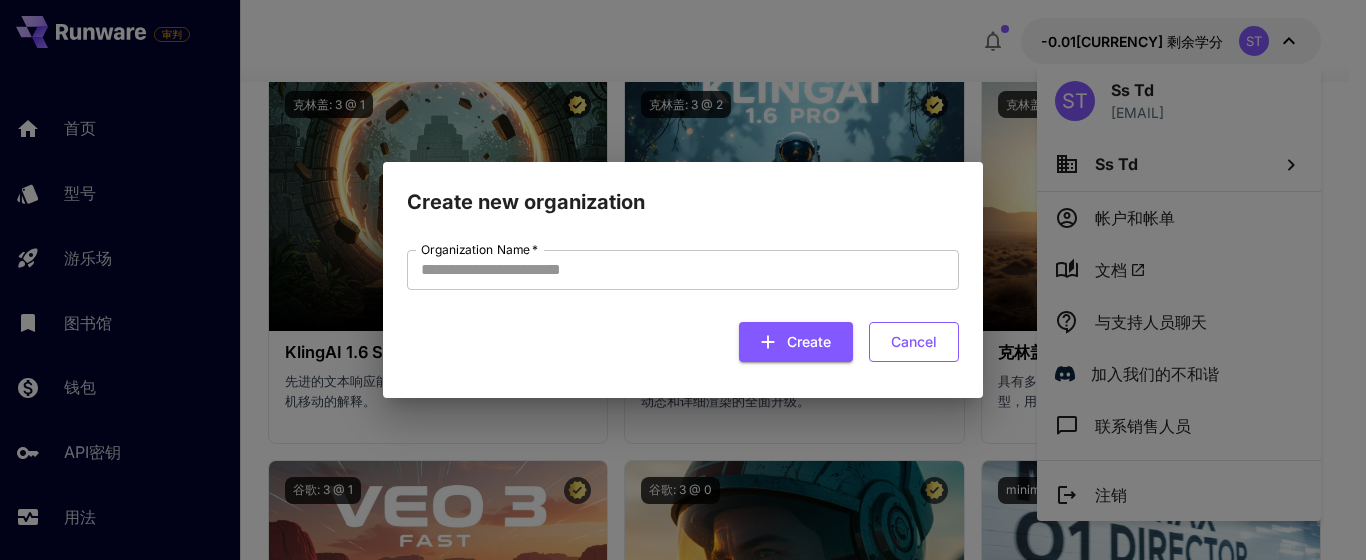 click on "Cancel" at bounding box center [914, 342] 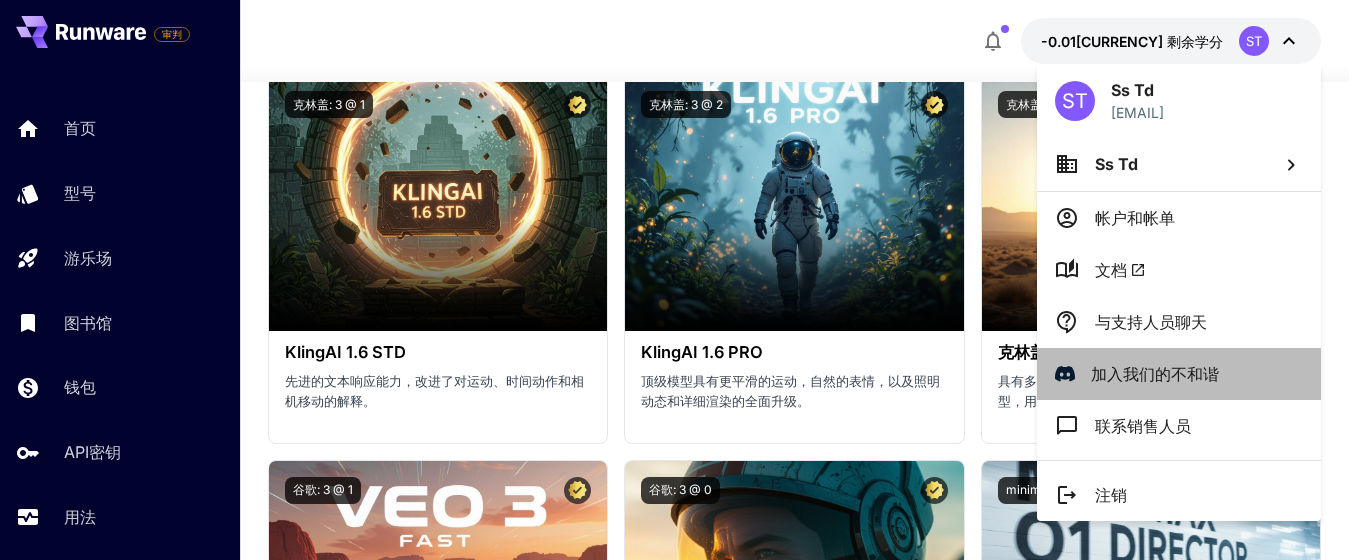 click on "加入我们的不和谐" at bounding box center [1155, 374] 